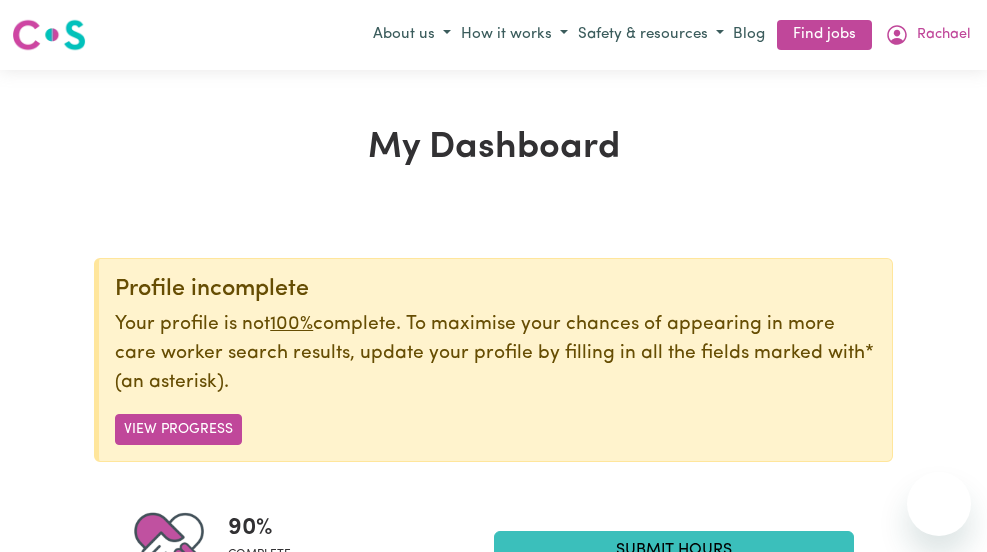 scroll, scrollTop: 22, scrollLeft: 0, axis: vertical 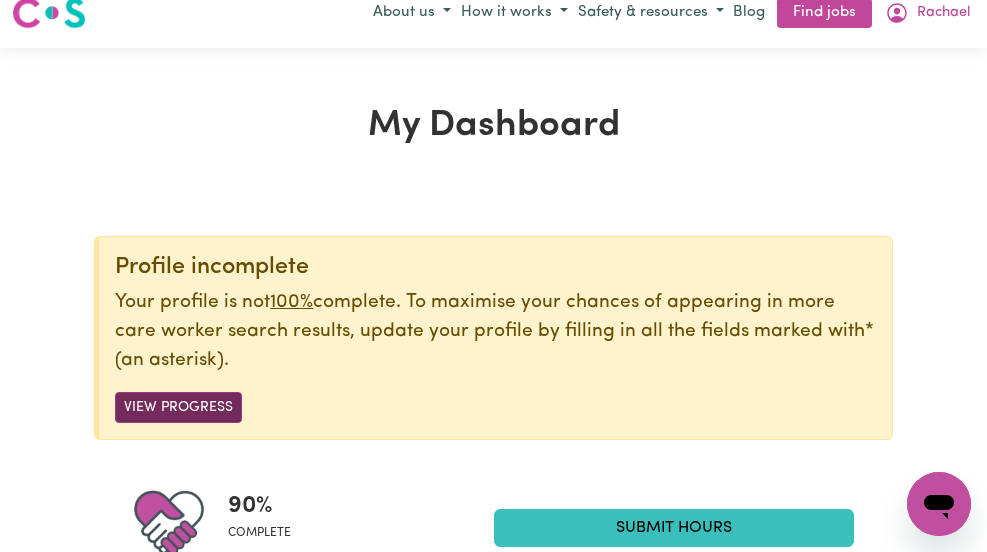 click on "View Progress" at bounding box center (178, 407) 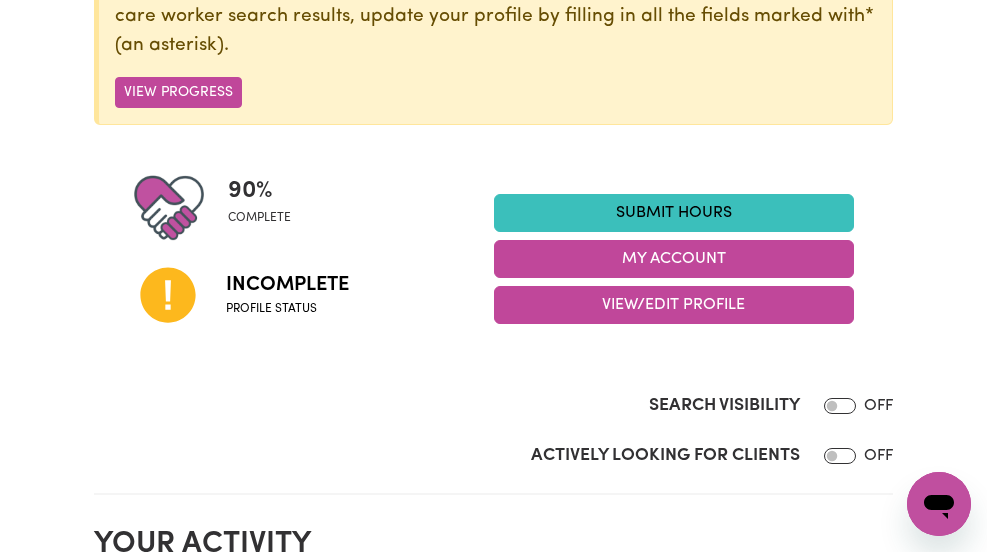 scroll, scrollTop: 338, scrollLeft: 0, axis: vertical 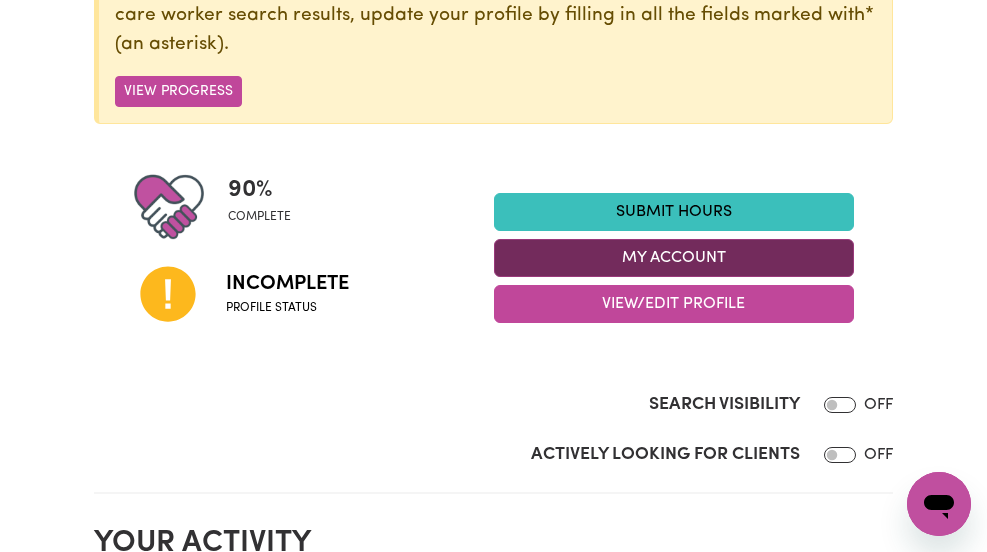 click on "My Account" at bounding box center [674, 258] 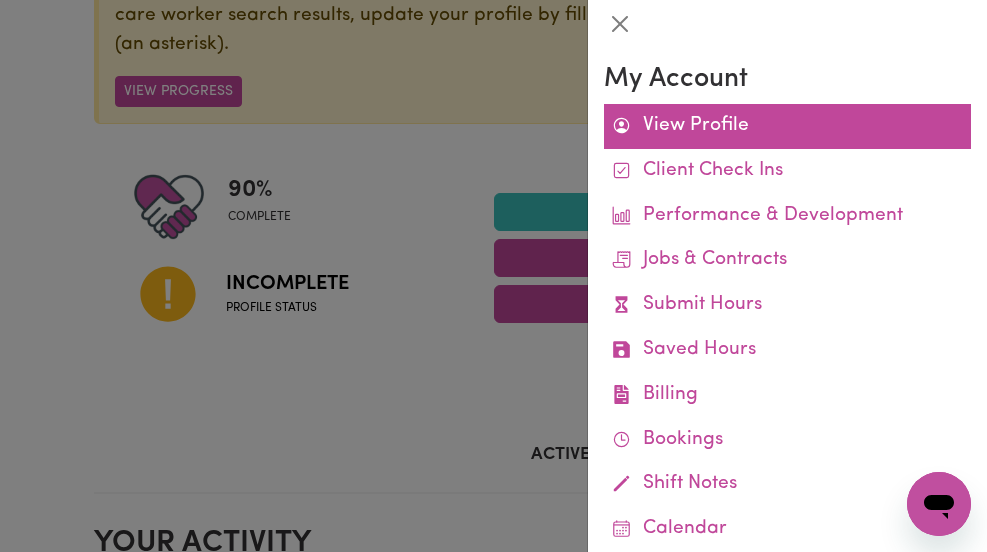 click on "View Profile" at bounding box center (787, 126) 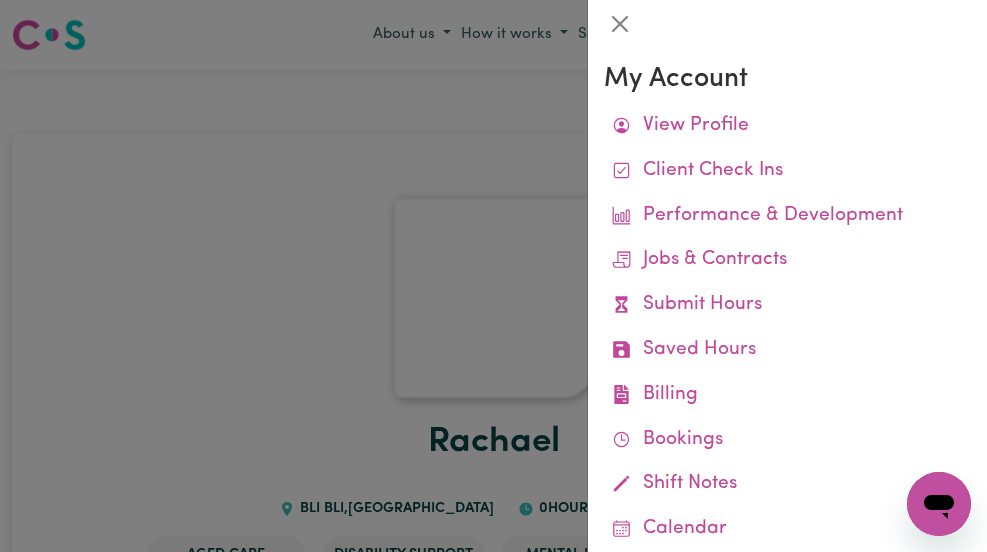 drag, startPoint x: 369, startPoint y: 196, endPoint x: 346, endPoint y: 197, distance: 23.021729 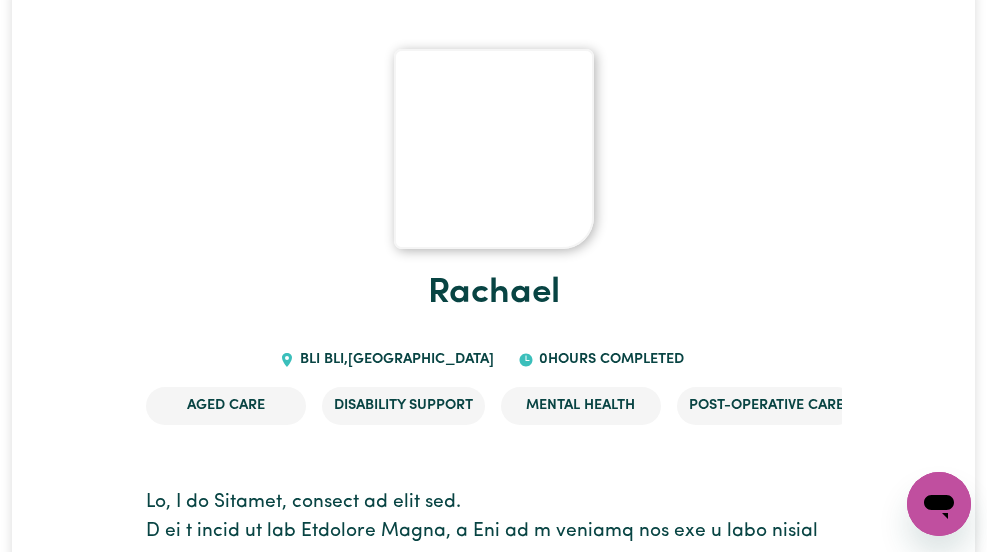 scroll, scrollTop: 0, scrollLeft: 0, axis: both 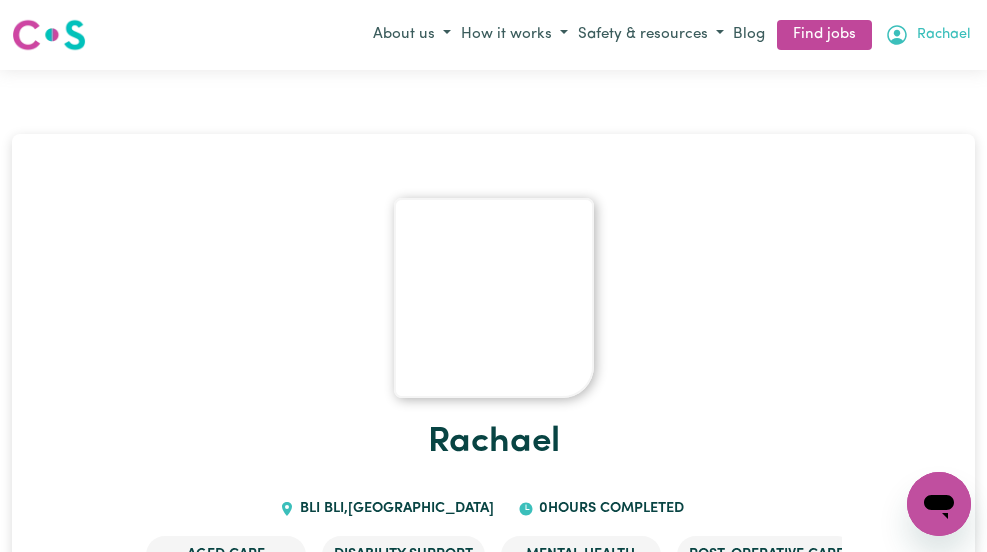 click on "Rachael" at bounding box center [943, 35] 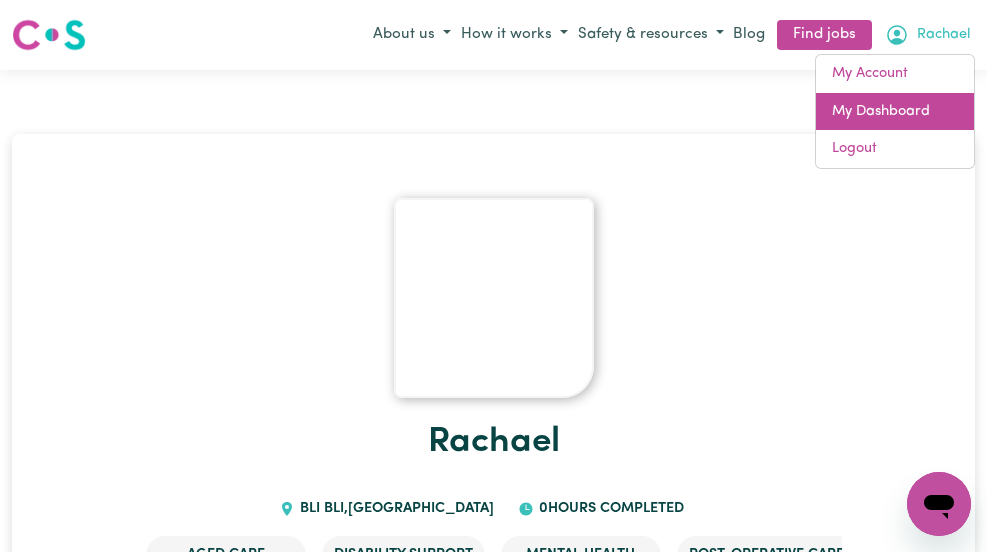 click on "My Dashboard" at bounding box center (895, 112) 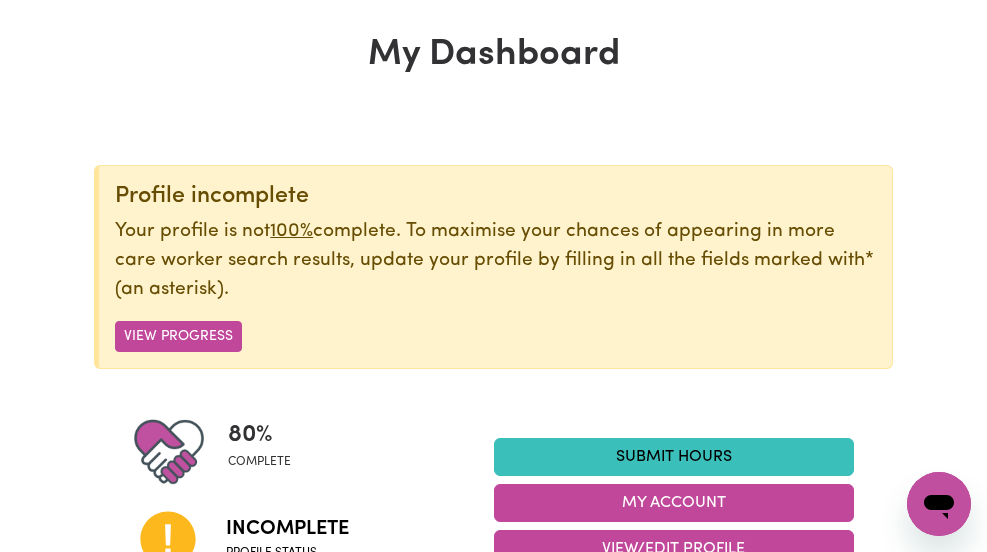 scroll, scrollTop: 112, scrollLeft: 0, axis: vertical 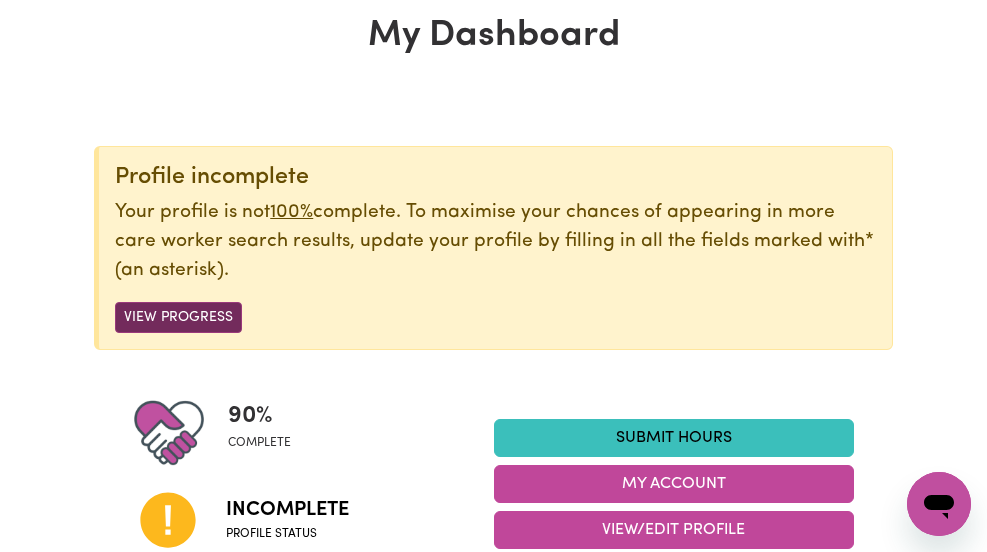 click on "View Progress" at bounding box center [178, 317] 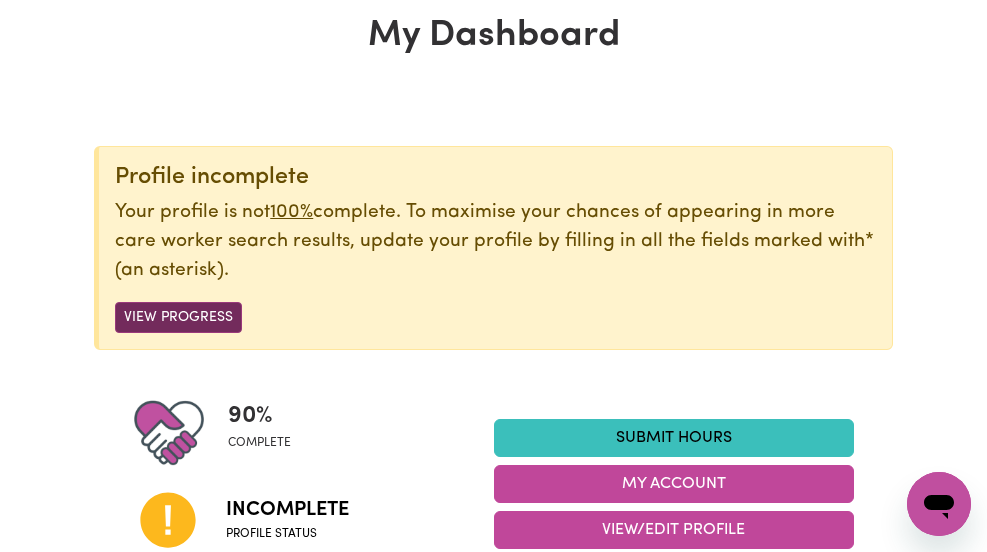 click on "View Progress" at bounding box center (178, 317) 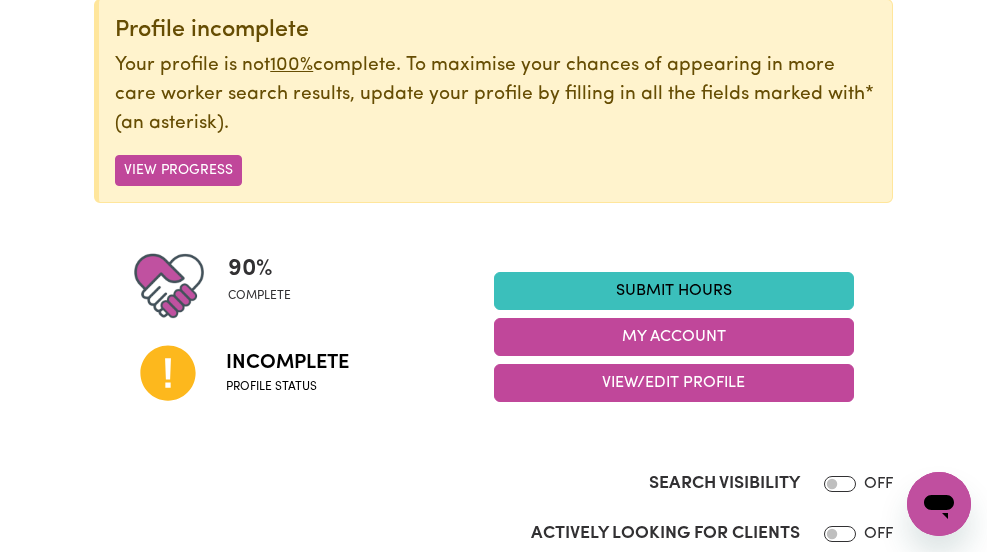scroll, scrollTop: 278, scrollLeft: 0, axis: vertical 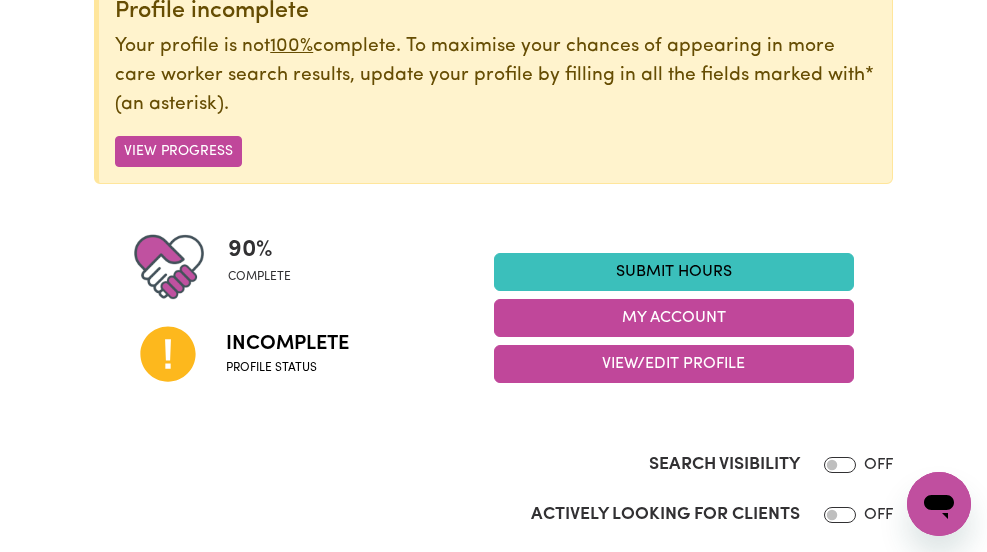 click on "Incomplete" at bounding box center [287, 344] 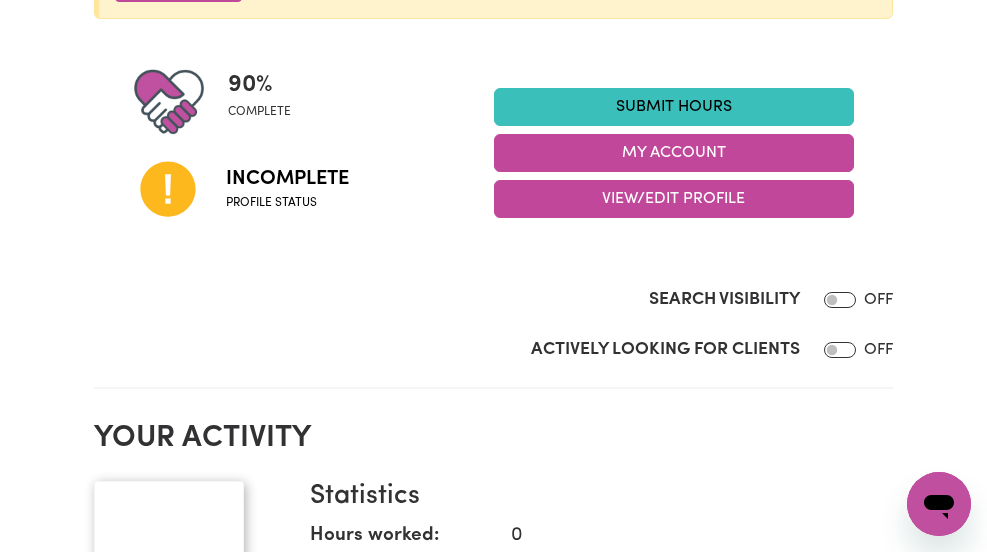 scroll, scrollTop: 435, scrollLeft: 0, axis: vertical 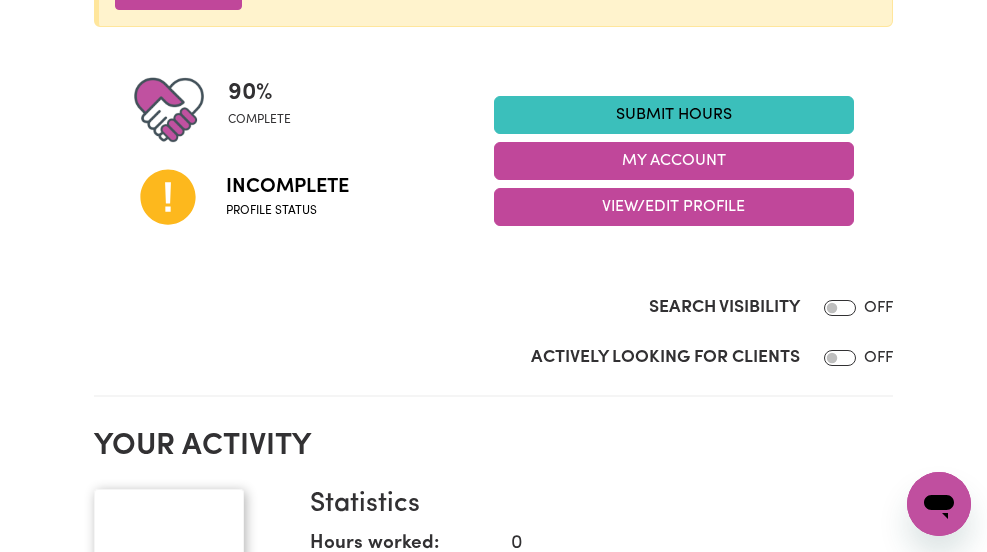 click 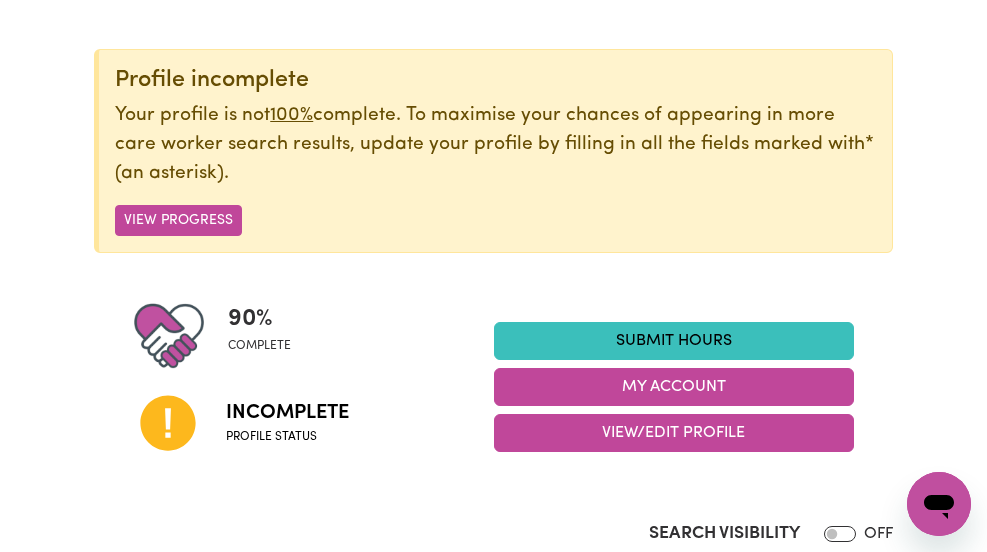 scroll, scrollTop: 211, scrollLeft: 0, axis: vertical 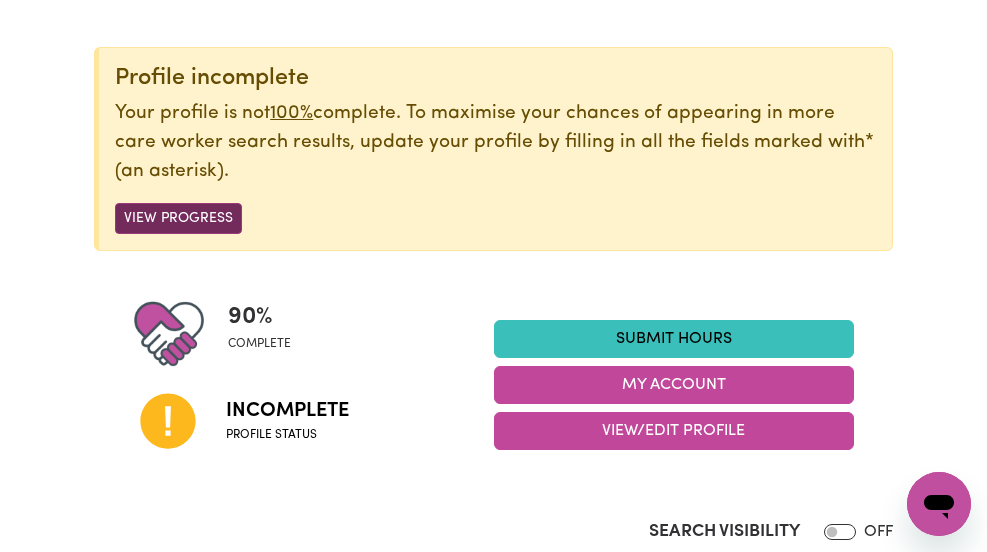 click on "View Progress" at bounding box center (178, 218) 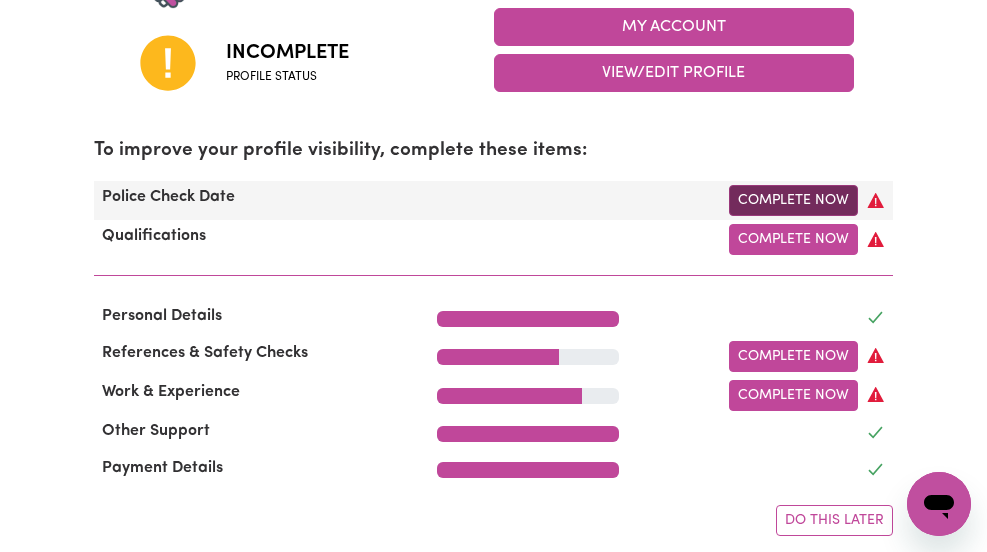 scroll, scrollTop: 563, scrollLeft: 0, axis: vertical 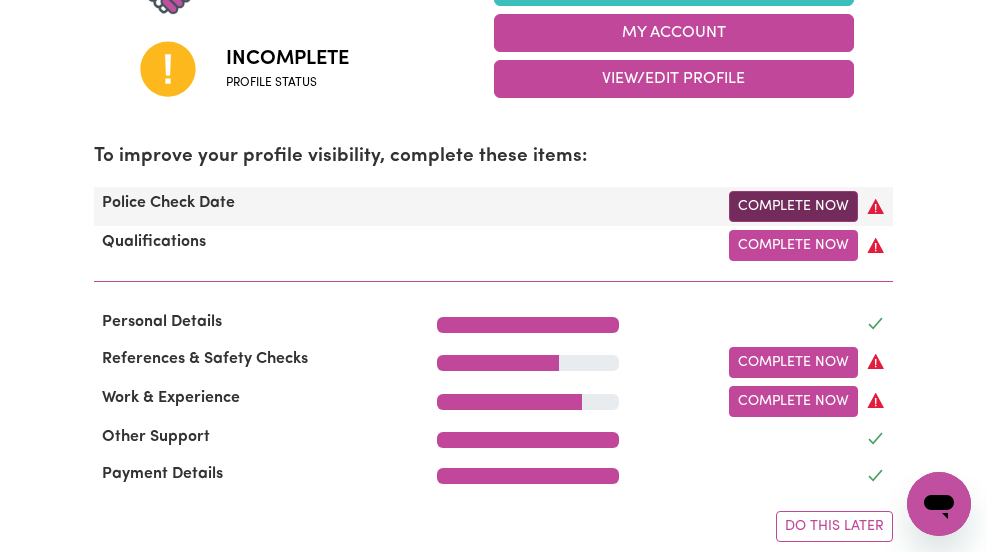 click on "Complete Now" at bounding box center (793, 206) 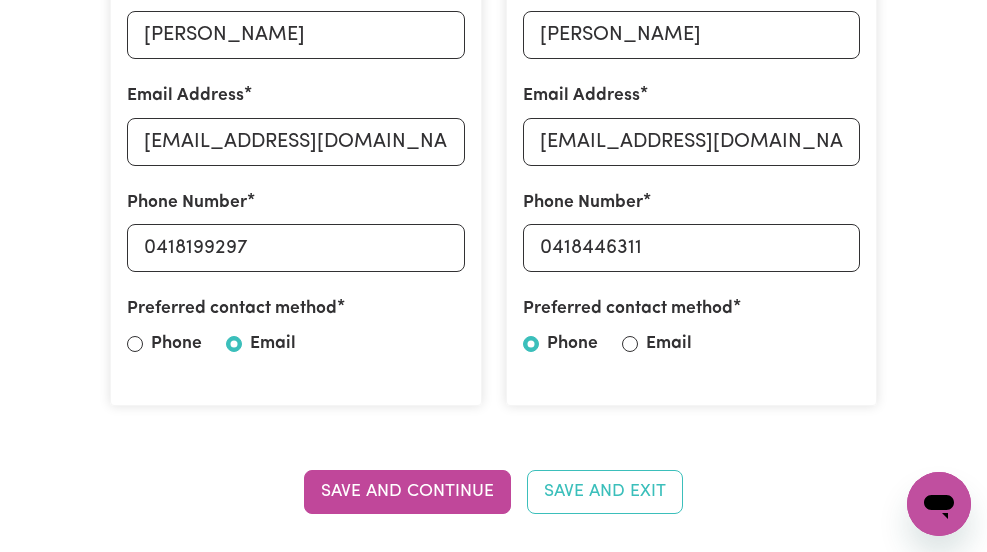 scroll, scrollTop: 715, scrollLeft: 0, axis: vertical 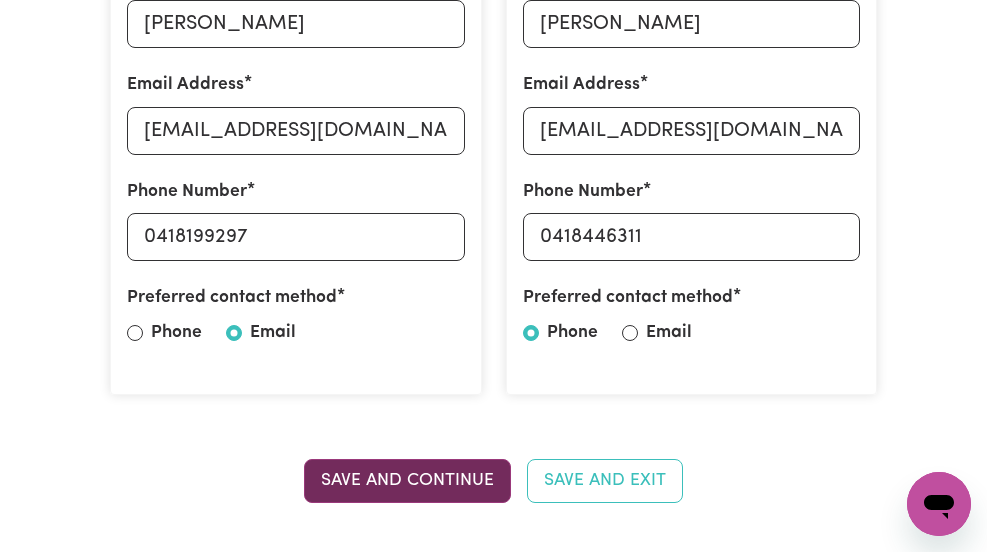 click on "Save and Continue" at bounding box center (407, 481) 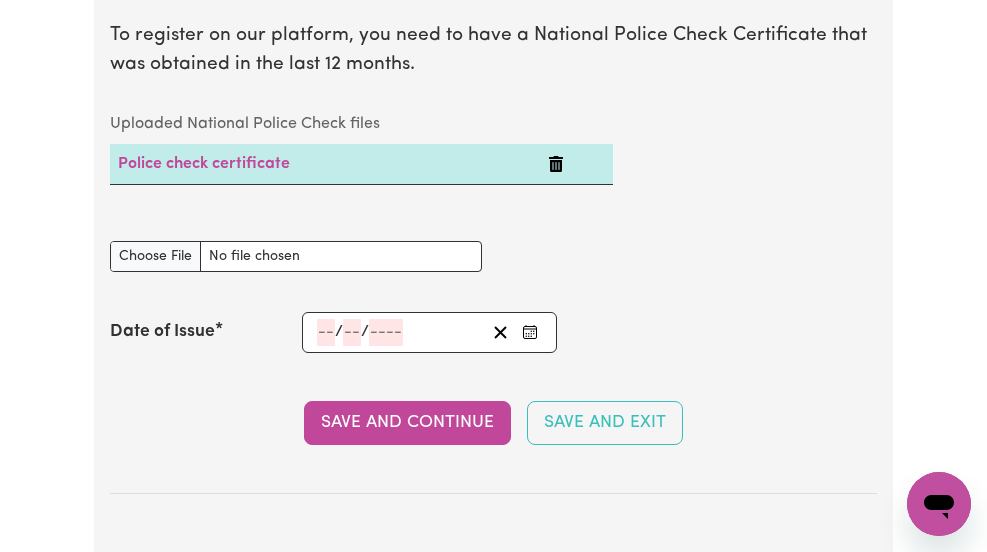 scroll, scrollTop: 1413, scrollLeft: 0, axis: vertical 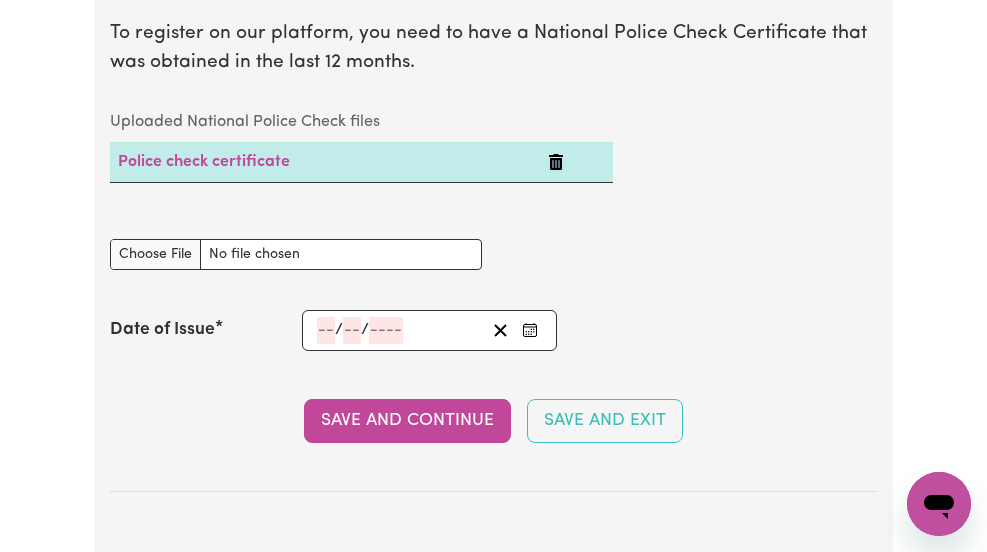 click on "Save and Continue" at bounding box center (407, 421) 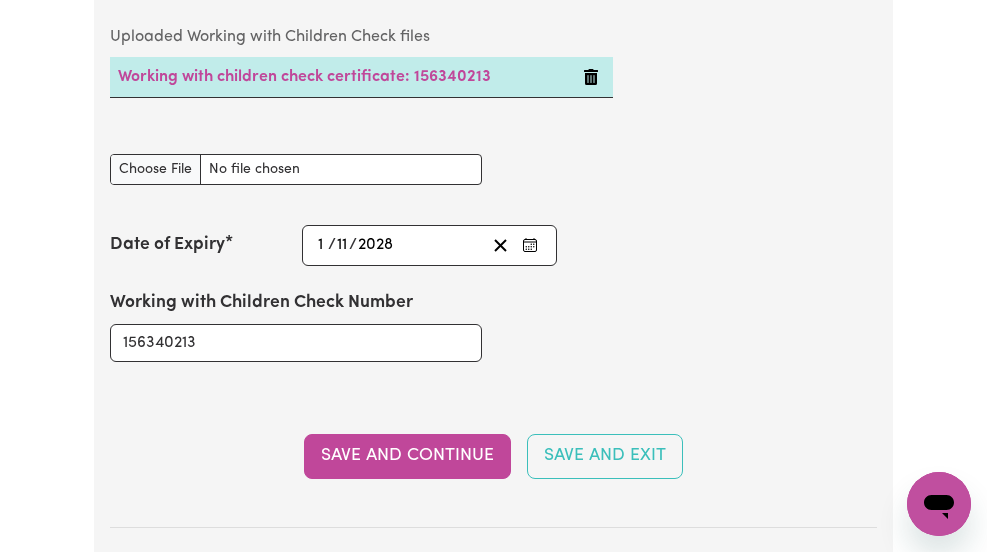 scroll, scrollTop: 2091, scrollLeft: 0, axis: vertical 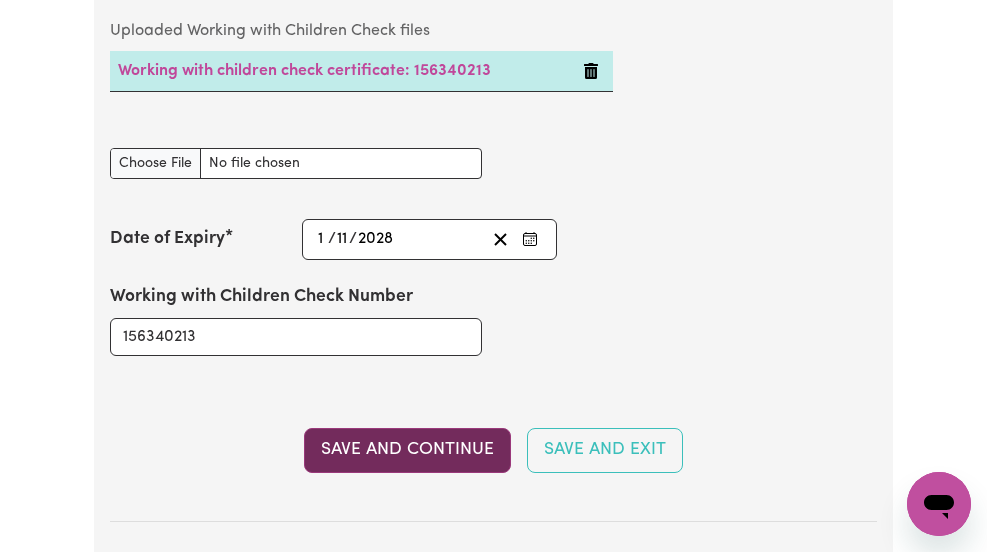 click on "Save and Continue" at bounding box center [407, 450] 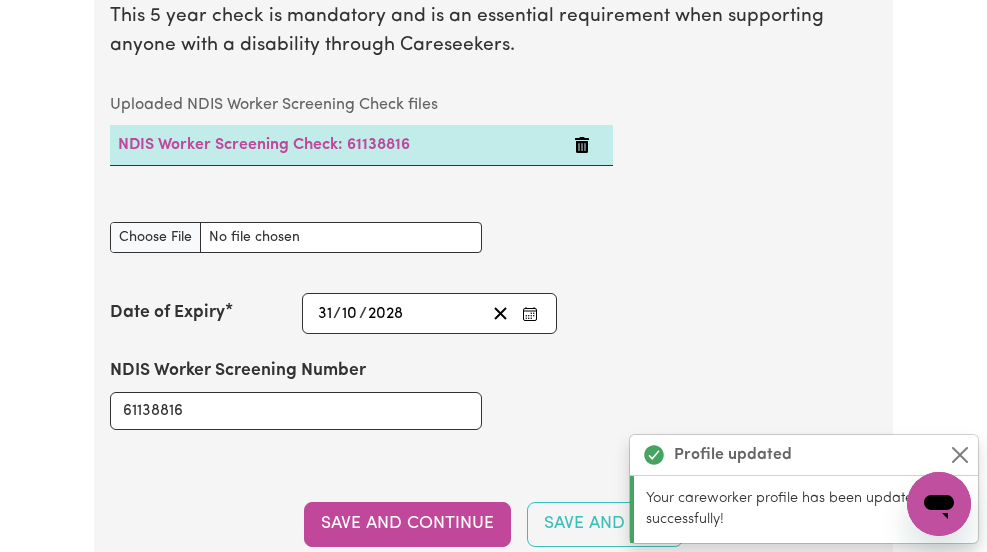 scroll, scrollTop: 2762, scrollLeft: 0, axis: vertical 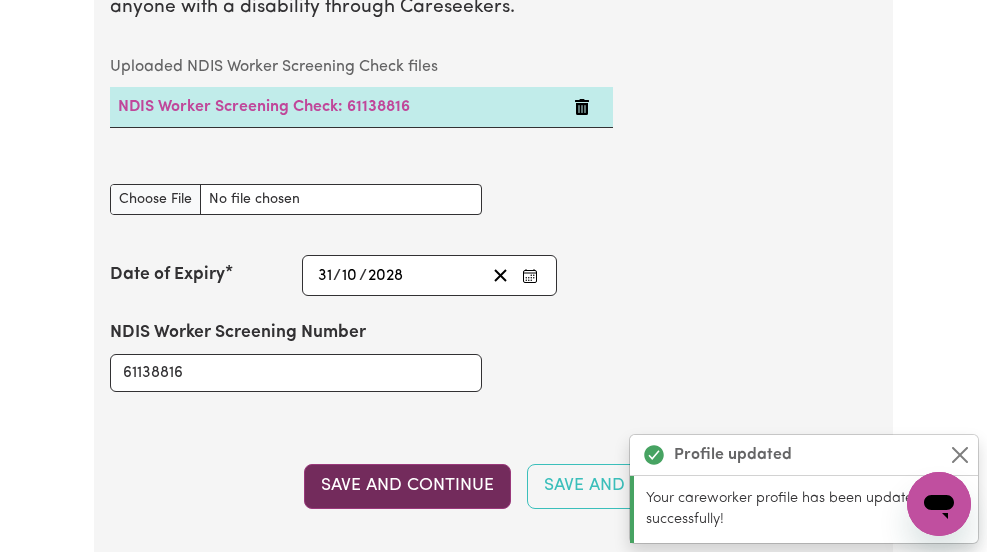 click on "Save and Continue" at bounding box center (407, 486) 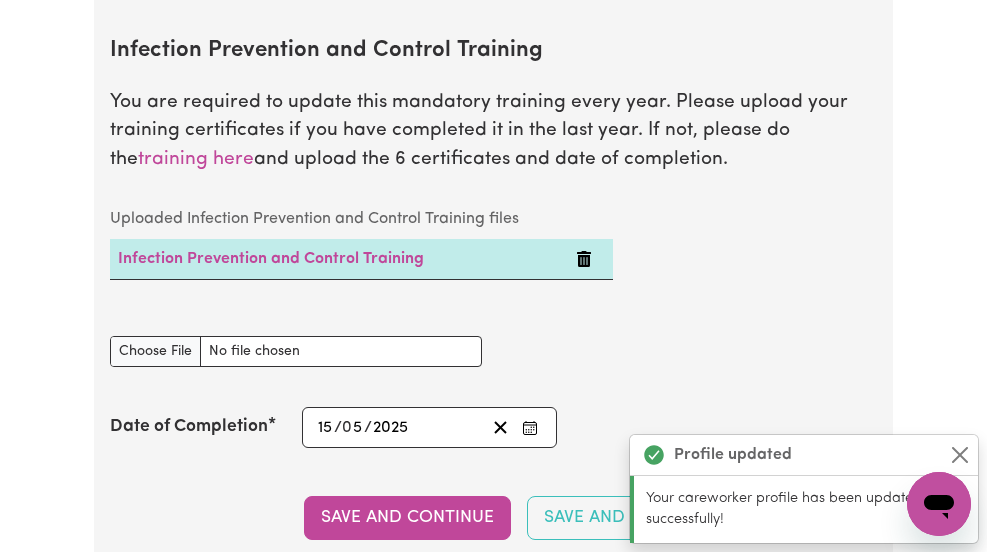 scroll, scrollTop: 3352, scrollLeft: 0, axis: vertical 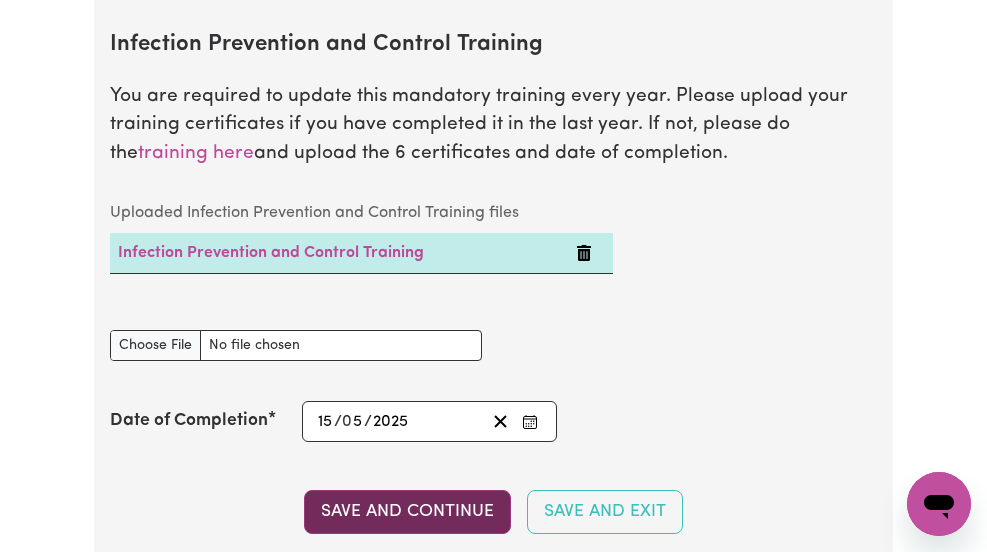 click on "Save and Continue" at bounding box center [407, 512] 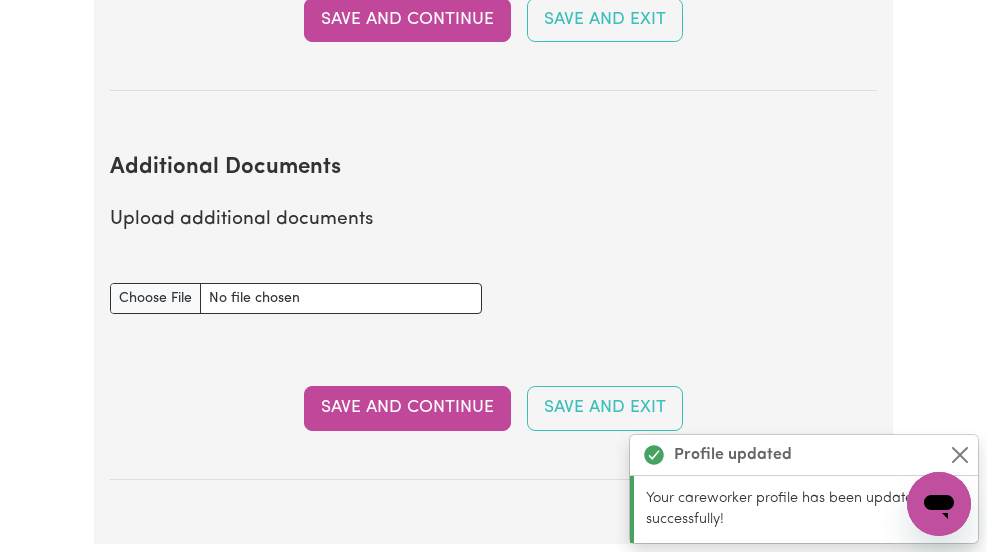 scroll, scrollTop: 3838, scrollLeft: 0, axis: vertical 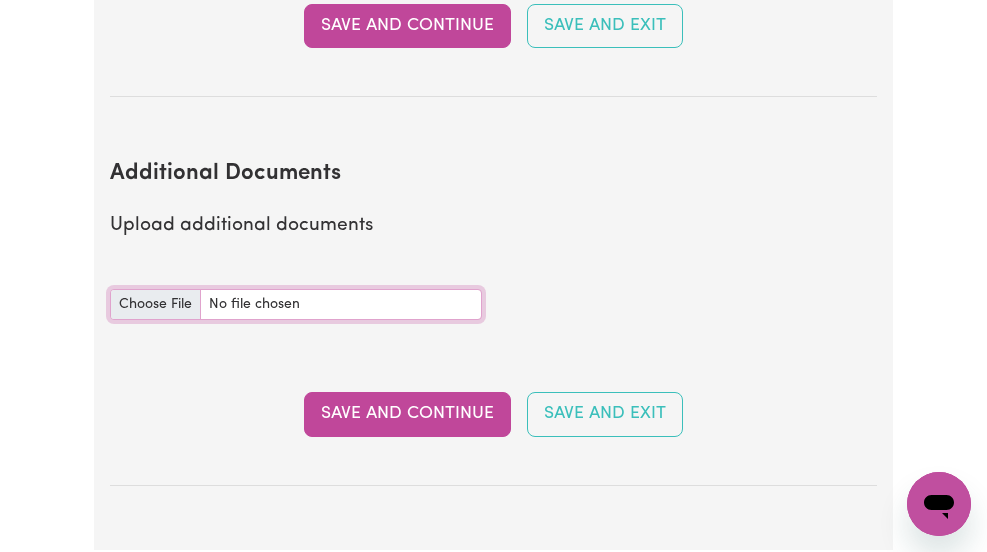 click on "Additional Documents  document" at bounding box center (295, 304) 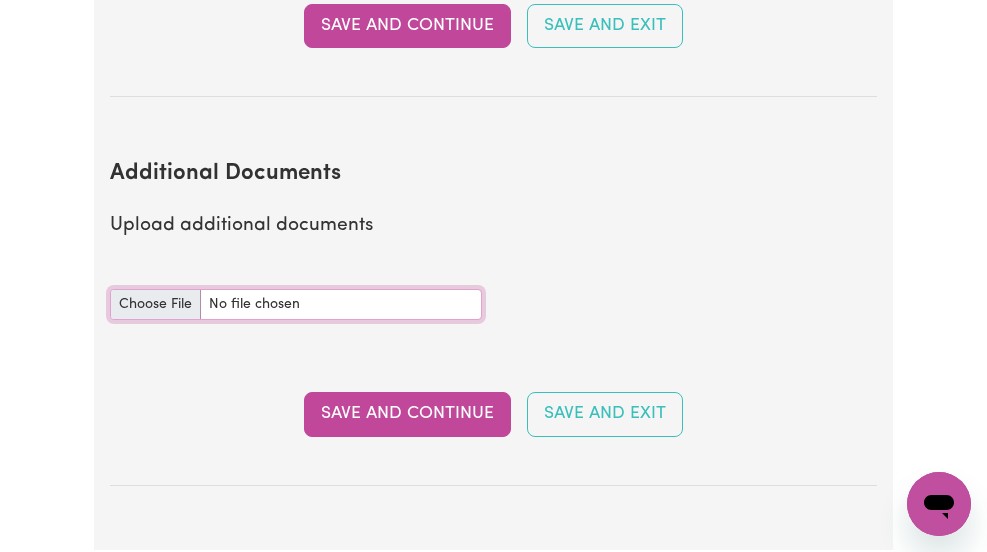 type on "C:\fakepath\CAB Disability (QLD)_Candidate Assessment _ Briefing - Certificate.pdf" 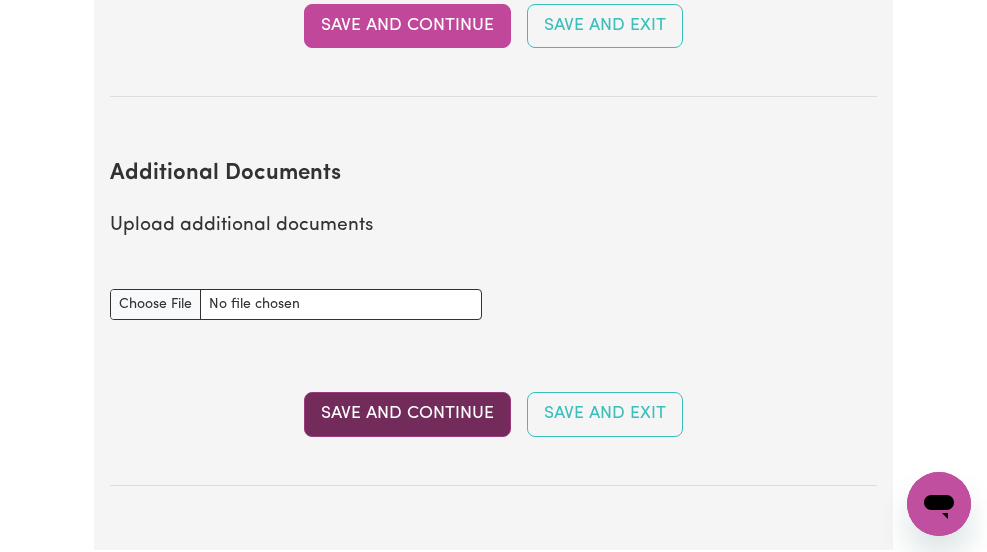 click on "Save and Continue" at bounding box center [407, 414] 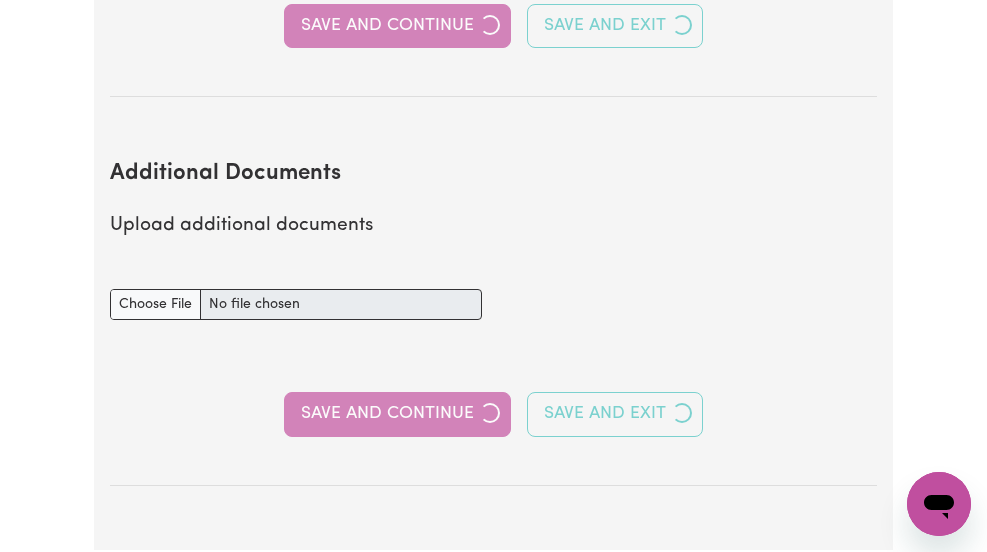 select on "2023" 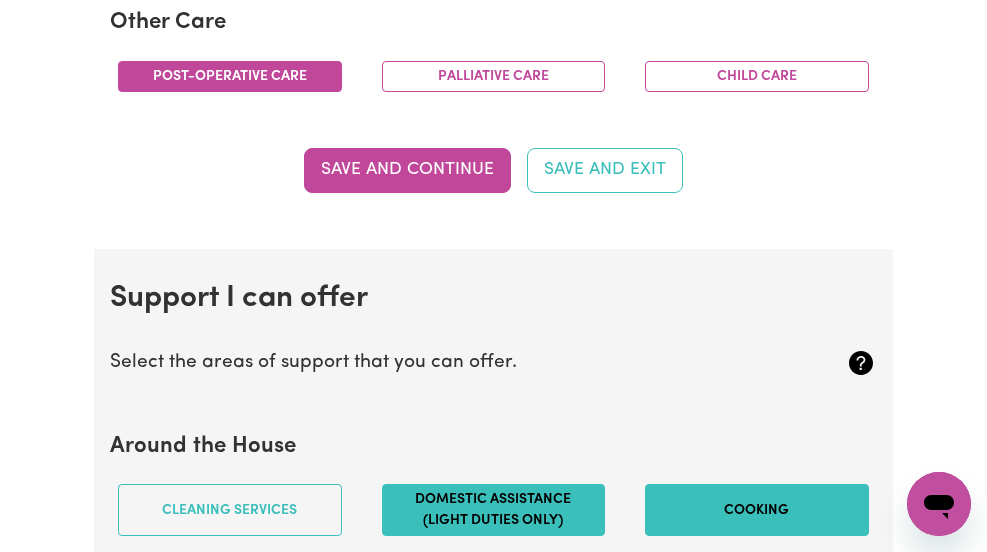 scroll, scrollTop: 1577, scrollLeft: 0, axis: vertical 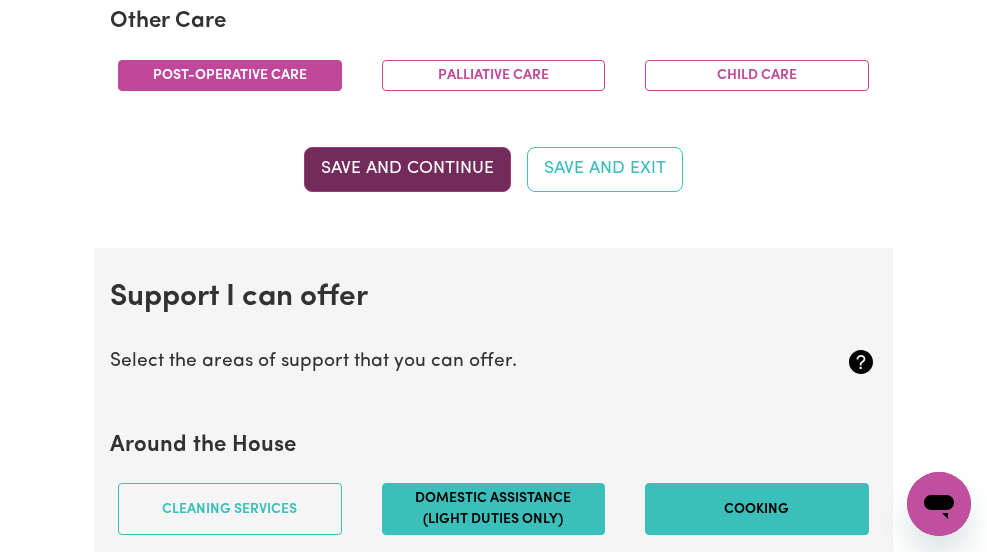 click on "Save and Continue" at bounding box center (407, 169) 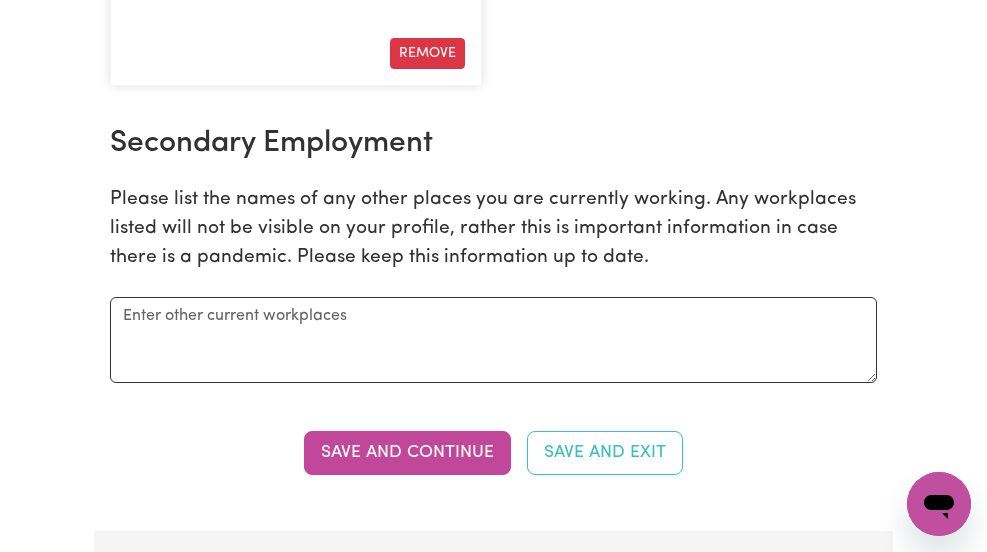 scroll, scrollTop: 4322, scrollLeft: 0, axis: vertical 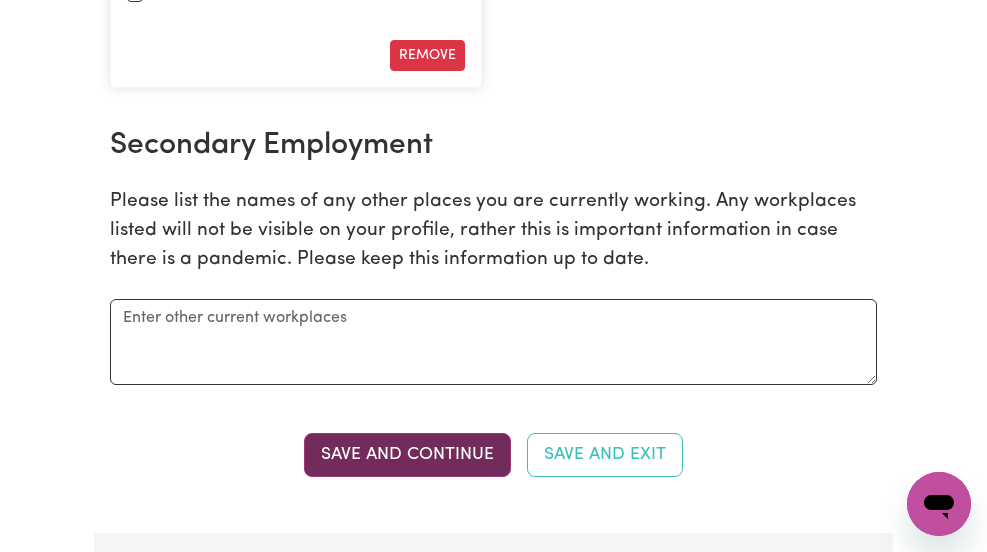 click on "Save and Continue" at bounding box center [407, 455] 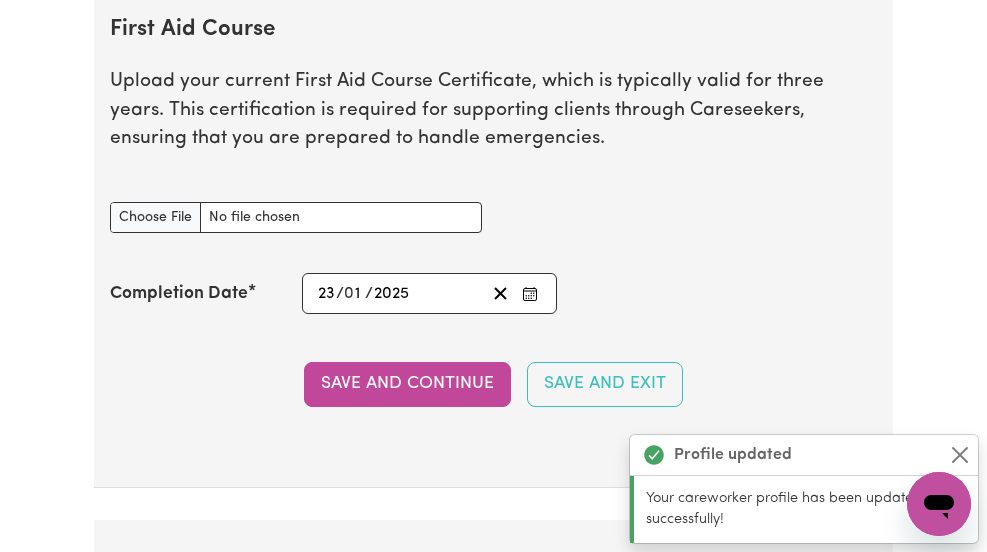 scroll, scrollTop: 4876, scrollLeft: 0, axis: vertical 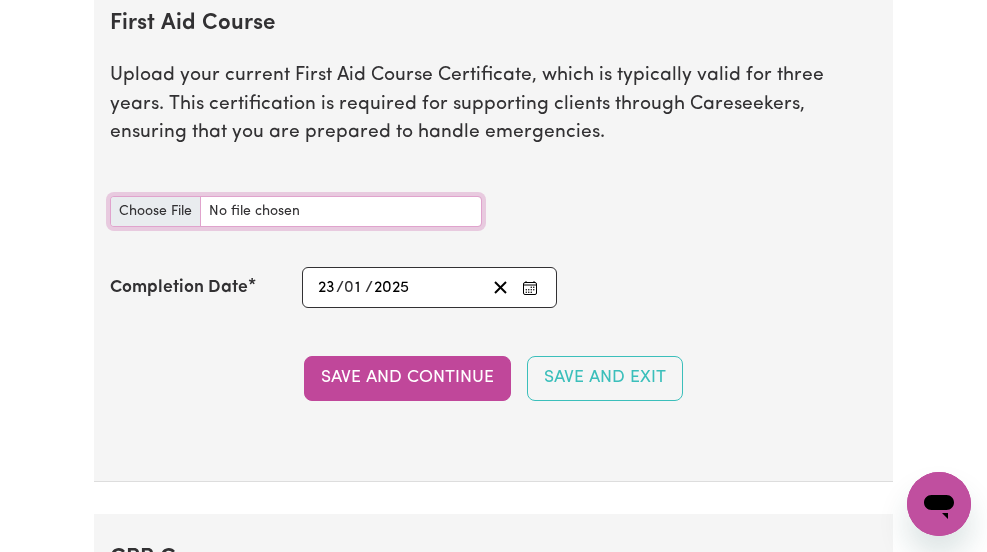 click on "First Aid Course  document" at bounding box center [295, 211] 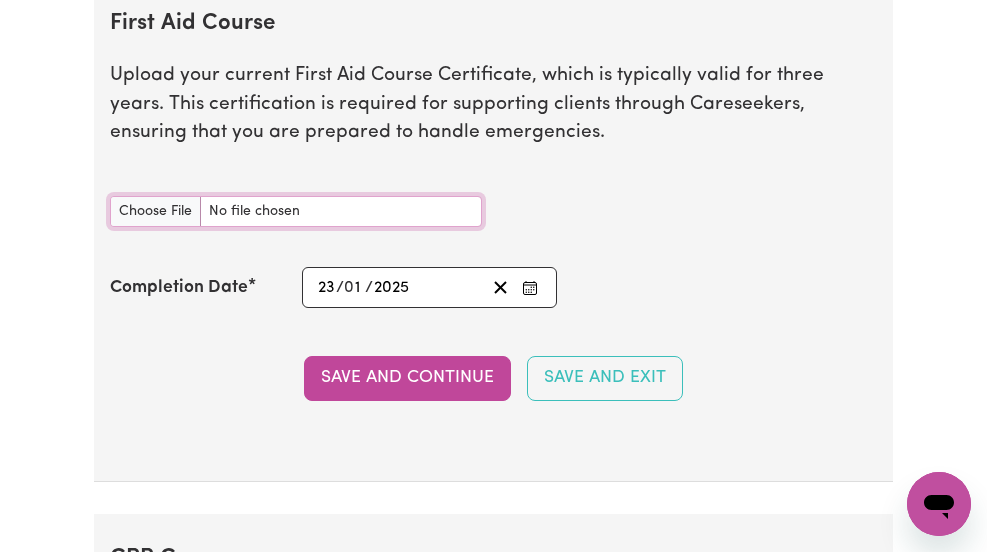 type on "C:\fakepath\First Aid & CPR certificate 2024 .pdf" 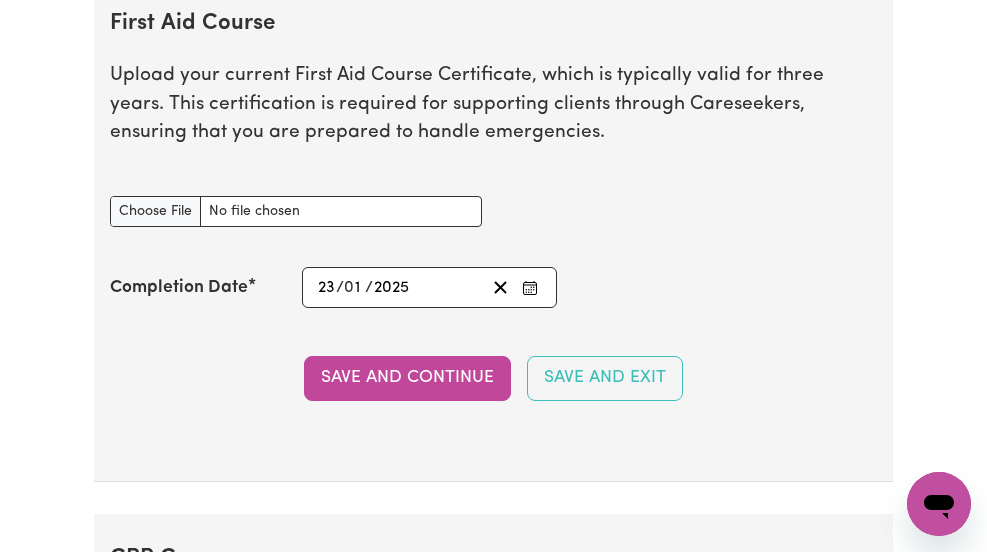 click on "[DATE] 23 / 0 1 / 2025" at bounding box center [400, 287] 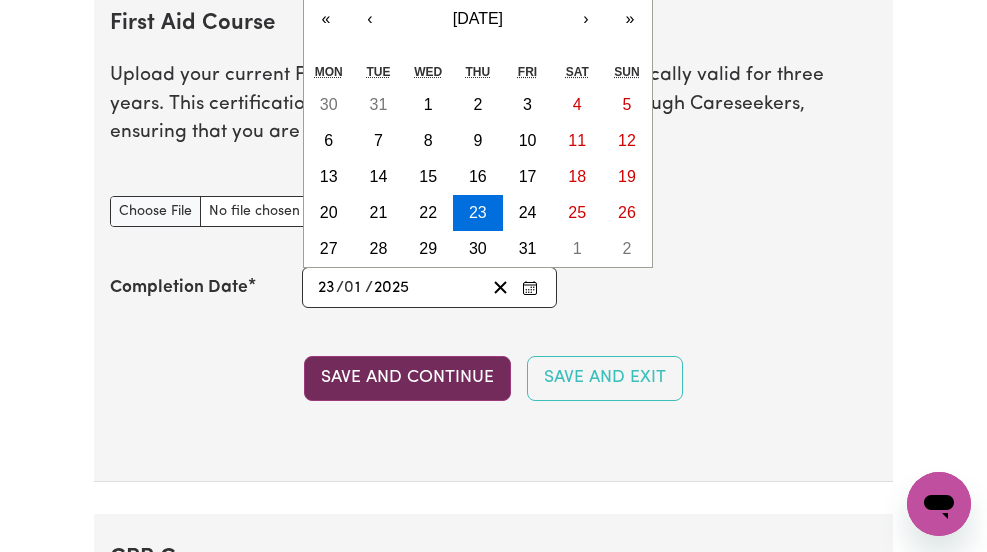 click on "Save and Continue" at bounding box center [407, 378] 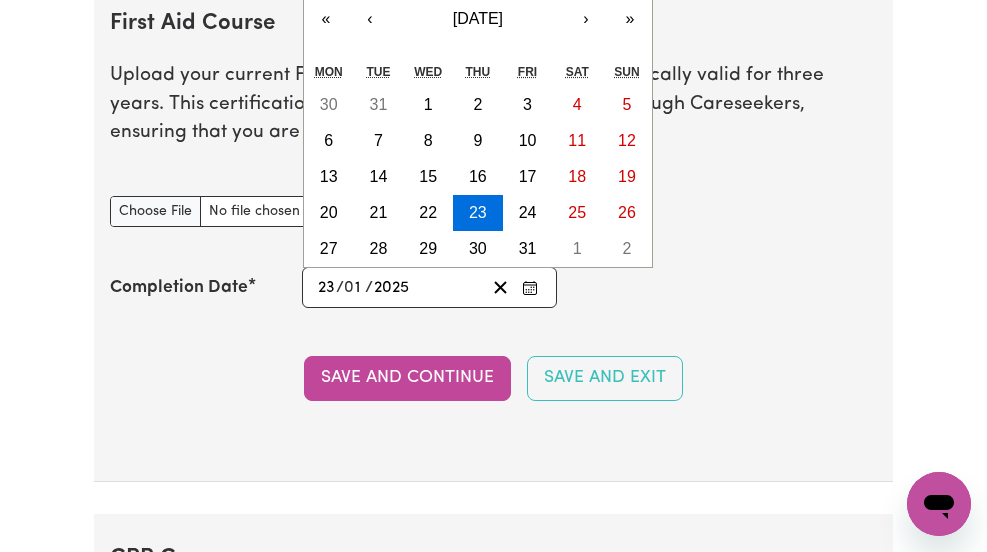 type 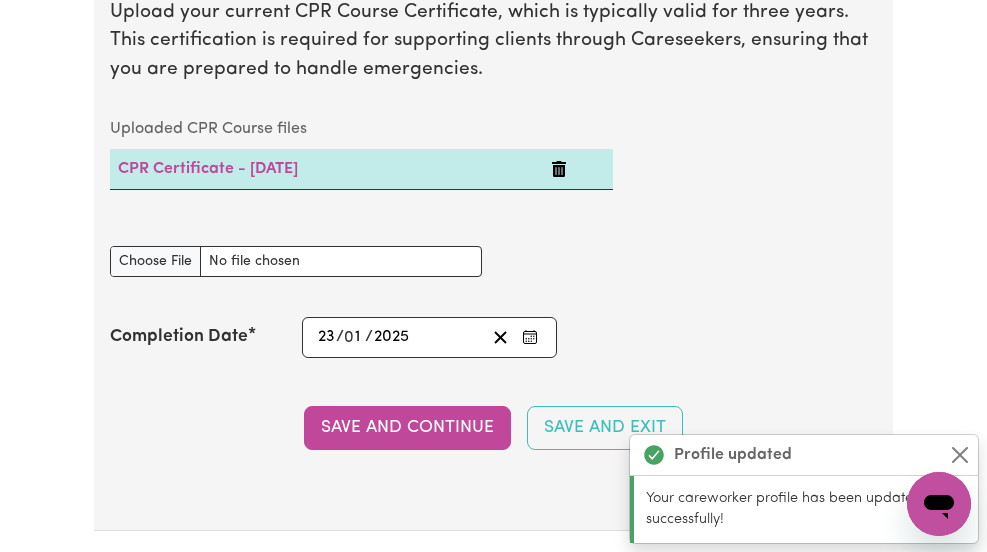 scroll, scrollTop: 5642, scrollLeft: 0, axis: vertical 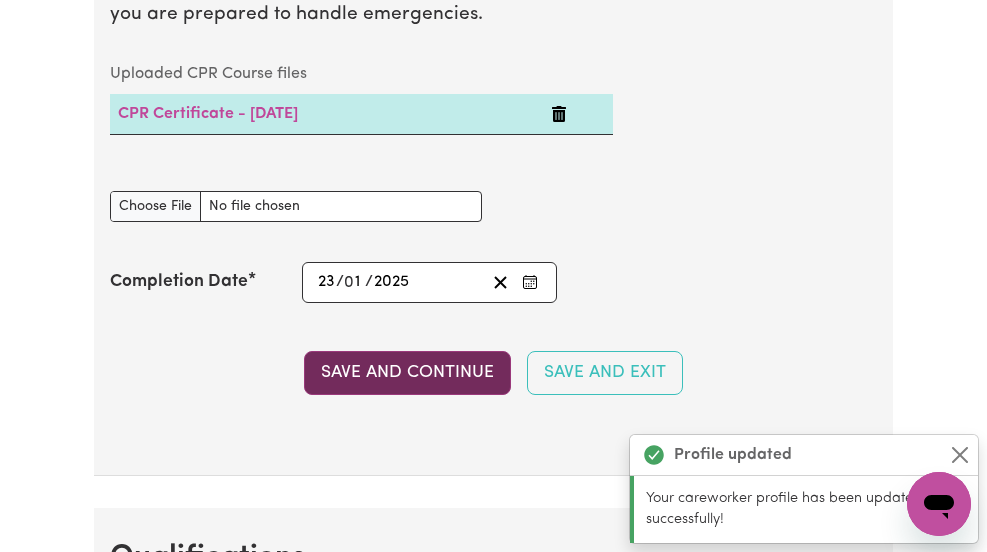 click on "Save and Continue" at bounding box center (407, 373) 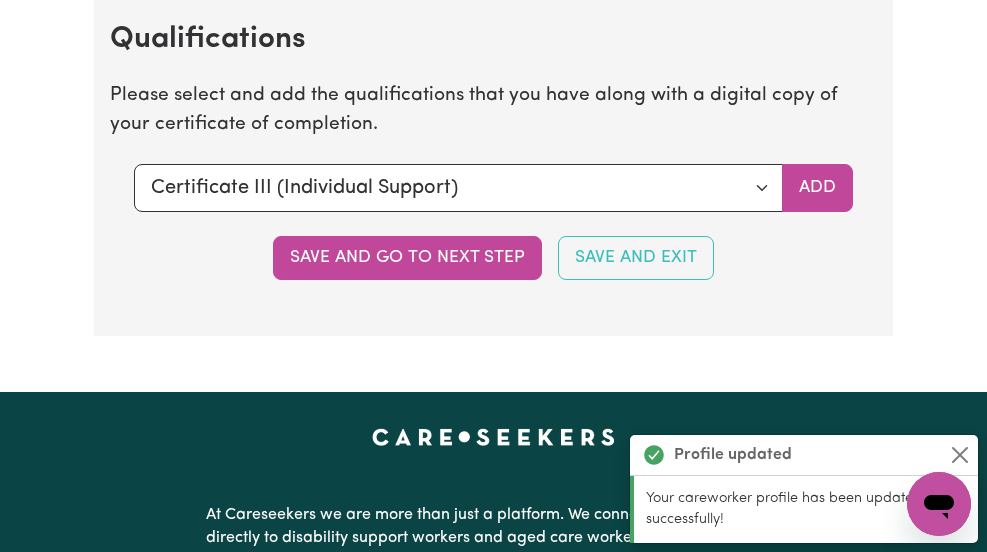scroll, scrollTop: 6172, scrollLeft: 0, axis: vertical 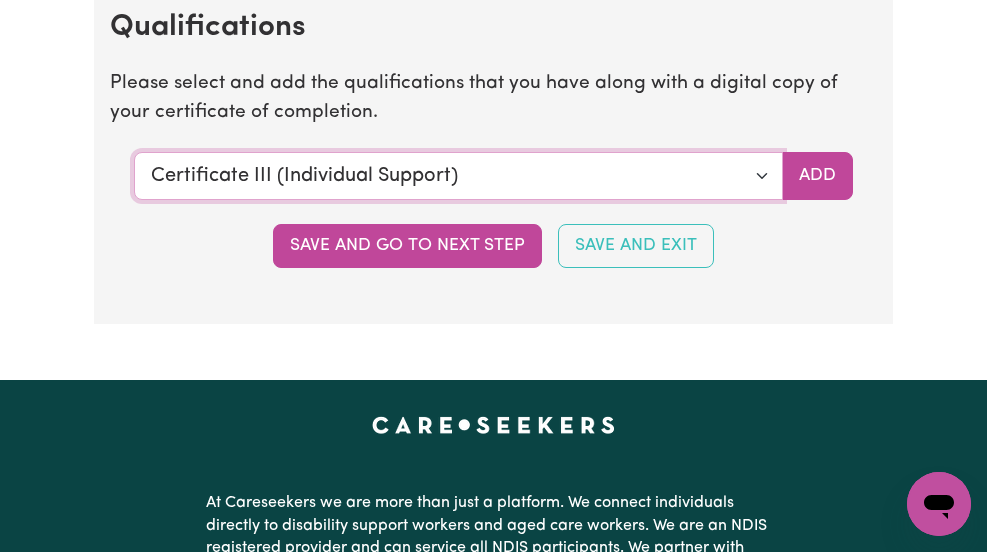 click on "Select a qualification to add... Certificate III (Individual Support) Certificate III in Community Services [CHC32015] Certificate IV (Disability Support) Certificate IV (Ageing Support) Certificate IV in Community Services [CHC42015] Certificate IV (Mental Health) Diploma of Nursing Diploma of Nursing (EEN) Diploma of Community Services Diploma Mental Health Master of Science (Dementia Care) Assist clients with medication [HLTHPS006] CPR Course [HLTAID009-12] Course in First Aid Management of [MEDICAL_DATA] [22300VIC] Course in the Management of [MEDICAL_DATA] Risks and Emergencies in the Workplace [22556VIC] [MEDICAL_DATA] Management Manual Handling [MEDICAL_DATA] Bachelor of Nursing - Australian registered nurse Bachelor of Nursing - Overseas qualification Bachelor of Nursing (Not Registered Under [PERSON_NAME]) Bachelor of social work Bachelor of social work - overseas qualification Bachelor of psychology Bachelor of psychology - overseas qualification Bachelor of applied science (OT, Speech, Physio)" at bounding box center [458, 176] 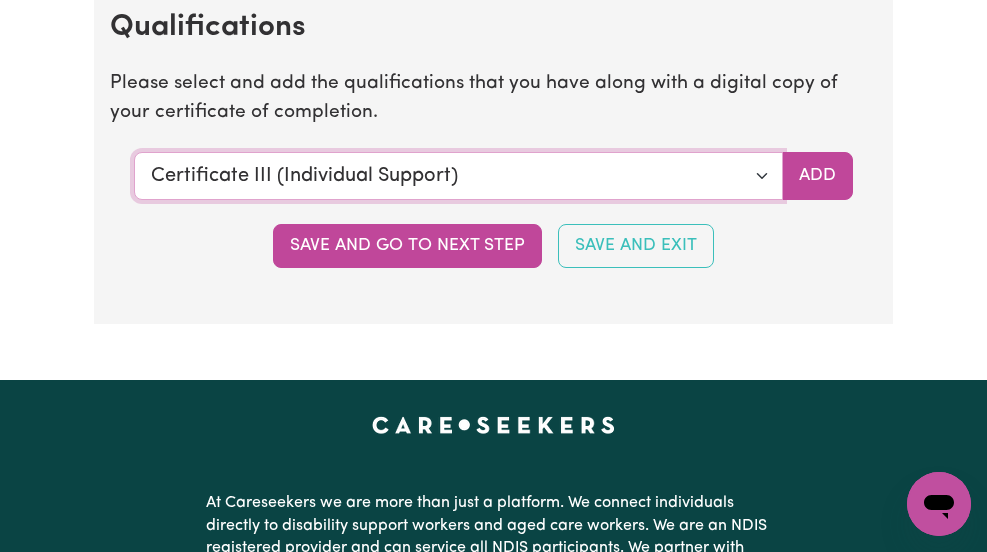 select on "Manual Handling" 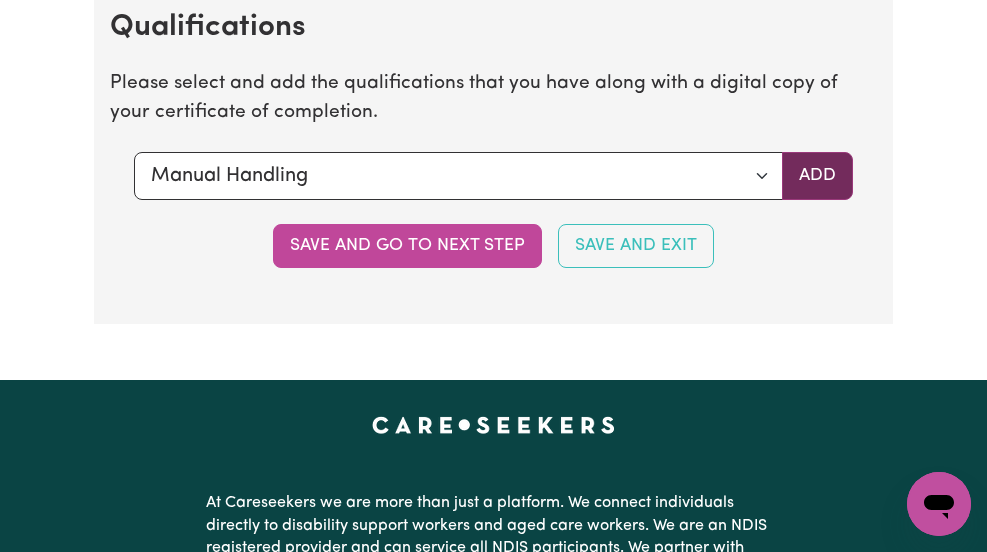 click on "Add" at bounding box center [817, 176] 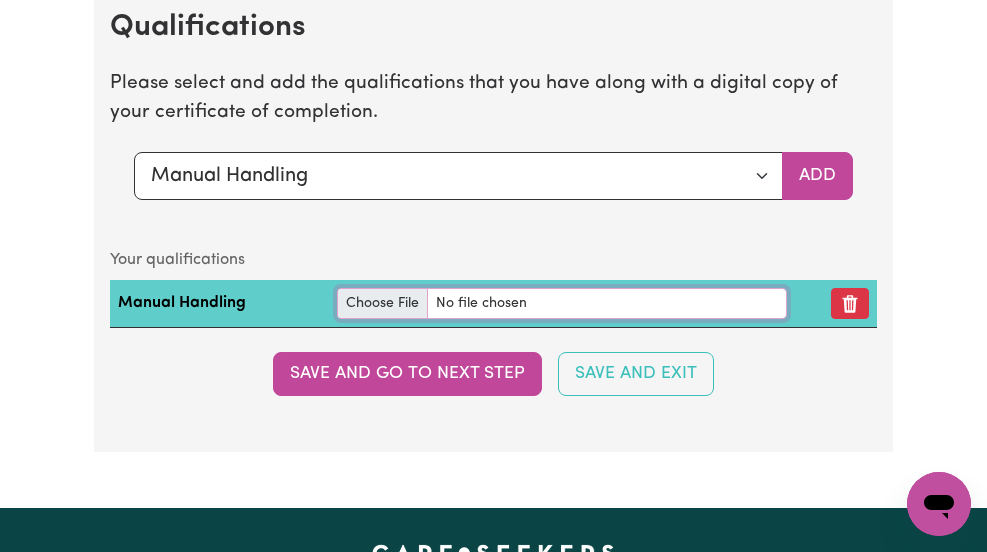 click at bounding box center [561, 303] 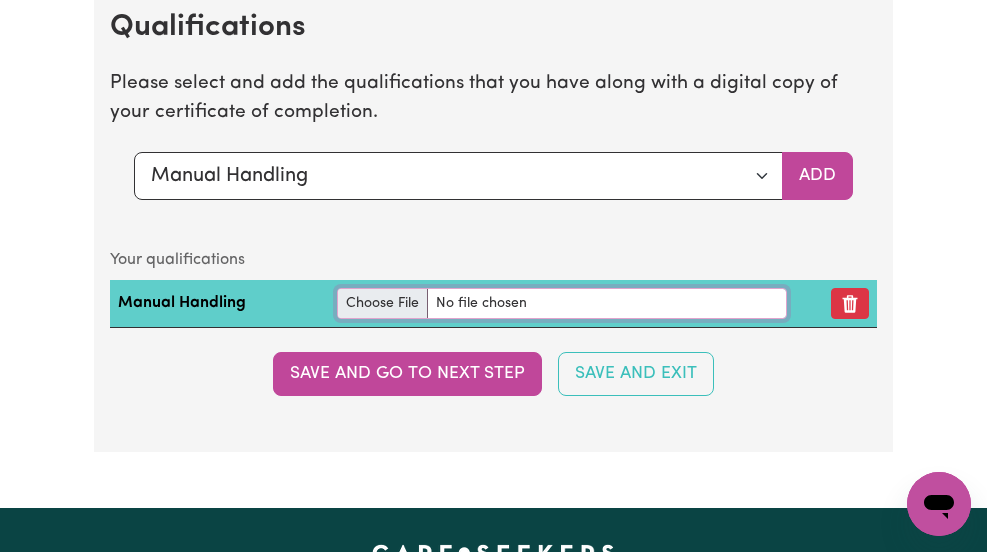 type on "C:\fakepath\manual Handling -IDSS ertificate_135143579_1728906878.pdf" 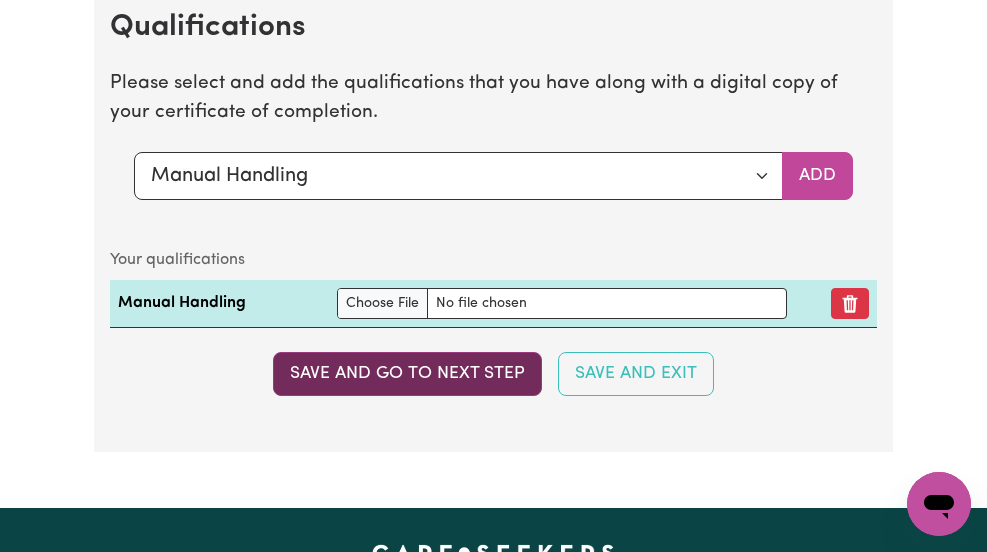 click on "Save and go to next step" at bounding box center (407, 374) 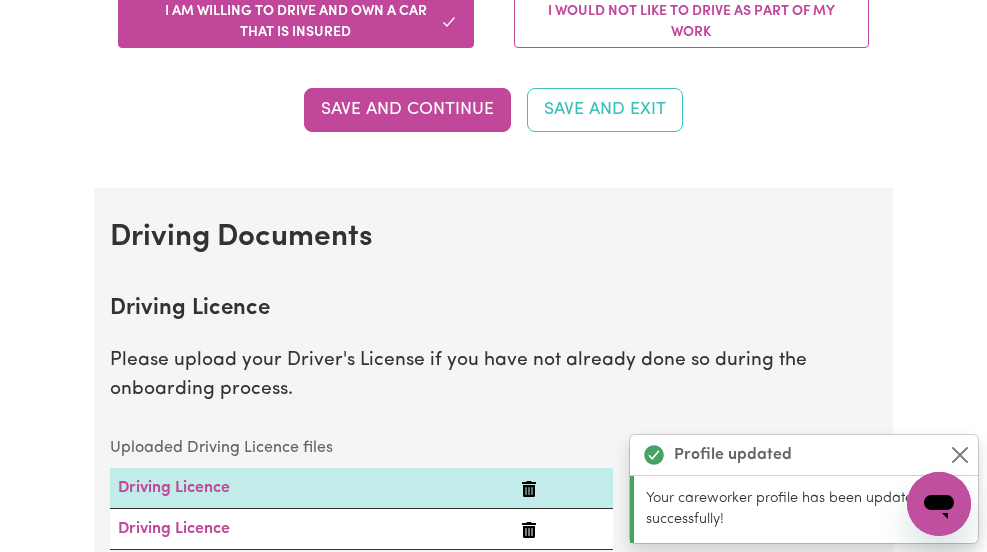 scroll, scrollTop: 693, scrollLeft: 0, axis: vertical 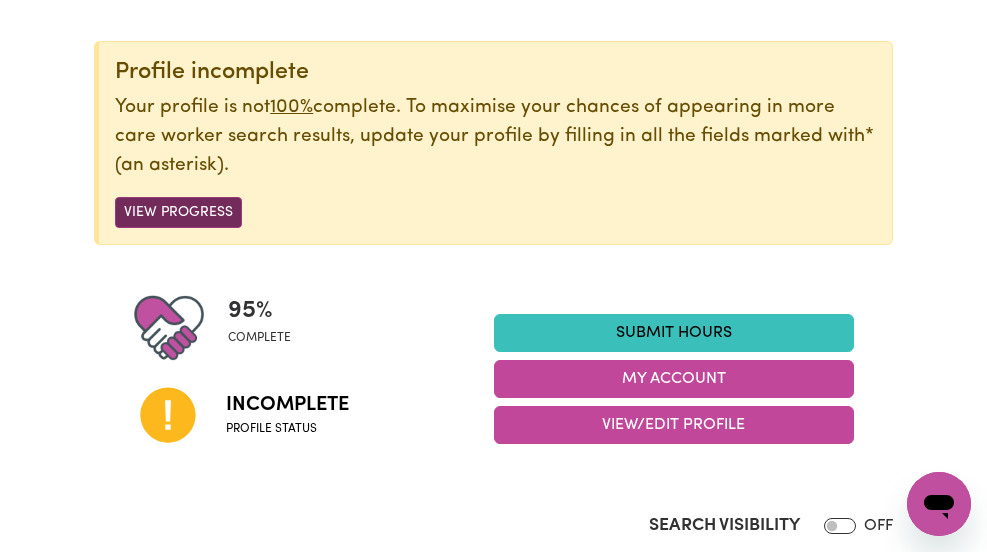 click on "View Progress" at bounding box center (178, 212) 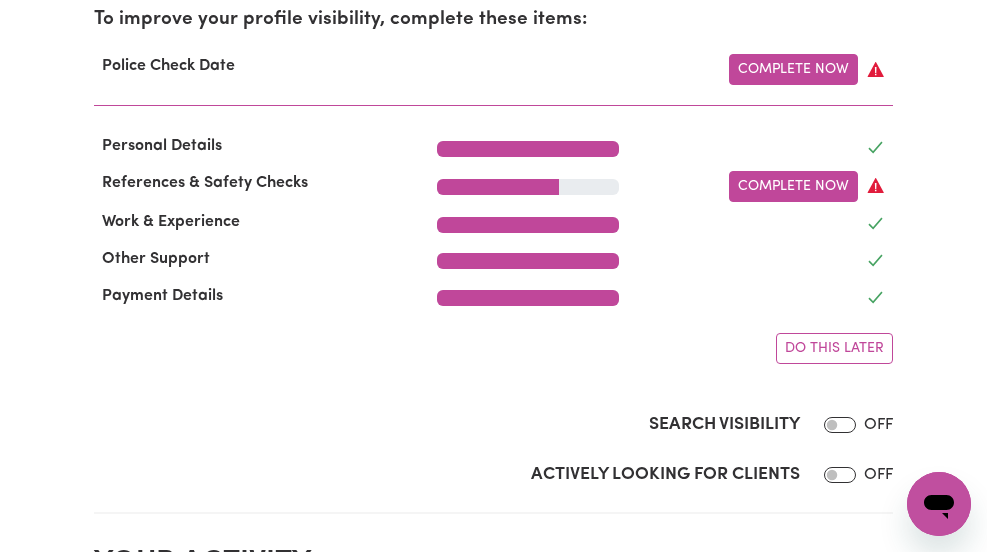 scroll, scrollTop: 702, scrollLeft: 0, axis: vertical 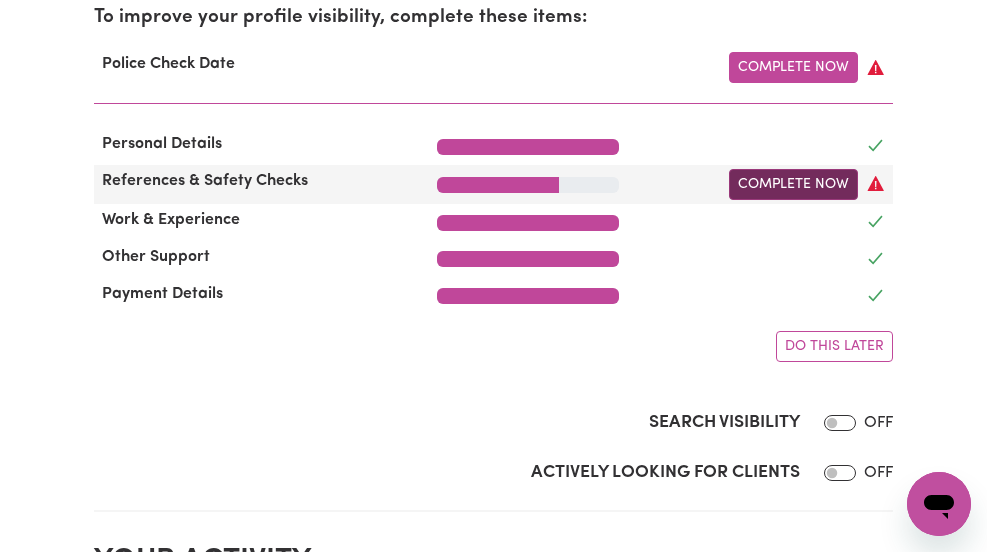 click on "Complete Now" at bounding box center (793, 184) 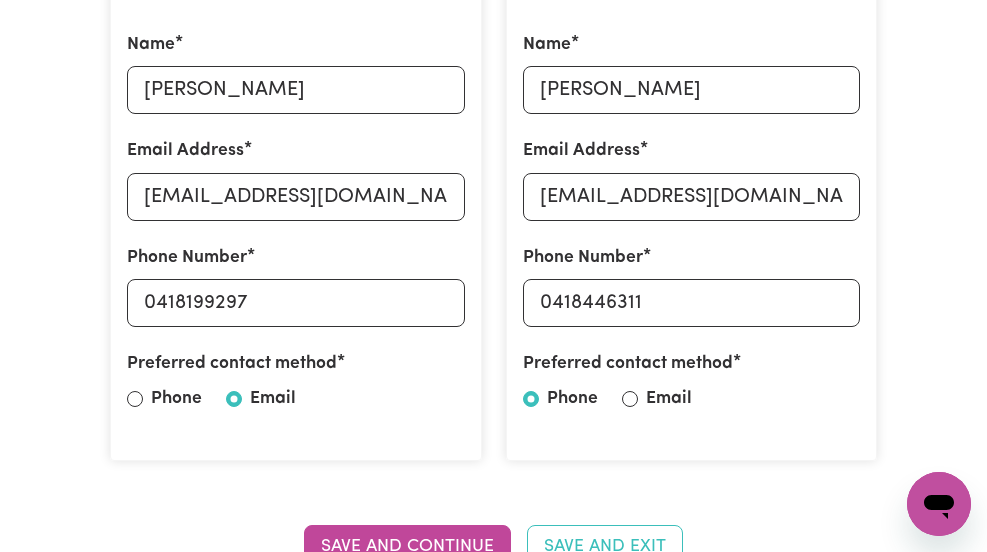 scroll, scrollTop: 728, scrollLeft: 0, axis: vertical 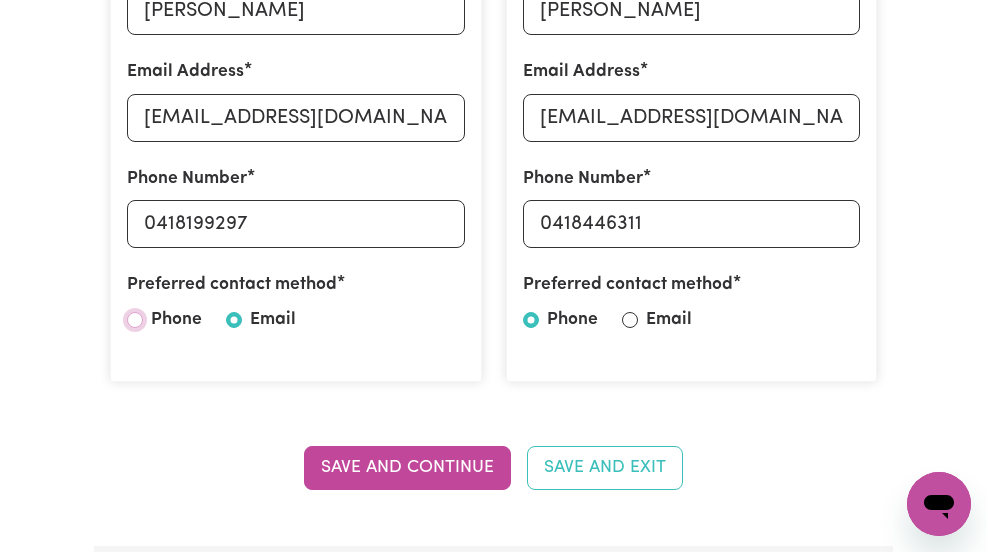 click on "Phone" at bounding box center (135, 320) 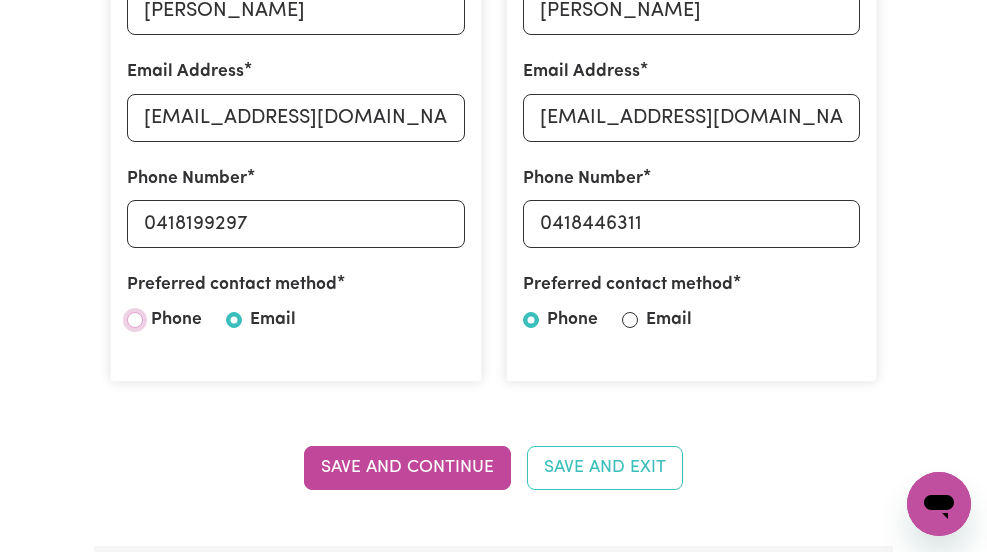 radio on "true" 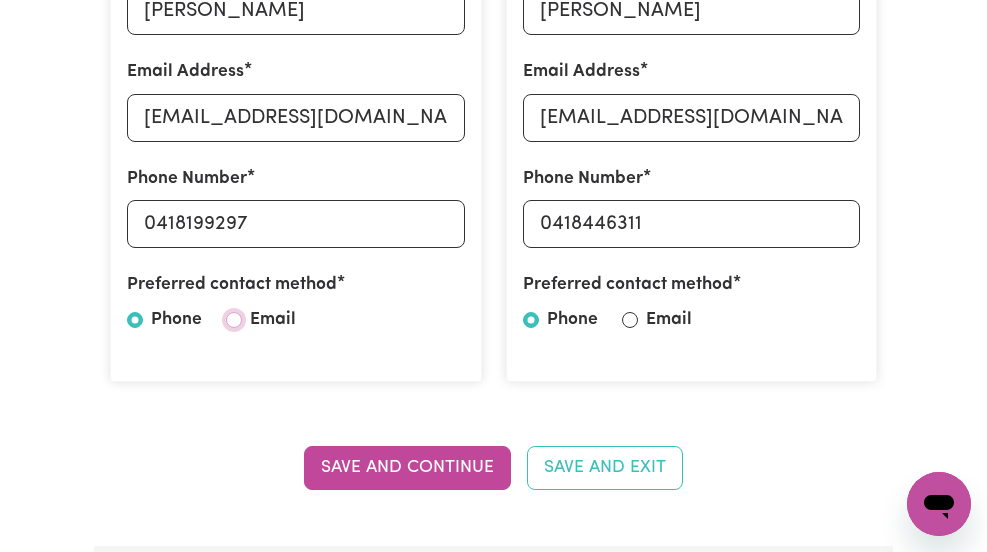 click on "Email" at bounding box center (234, 320) 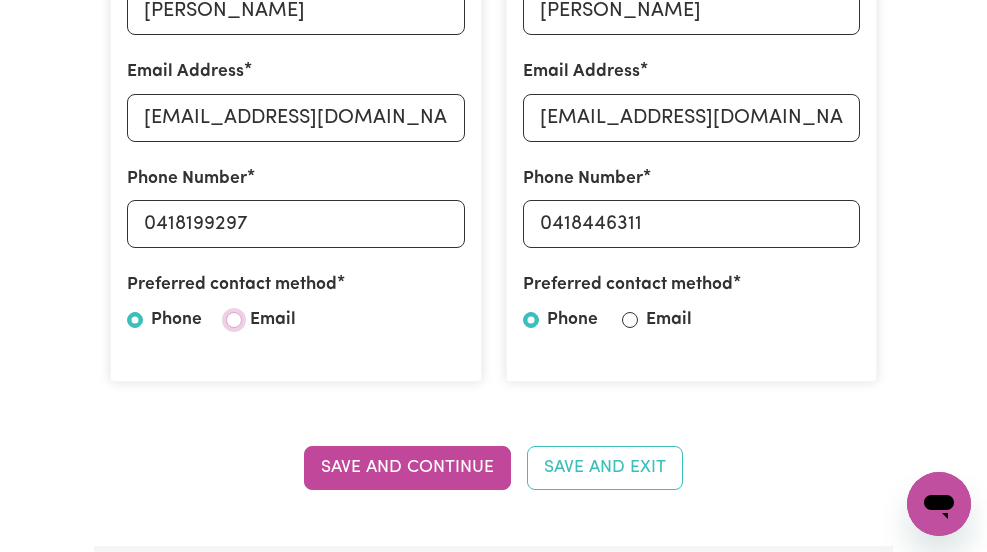 radio on "true" 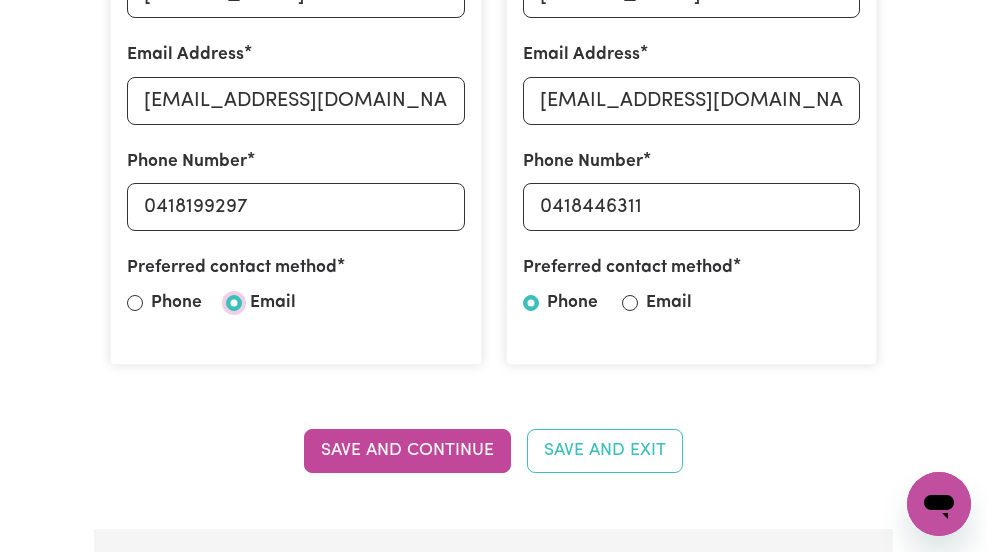 scroll, scrollTop: 779, scrollLeft: 0, axis: vertical 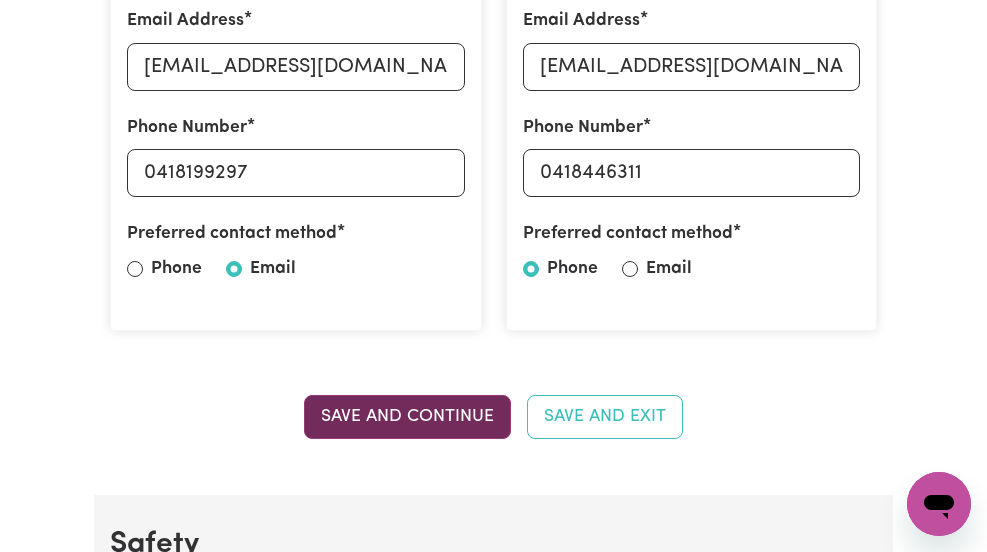 click on "Save and Continue" at bounding box center [407, 417] 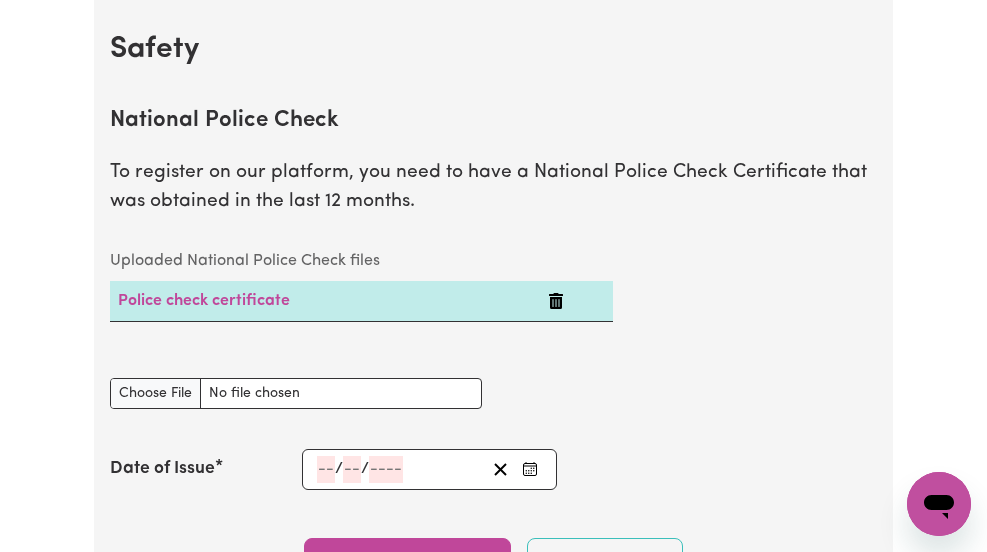 scroll, scrollTop: 1275, scrollLeft: 0, axis: vertical 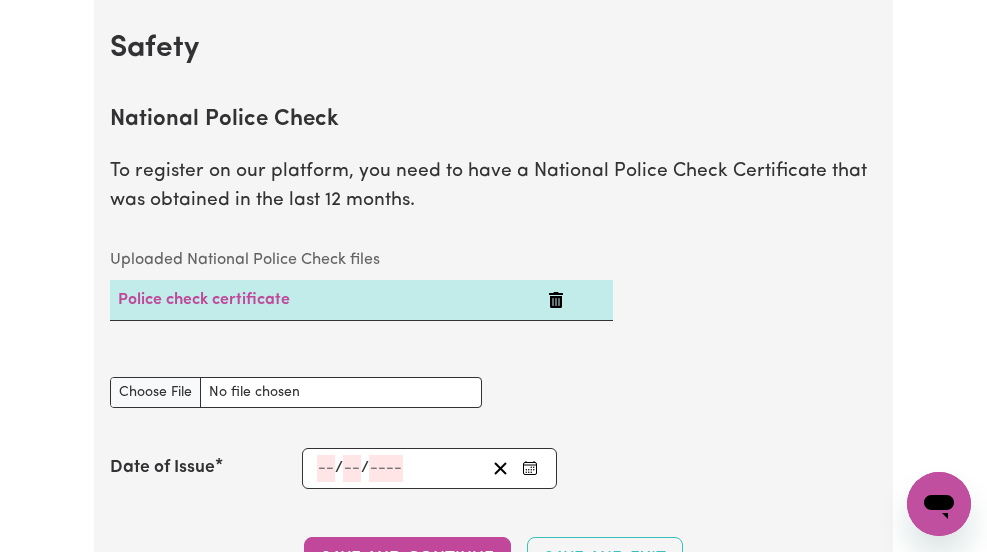 click on "Police check certificate" at bounding box center (325, 300) 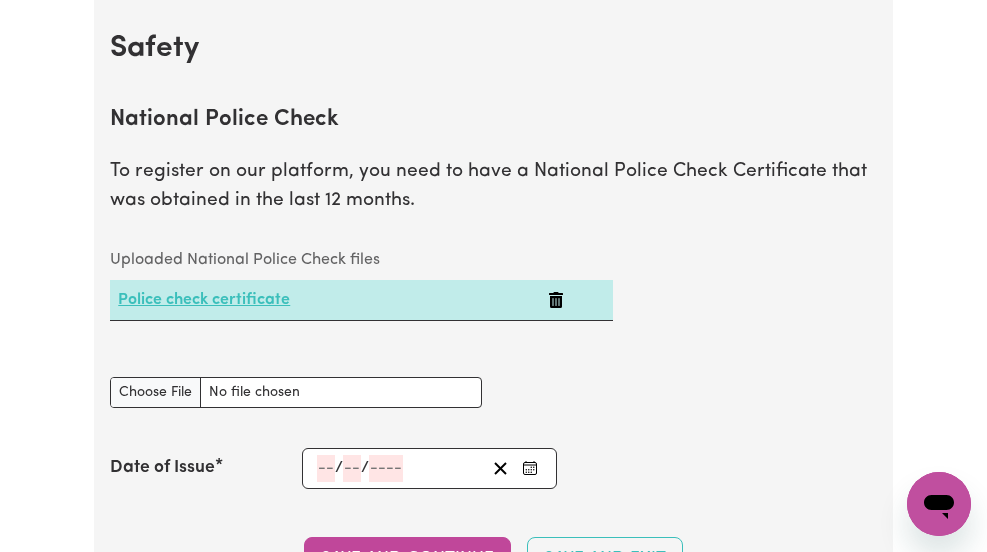 click on "Police check certificate" at bounding box center [204, 300] 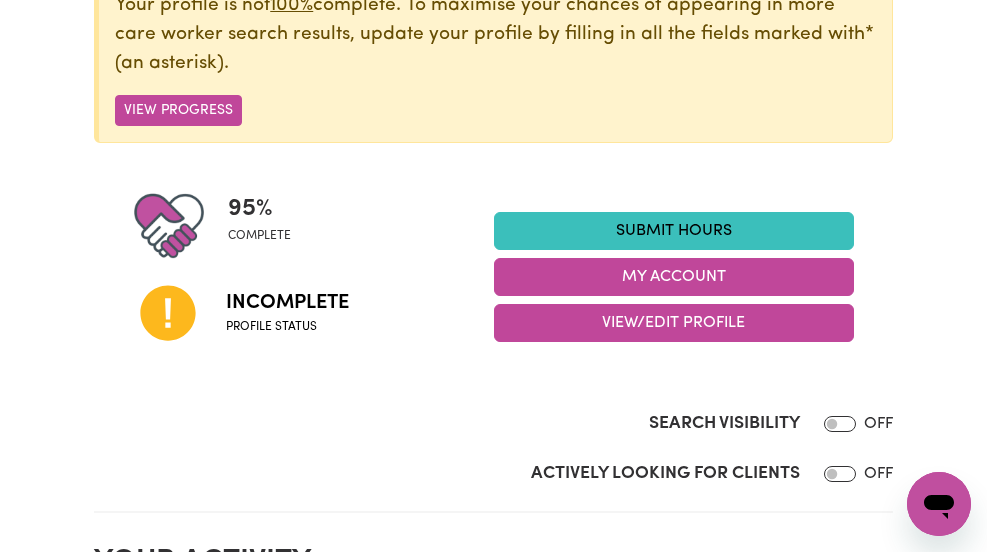 scroll, scrollTop: 320, scrollLeft: 0, axis: vertical 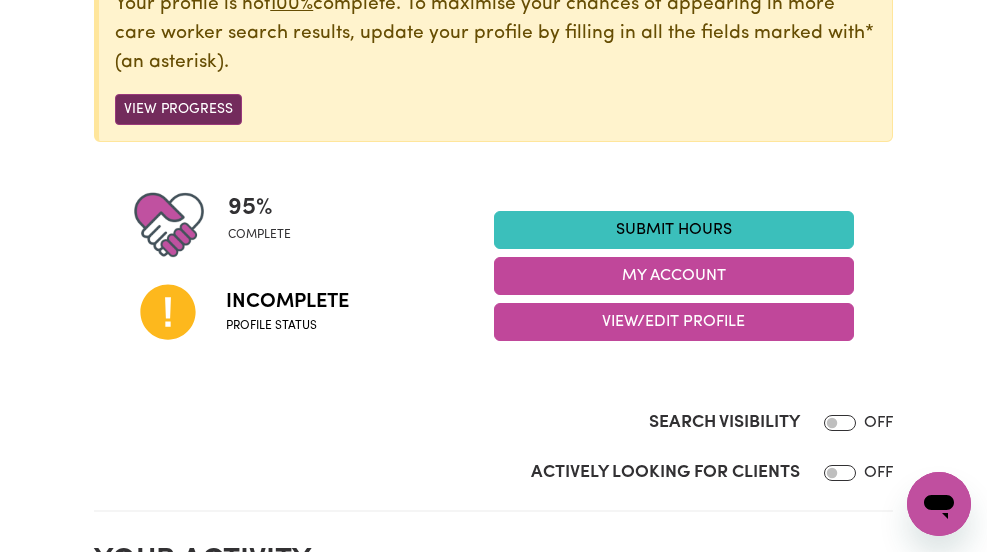 click on "View Progress" at bounding box center (178, 109) 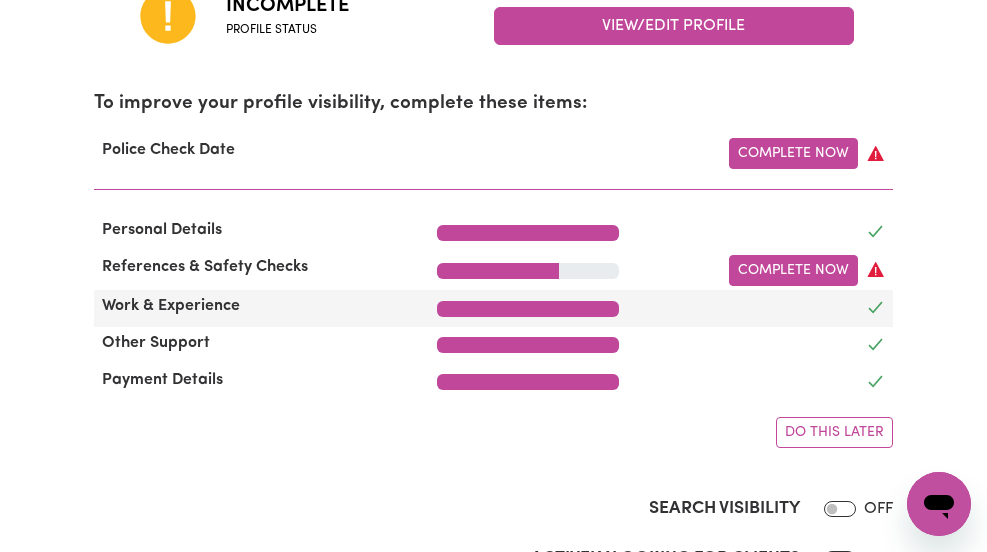 scroll, scrollTop: 663, scrollLeft: 0, axis: vertical 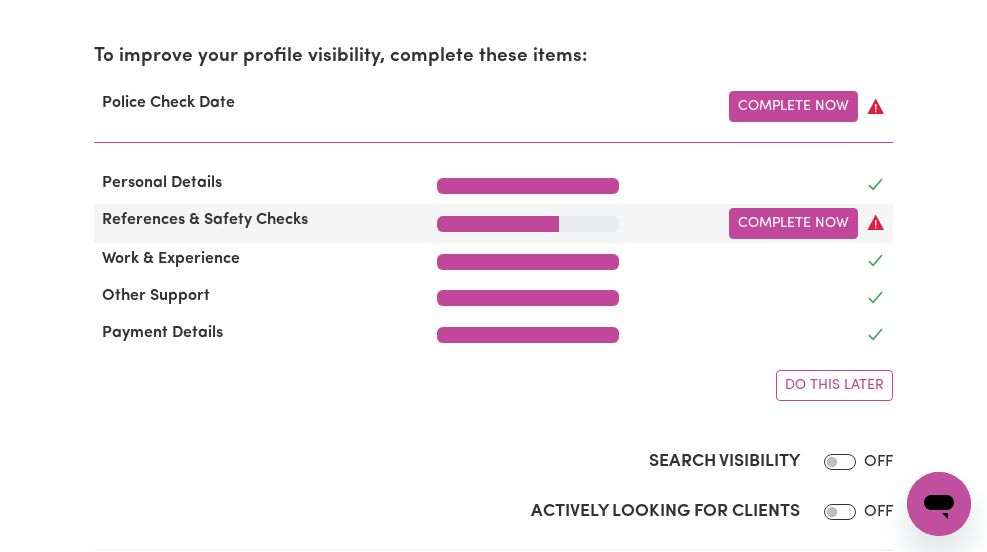 click 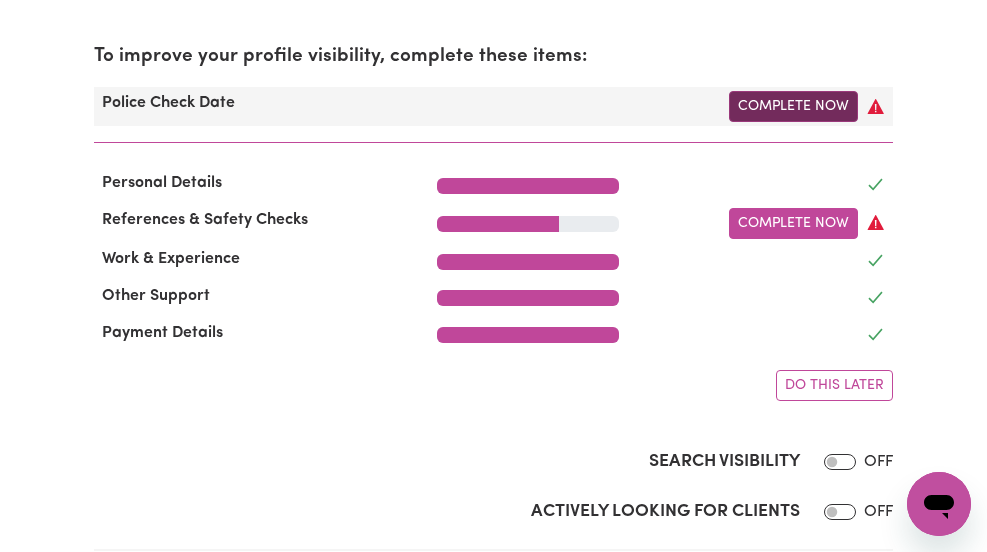 click on "Complete Now" at bounding box center [793, 106] 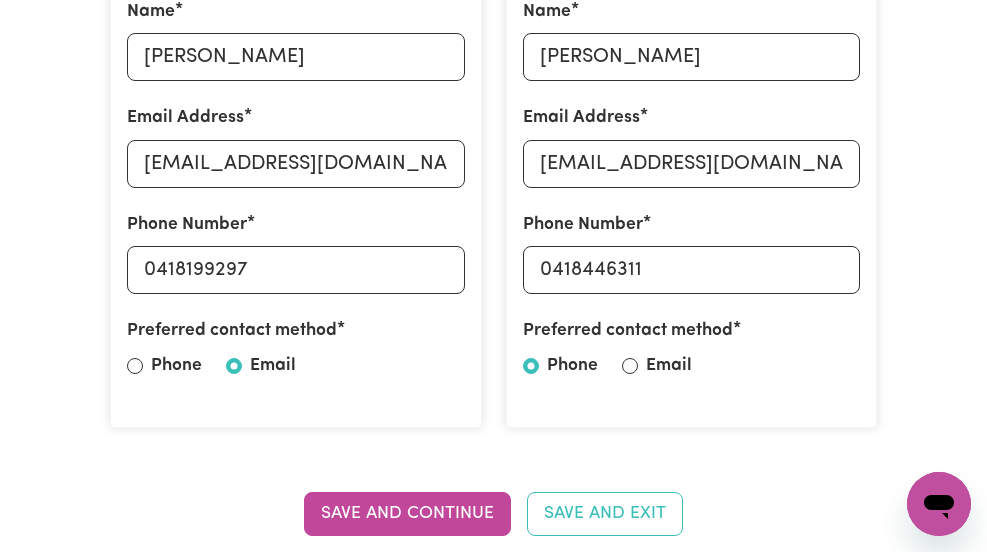 scroll, scrollTop: 684, scrollLeft: 0, axis: vertical 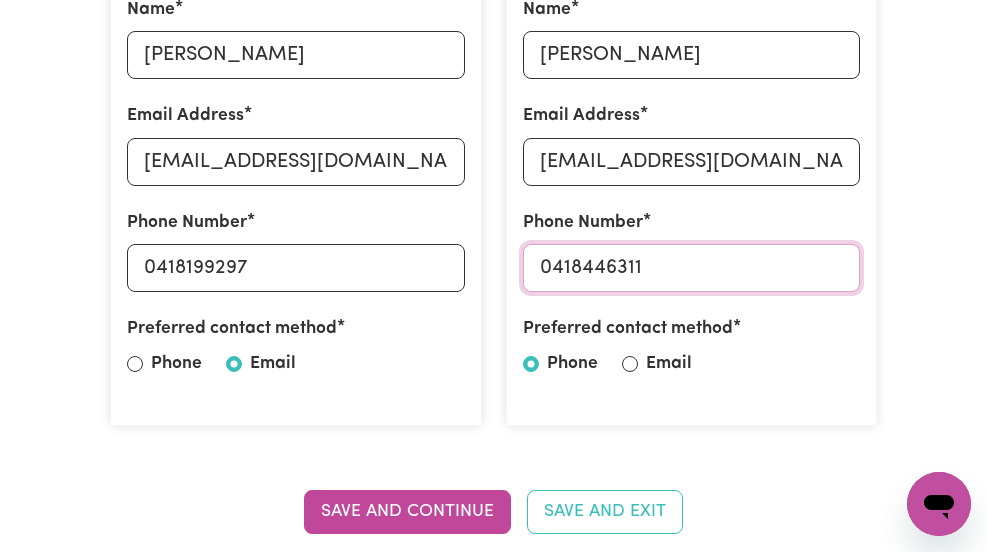 click on "0418446311" at bounding box center [691, 268] 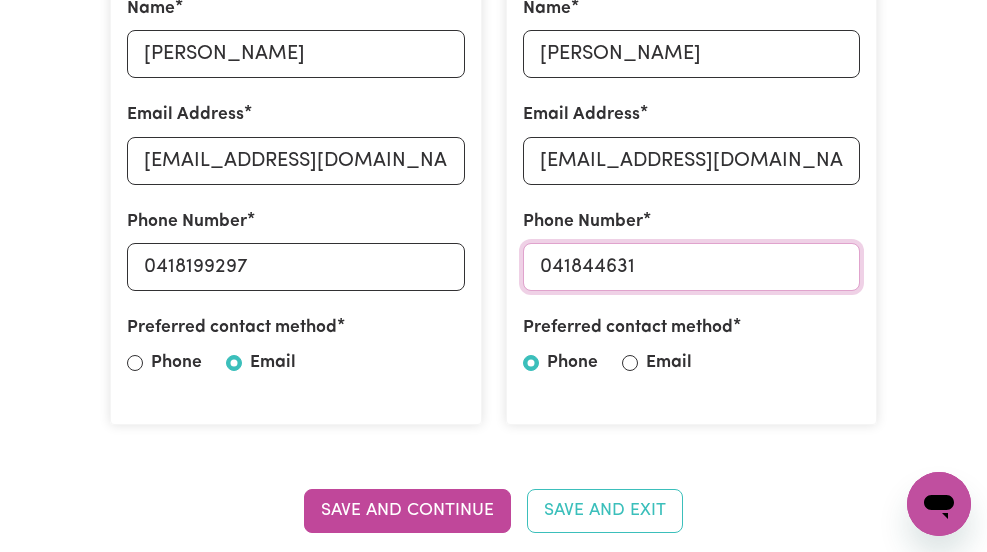 type on "0418446311" 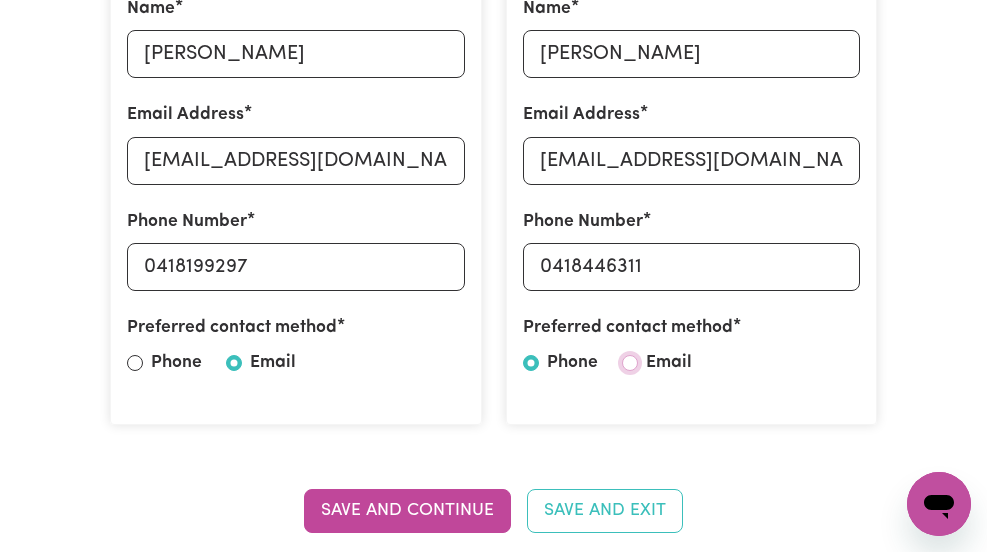 click on "Email" at bounding box center (630, 363) 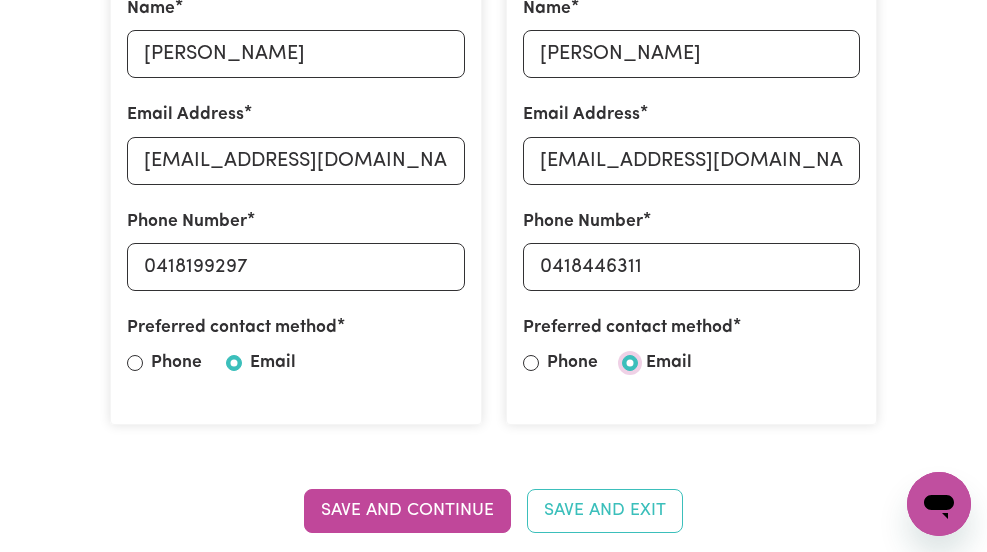 scroll, scrollTop: 769, scrollLeft: 0, axis: vertical 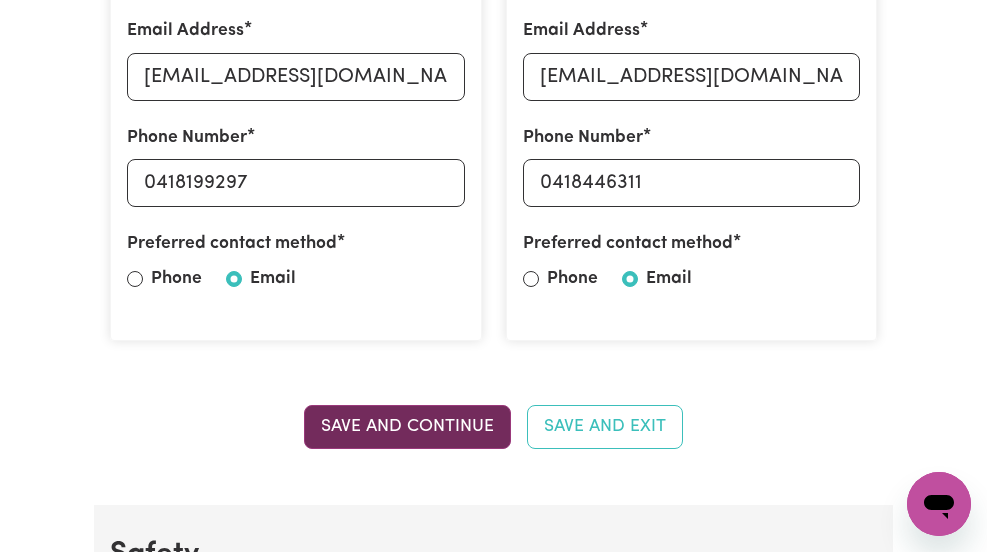 click on "Save and Continue" at bounding box center [407, 427] 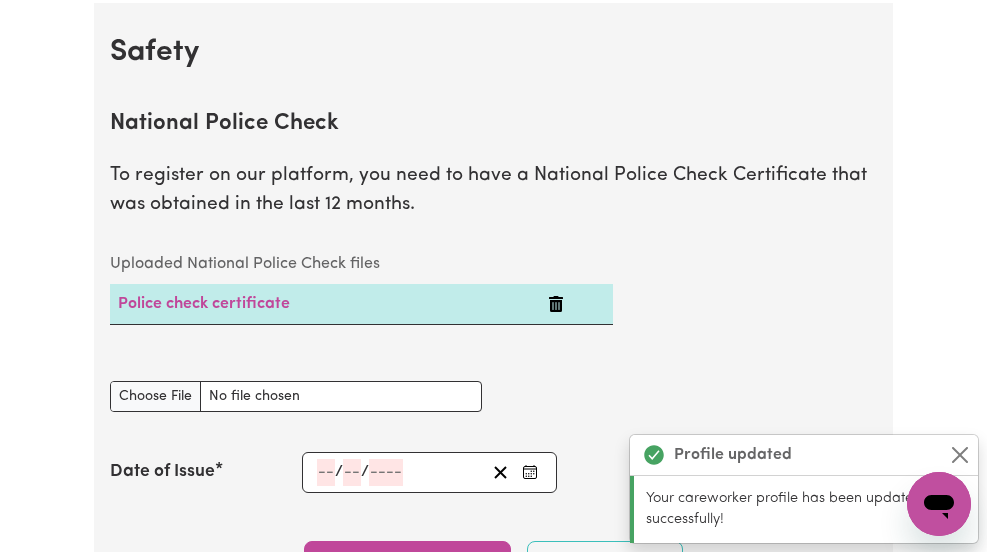 scroll, scrollTop: 1274, scrollLeft: 0, axis: vertical 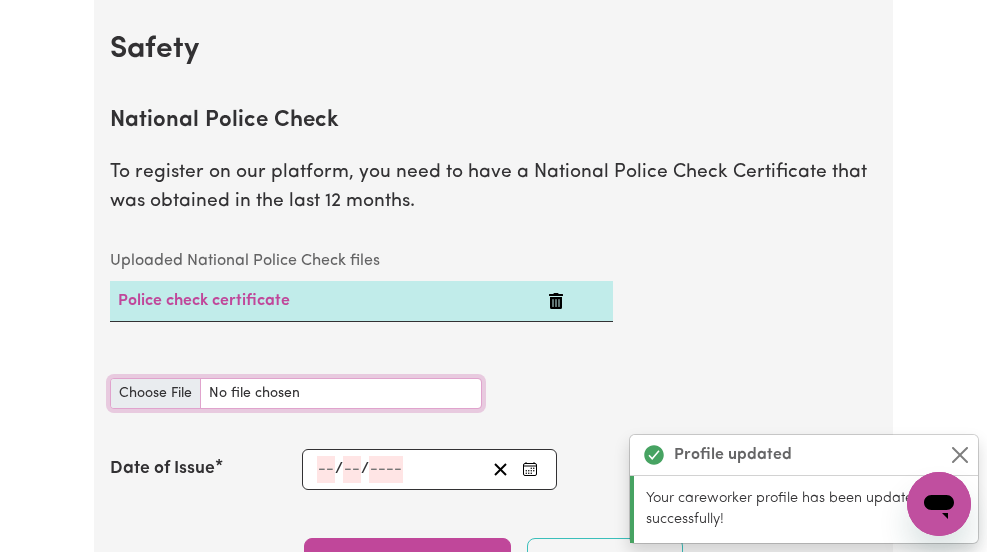 click on "National Police Check  document" at bounding box center [295, 393] 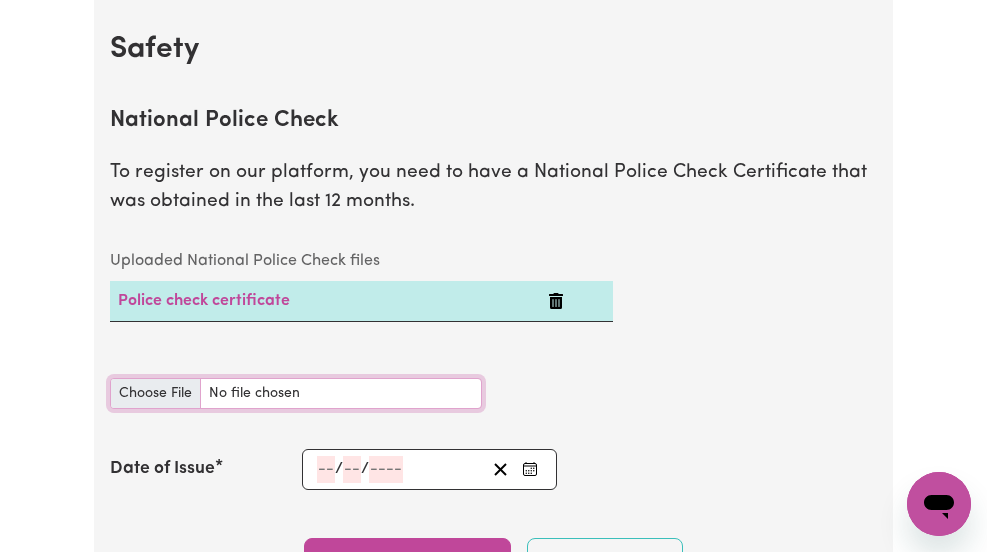 type on "C:\fakepath\National_Police_Check-10028060-1713842465-Criminal_History_Certificate-RachaelSpencer-V4.pdf" 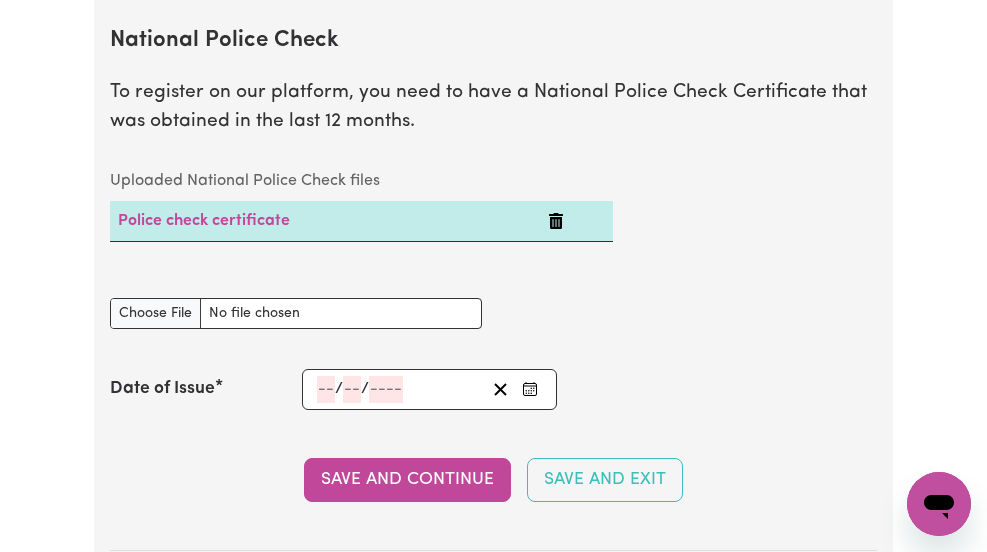 scroll, scrollTop: 1355, scrollLeft: 0, axis: vertical 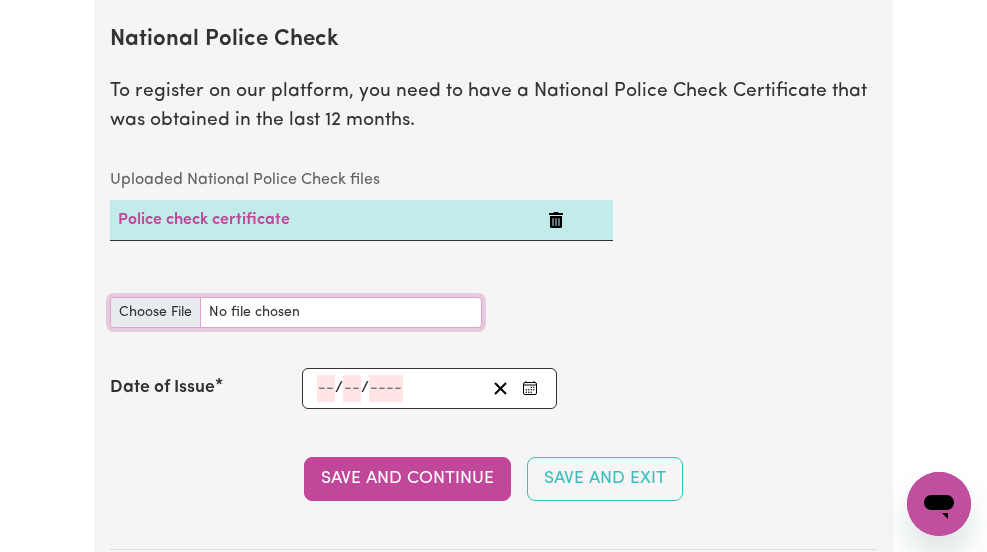 click on "National Police Check  document" at bounding box center [295, 312] 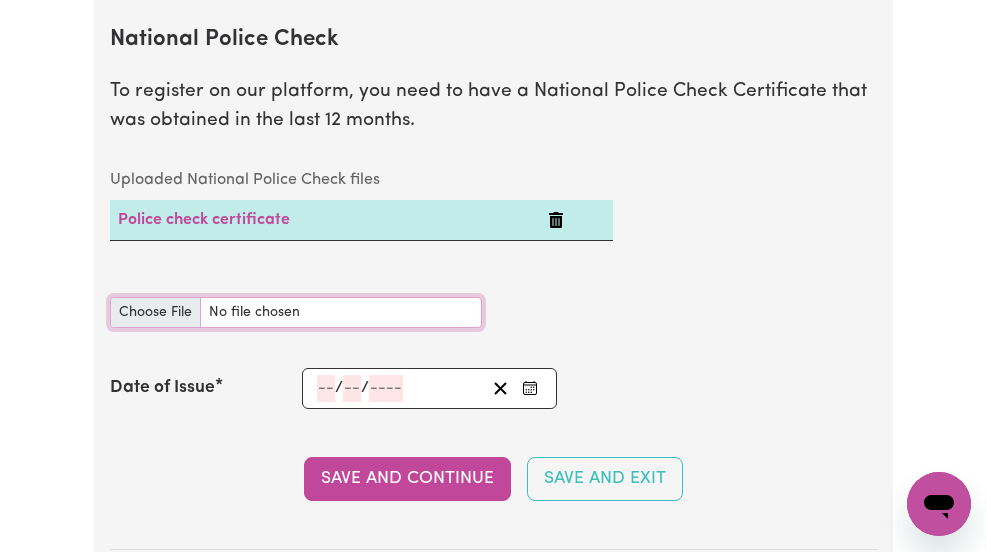 type 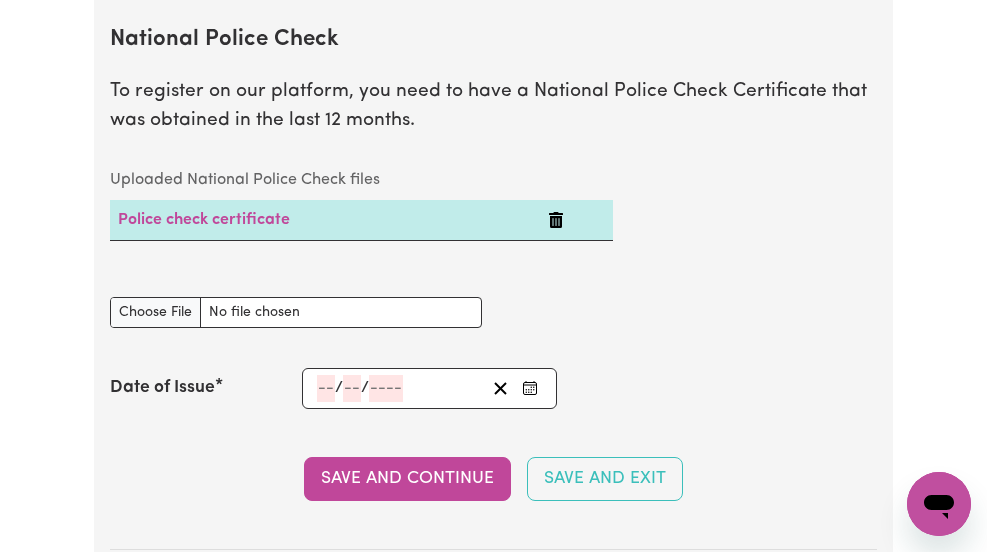 click 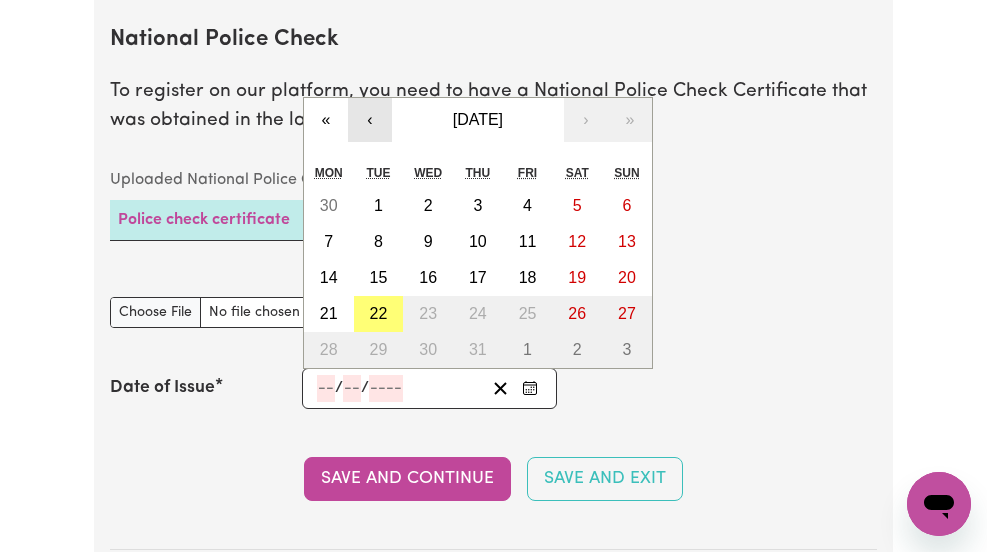 click on "‹" at bounding box center (370, 120) 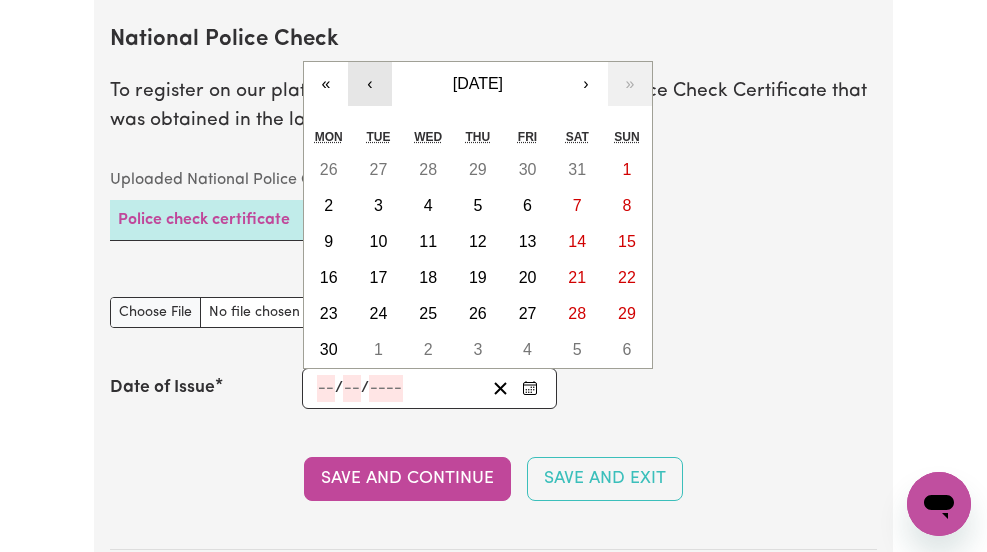 click on "‹" at bounding box center [370, 84] 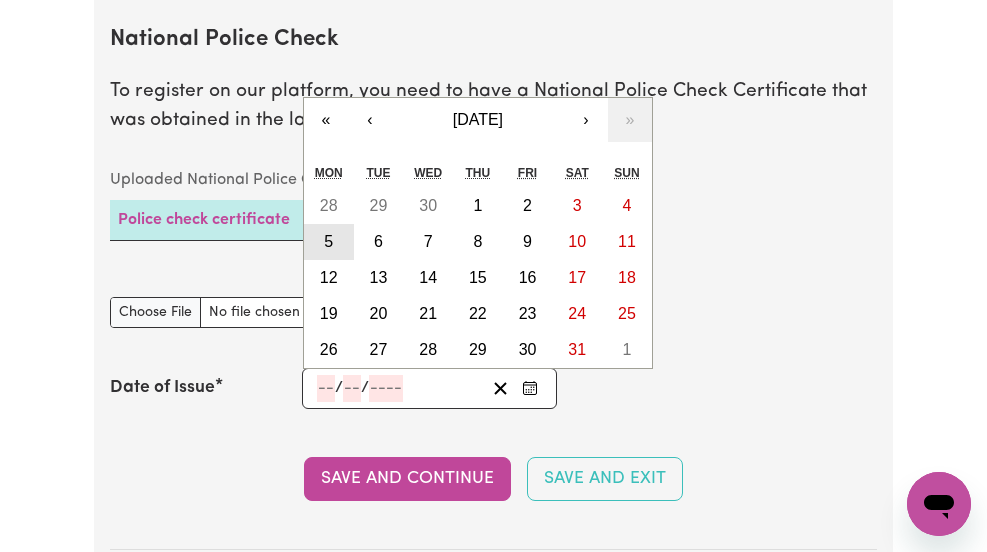 click on "5" at bounding box center (329, 242) 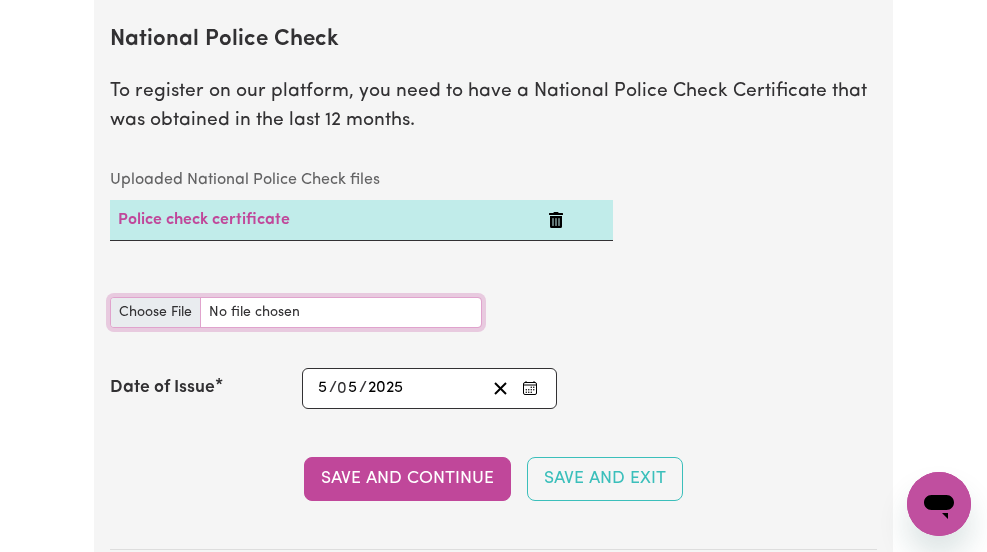 click on "National Police Check  document" at bounding box center (295, 312) 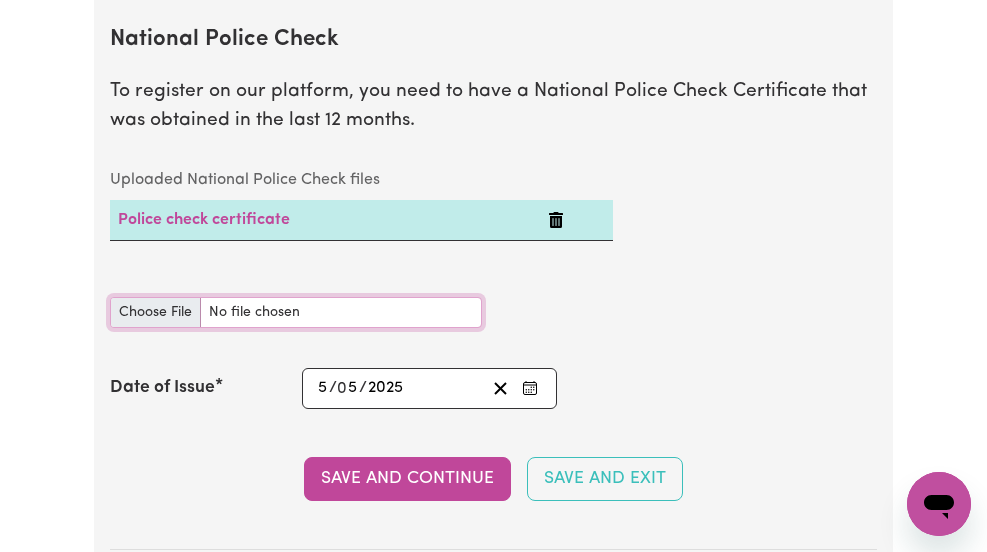 type on "C:\fakepath\National_Police_Check-10028060-1713842465-Criminal_History_Certificate-RachaelSpencer-V4.pdf" 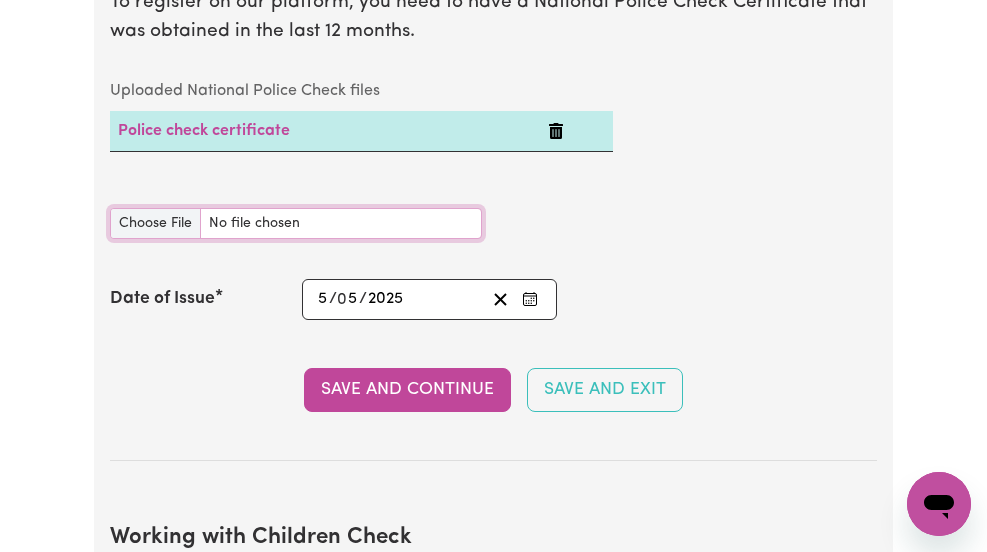 scroll, scrollTop: 1458, scrollLeft: 0, axis: vertical 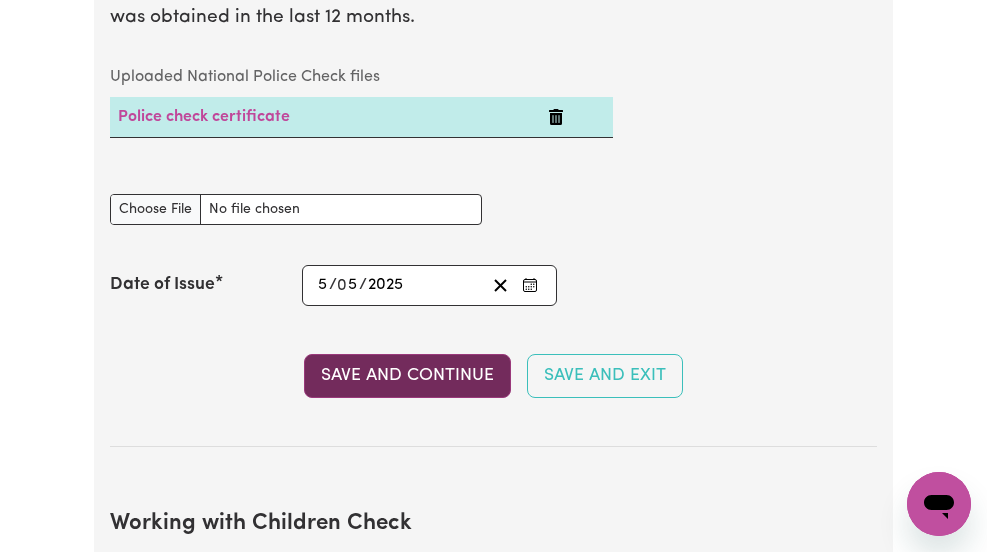 click on "Save and Continue" at bounding box center [407, 376] 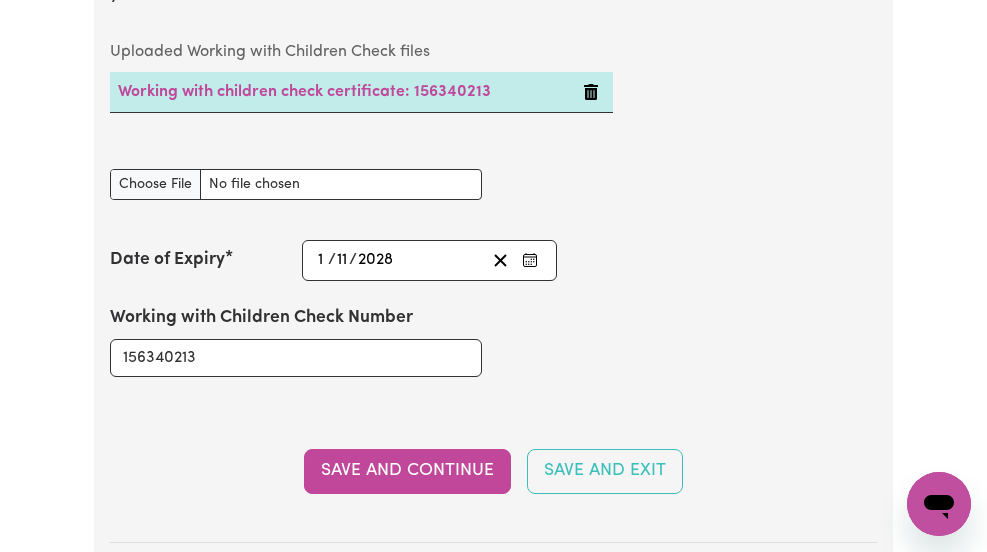 scroll, scrollTop: 2185, scrollLeft: 0, axis: vertical 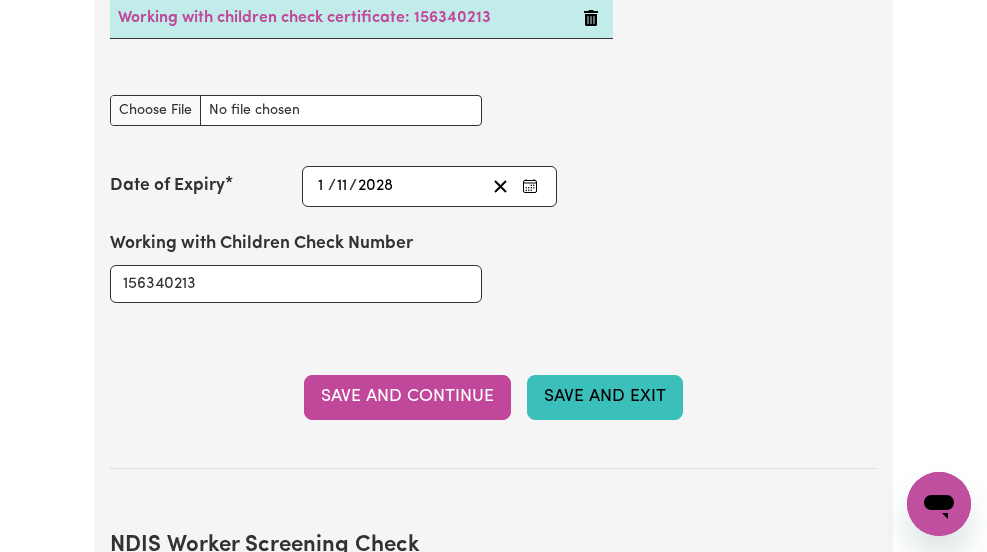 click on "Save and Exit" at bounding box center (605, 397) 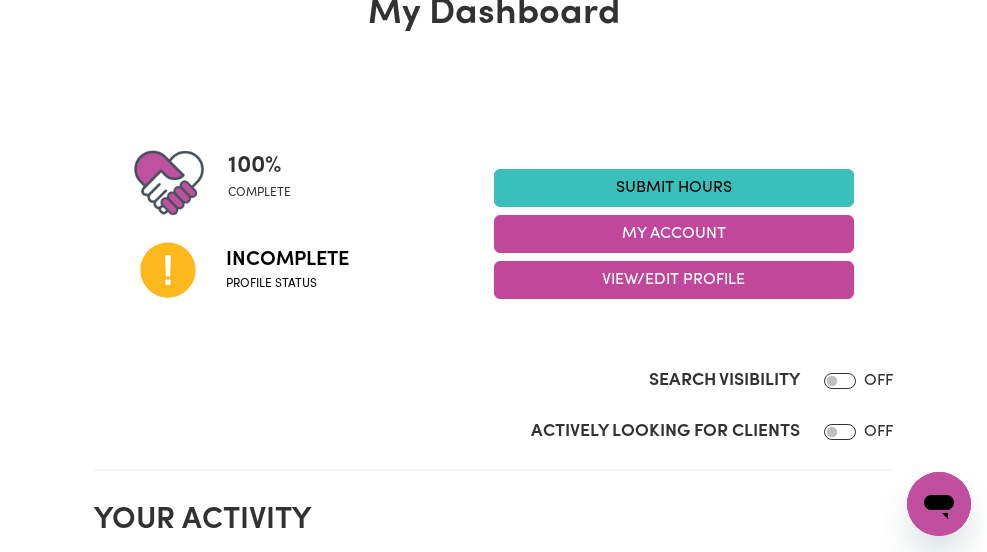 scroll, scrollTop: 135, scrollLeft: 0, axis: vertical 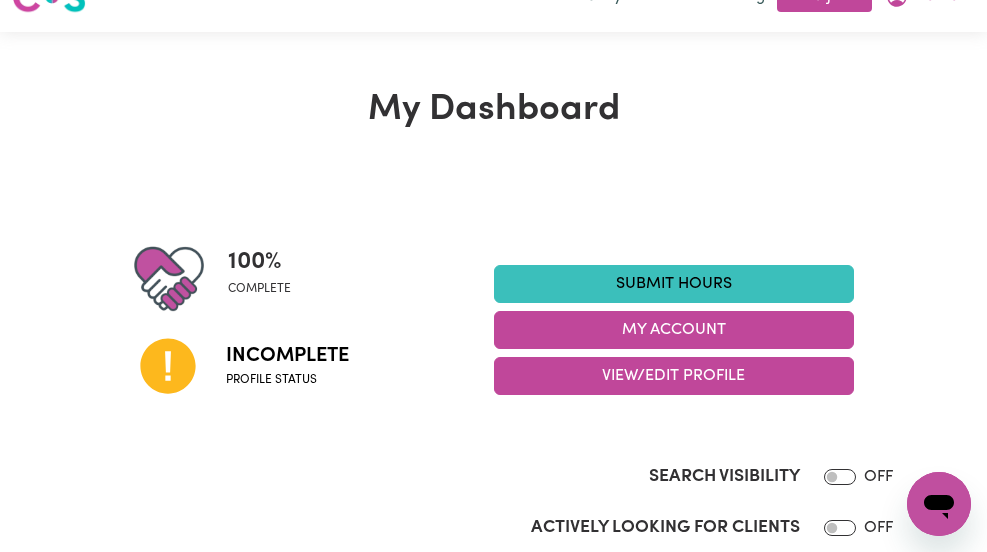 drag, startPoint x: 277, startPoint y: 369, endPoint x: 189, endPoint y: 367, distance: 88.02273 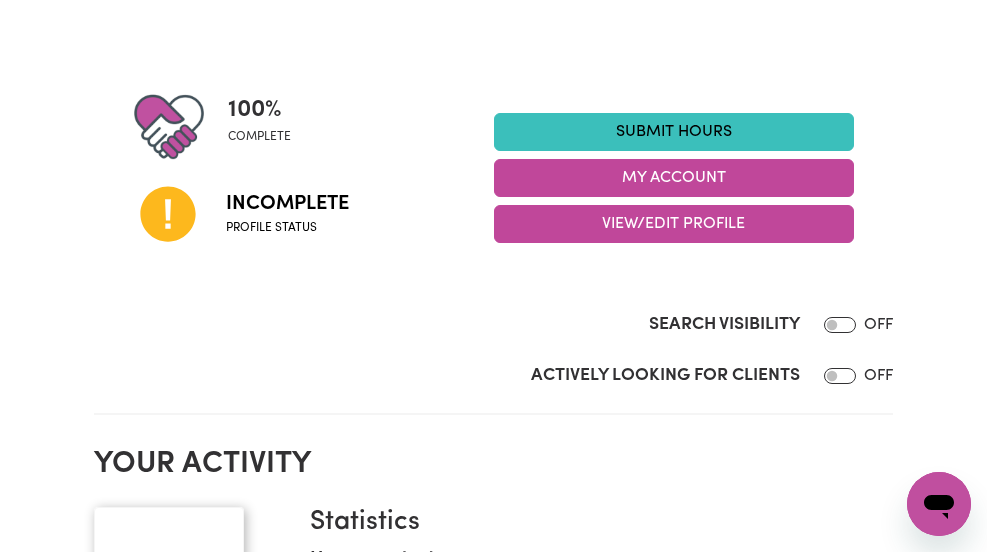 scroll, scrollTop: 0, scrollLeft: 0, axis: both 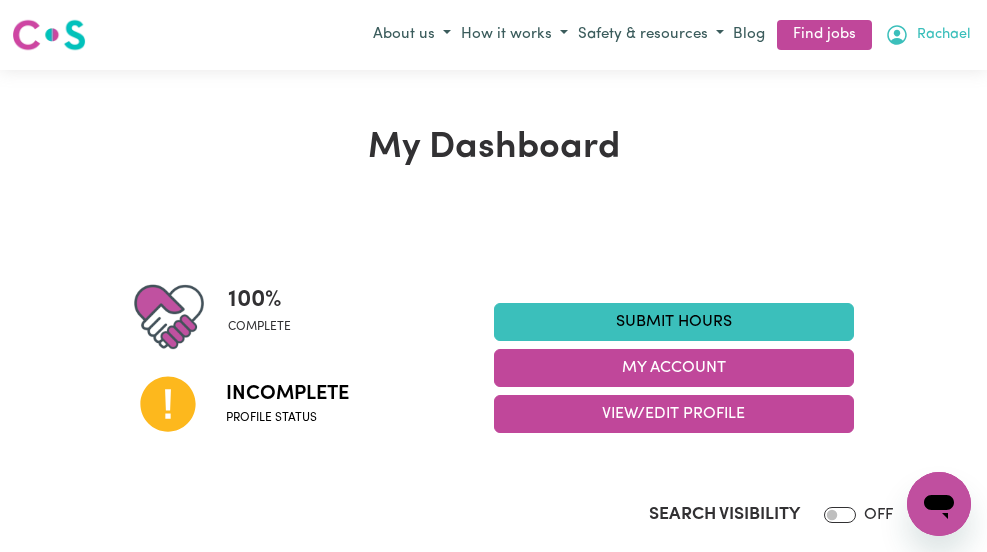 click on "Rachael" at bounding box center [943, 35] 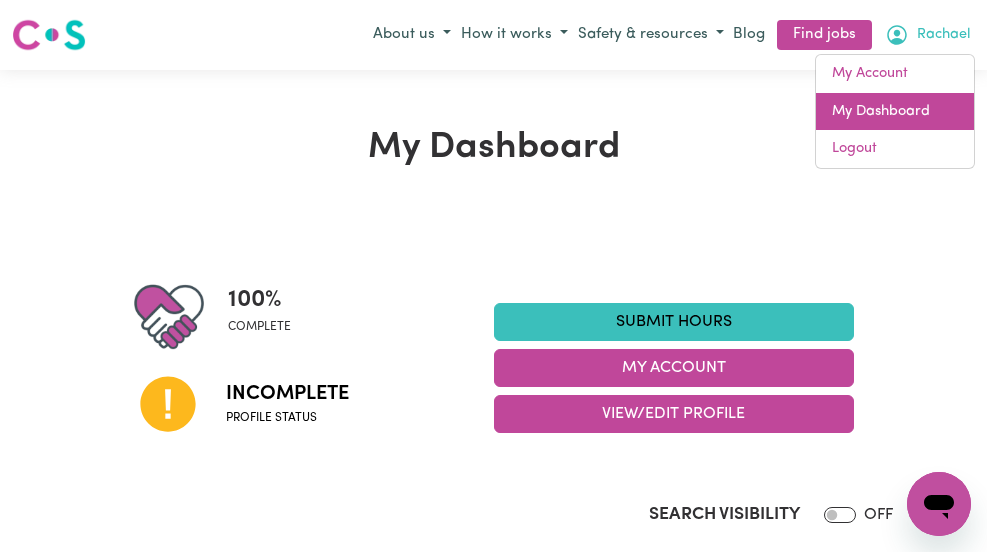 click on "My Dashboard" at bounding box center (895, 112) 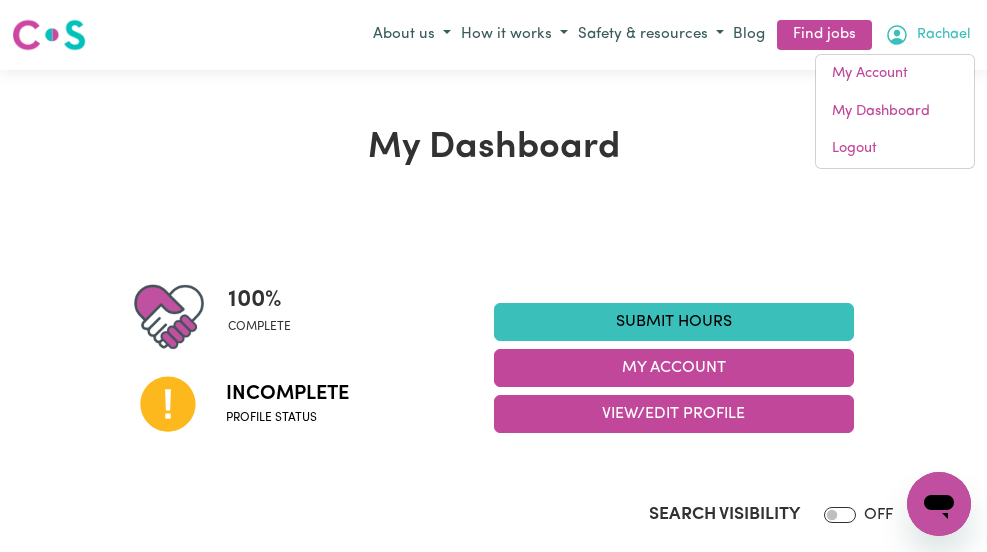 click on "My Dashboard 100 % complete Incomplete Profile status Submit Hours My Account View/Edit Profile Search Visibility OFF Actively Looking for Clients OFF Your activity Statistics Hours worked: 0 Response rate: 100 % Profile last updated: 22 July, 2025 Your badges Completed badges CPR Certified Careseekers onboarding completed COVID-19 infection control training Recommended badges Vaccination scheduled First Aid Certified CS Recommends Regulated Restrictive Practices Course Aged Care Quality Standards & Code of Conduct Serious Incident Reporting Scheme Course CS Reliable Worker Medical Exemption Partially vaccinated Fully vaccinated Boosted Boundaries training completed NDIS worker training completed NDIS worker screening verified Identify & Respond to Abuse & Neglect Reviews No reviews yet for  Rachael ." at bounding box center [493, 898] 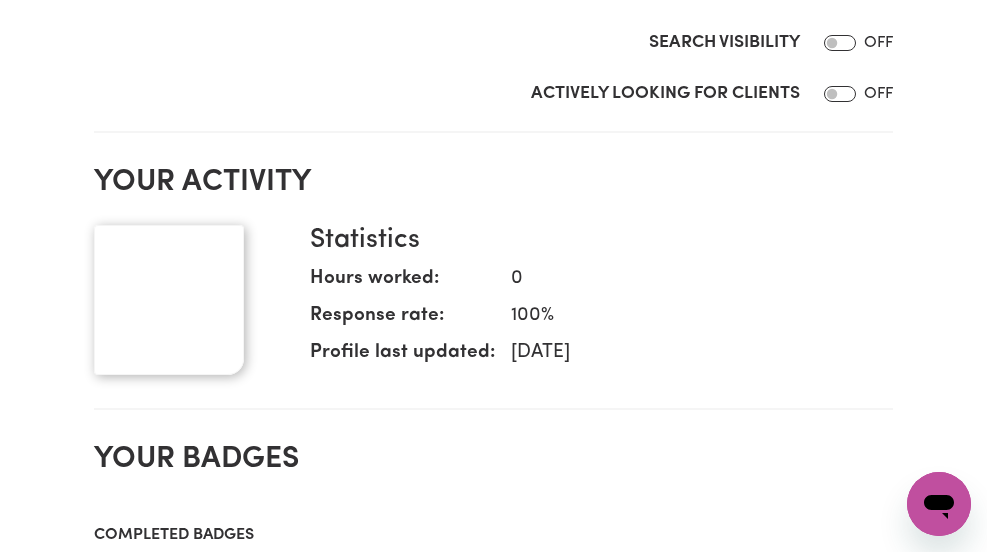 scroll, scrollTop: 493, scrollLeft: 0, axis: vertical 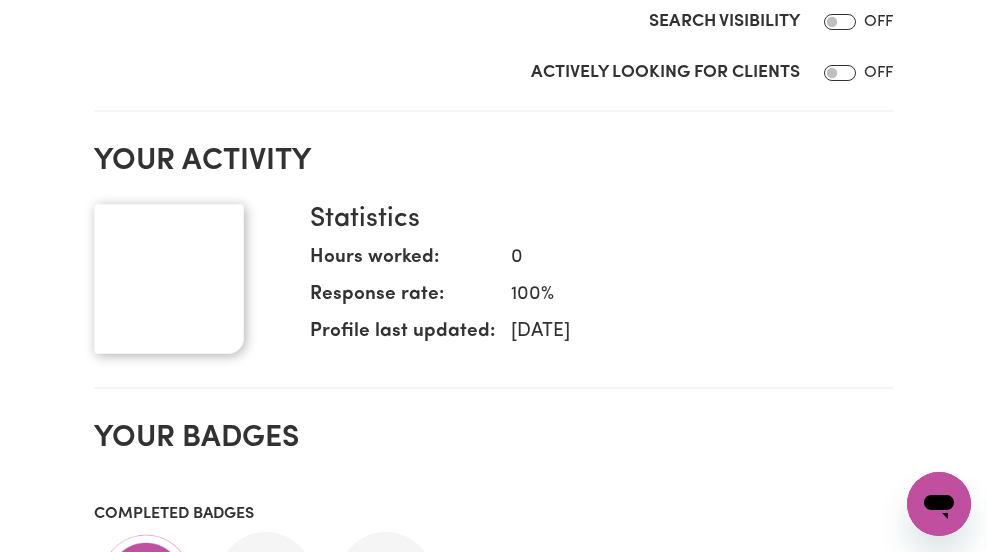 drag, startPoint x: 113, startPoint y: 285, endPoint x: 151, endPoint y: 289, distance: 38.209946 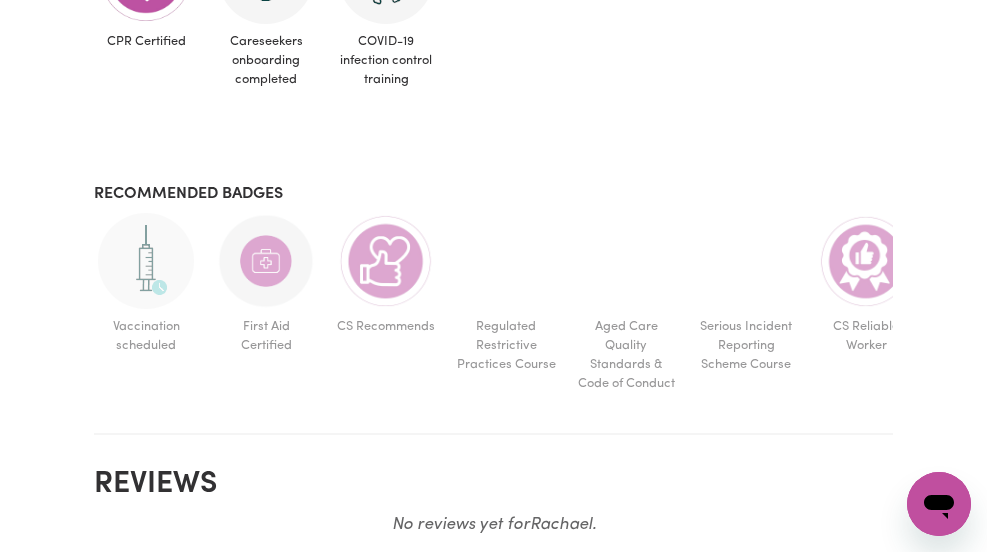 scroll, scrollTop: 1156, scrollLeft: 0, axis: vertical 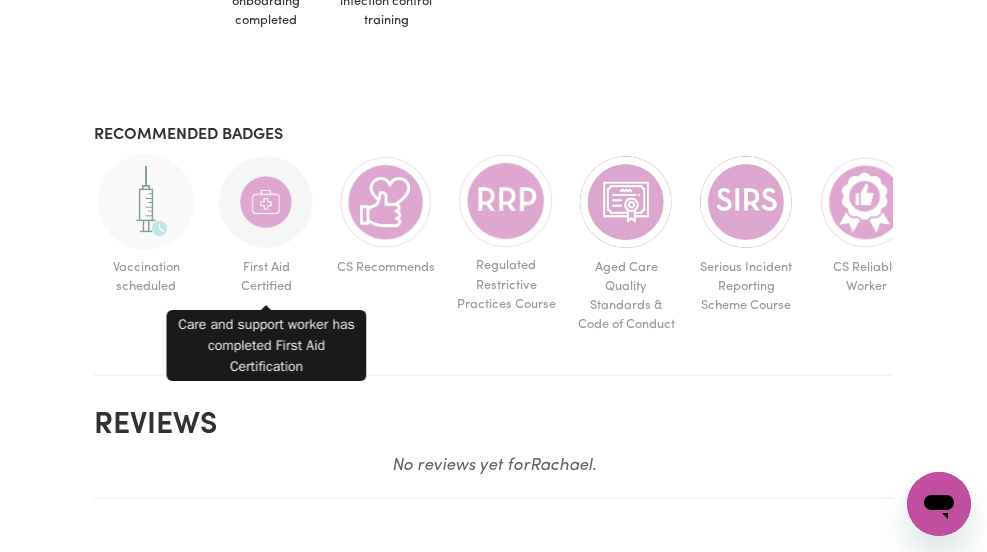 click at bounding box center [266, 202] 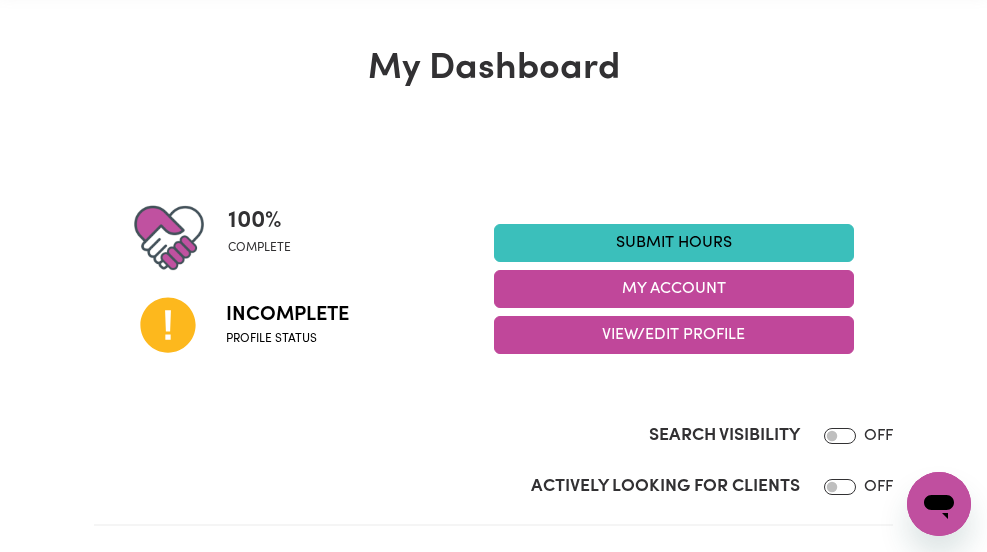 scroll, scrollTop: 81, scrollLeft: 0, axis: vertical 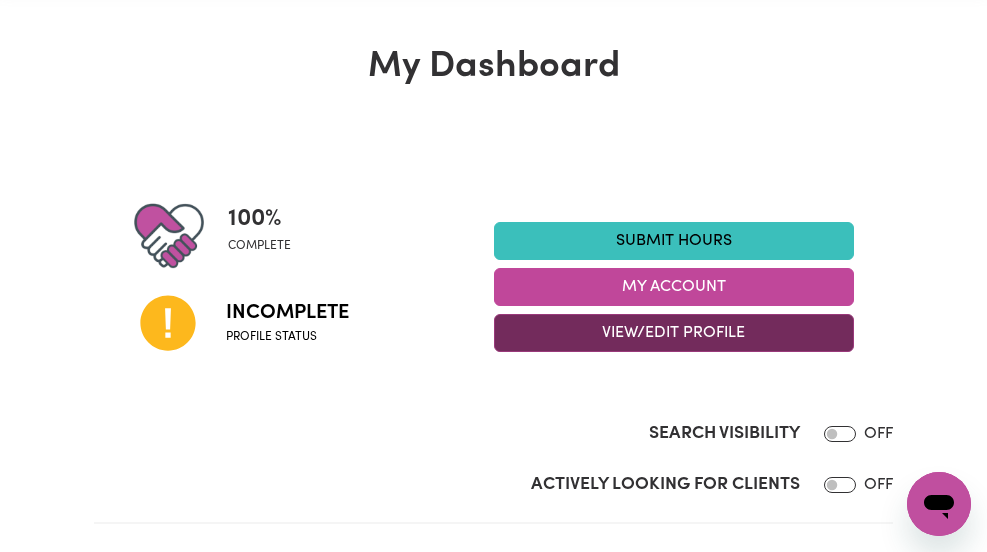 click on "View/Edit Profile" at bounding box center (674, 333) 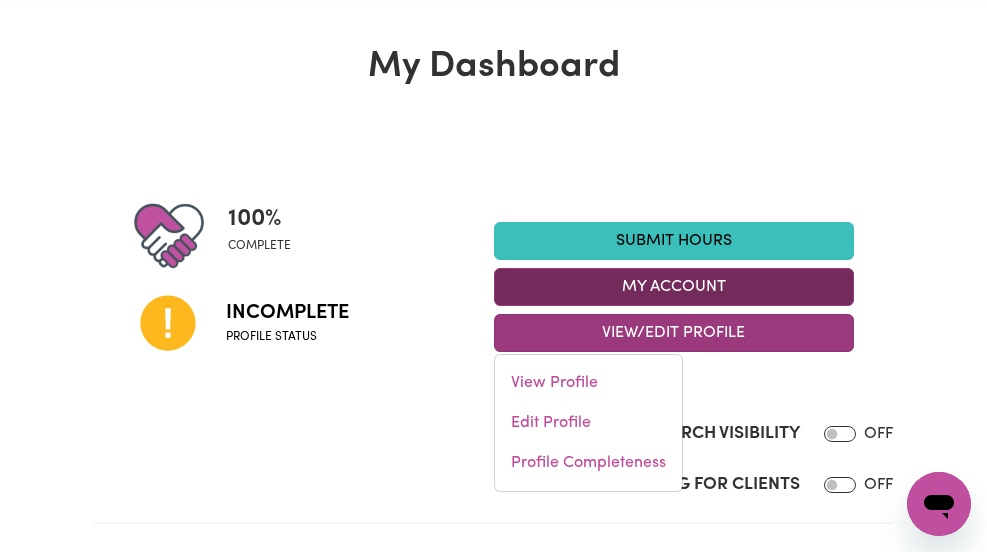 click on "My Account" at bounding box center (674, 287) 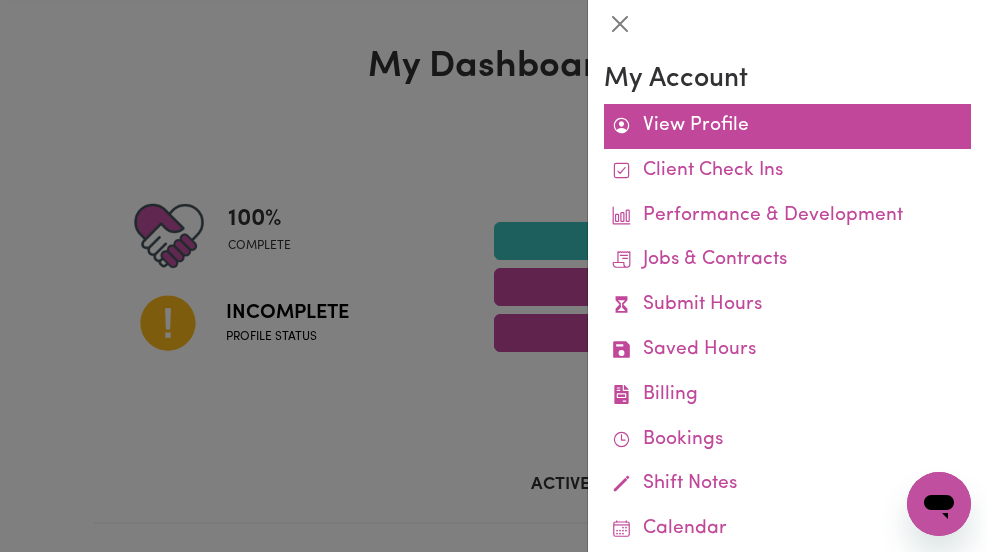 click on "View Profile" at bounding box center (787, 126) 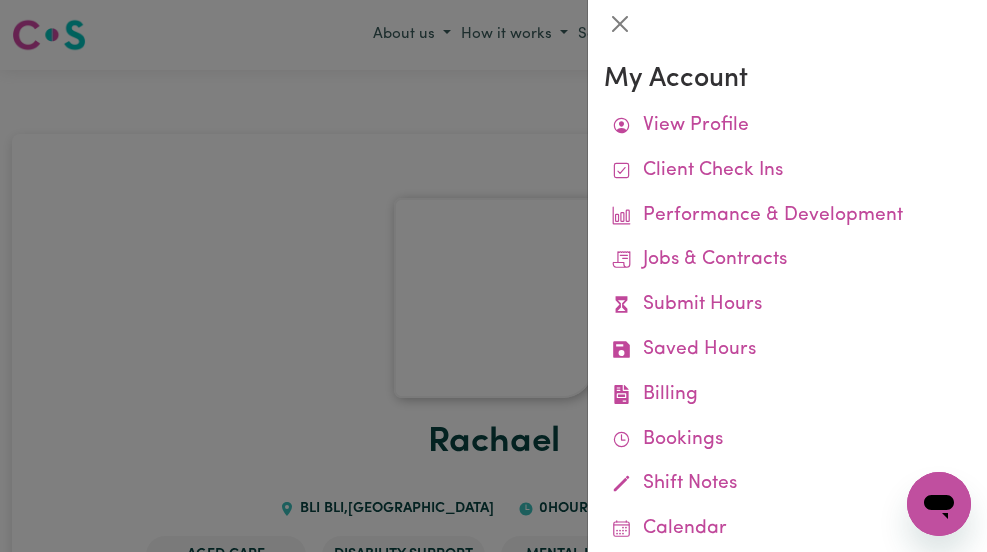 click at bounding box center [493, 276] 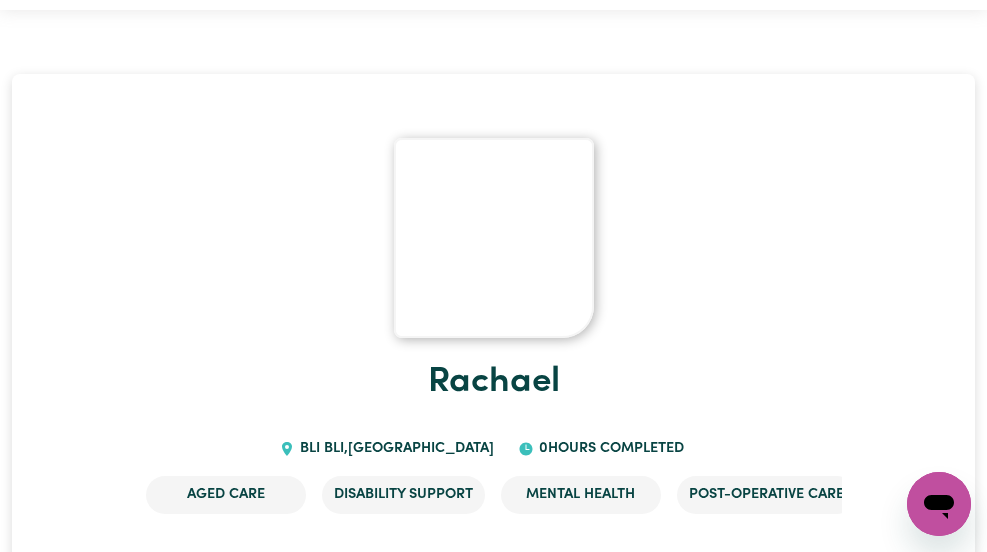 scroll, scrollTop: 95, scrollLeft: 0, axis: vertical 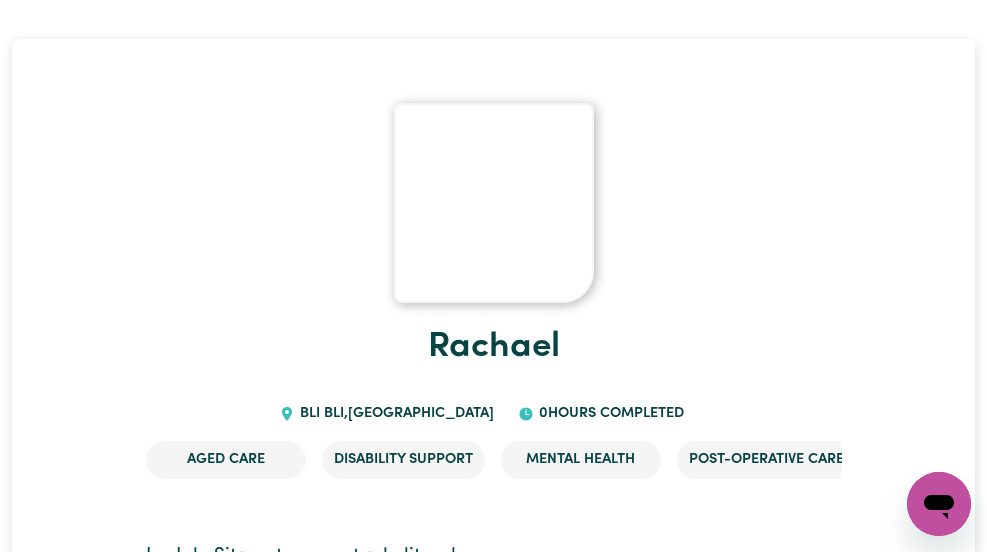 click at bounding box center [494, 203] 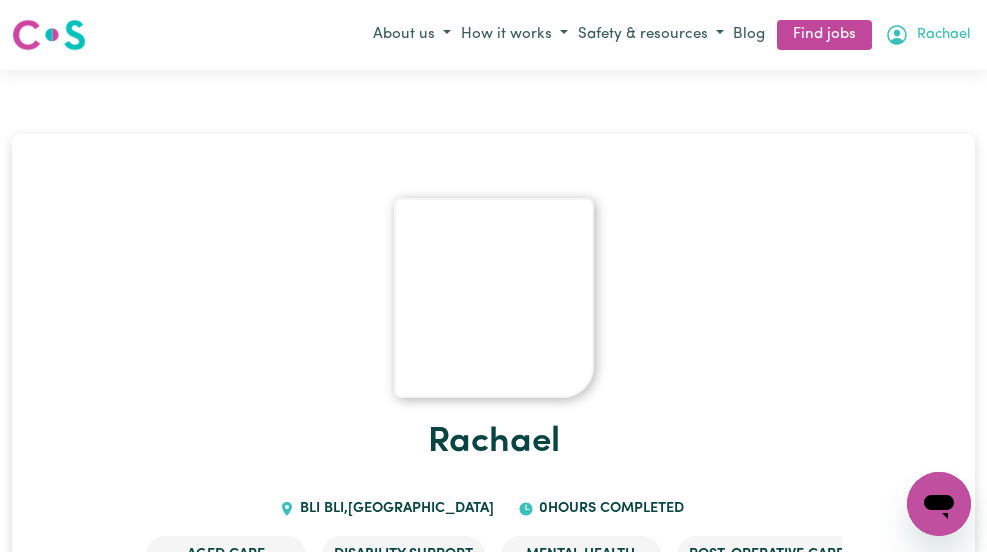 click on "Rachael" at bounding box center (943, 35) 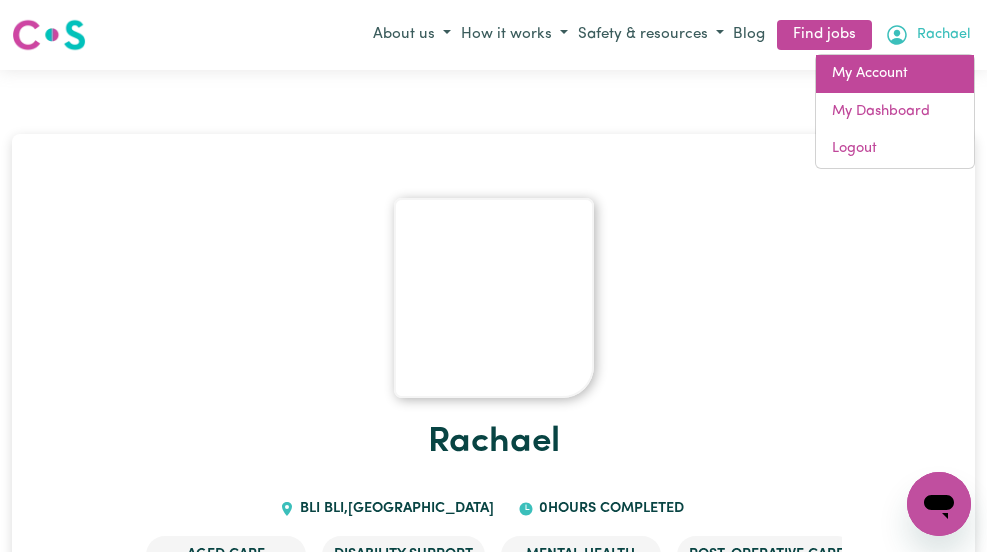 click on "My Account" at bounding box center [895, 74] 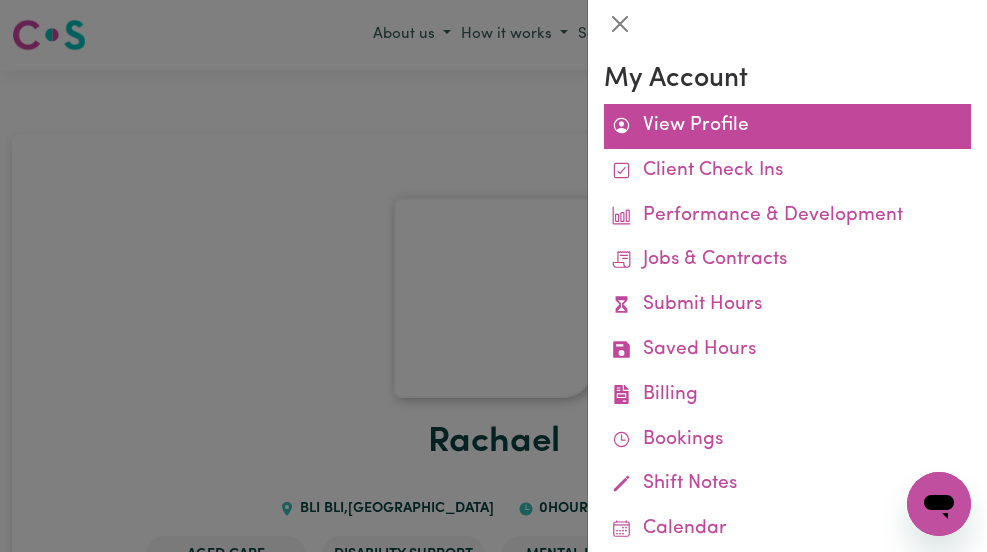 click on "View Profile" at bounding box center [787, 126] 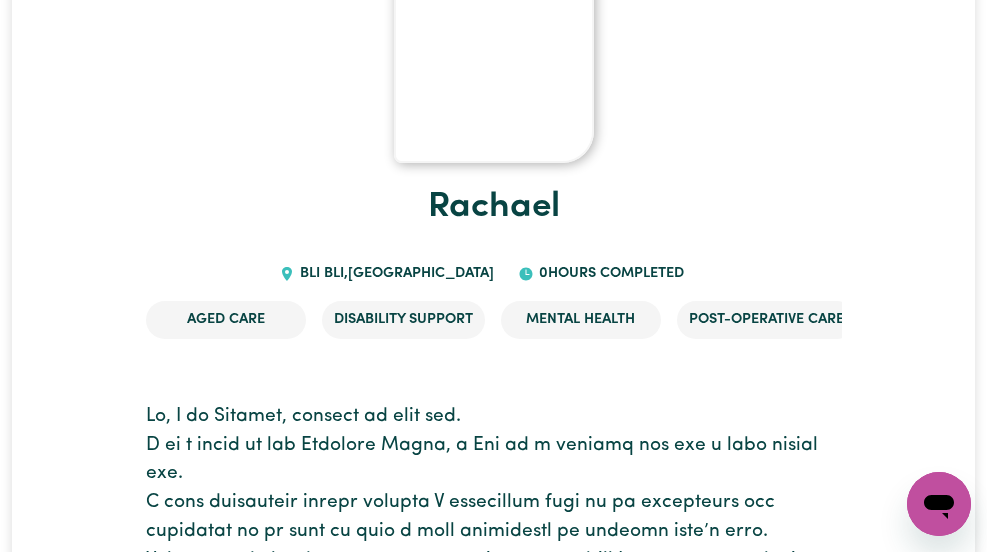 click at bounding box center [494, 63] 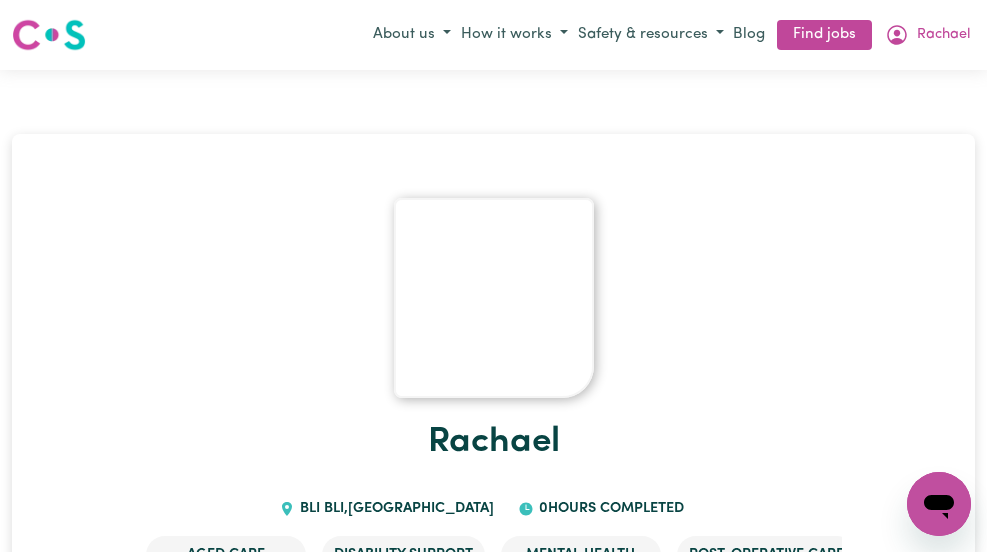 scroll, scrollTop: 1, scrollLeft: 0, axis: vertical 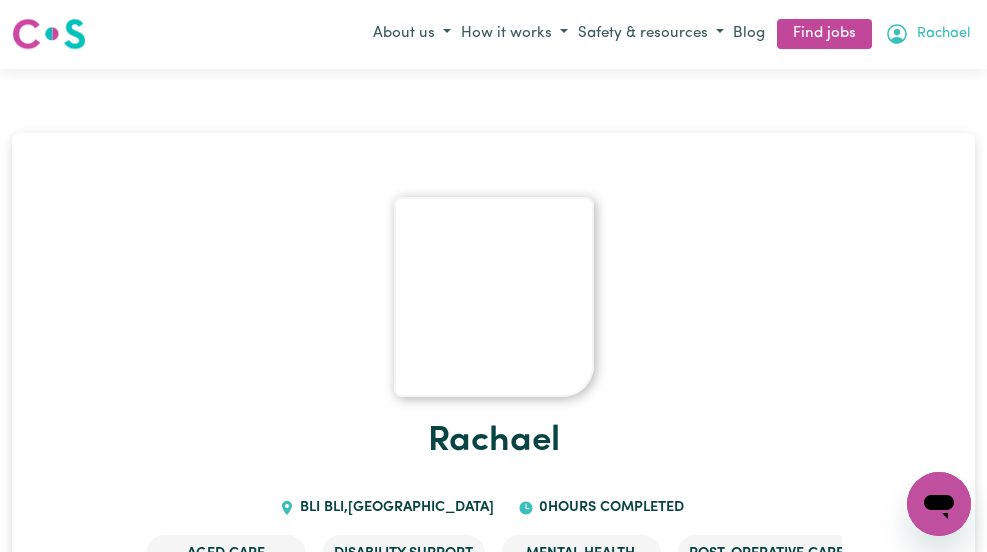 click on "Rachael" at bounding box center (927, 34) 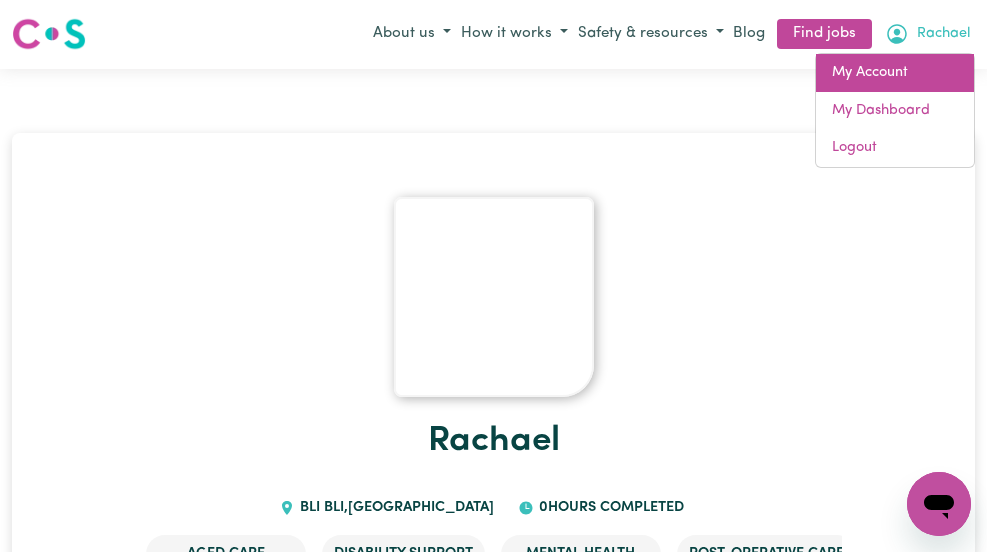 scroll, scrollTop: 3, scrollLeft: 0, axis: vertical 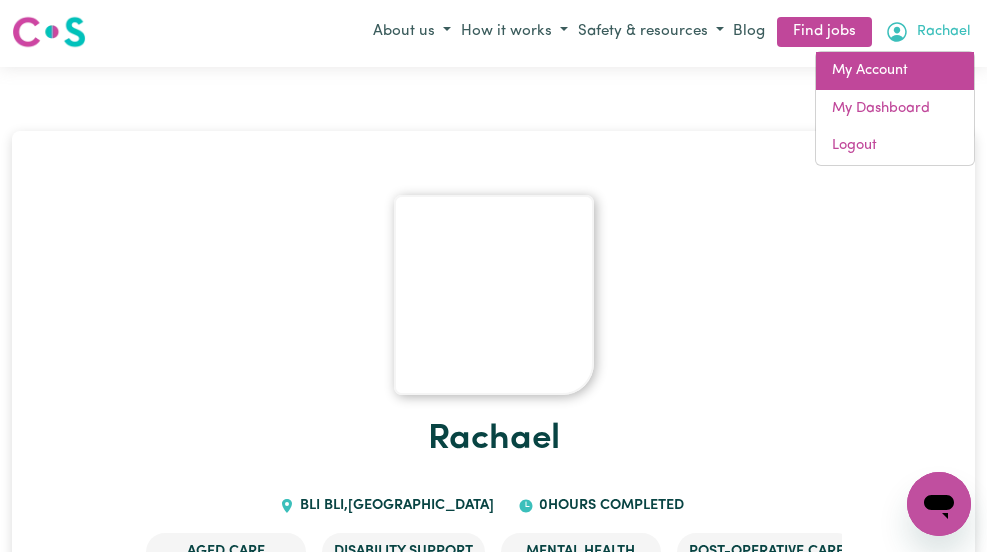 click on "My Account" at bounding box center [895, 71] 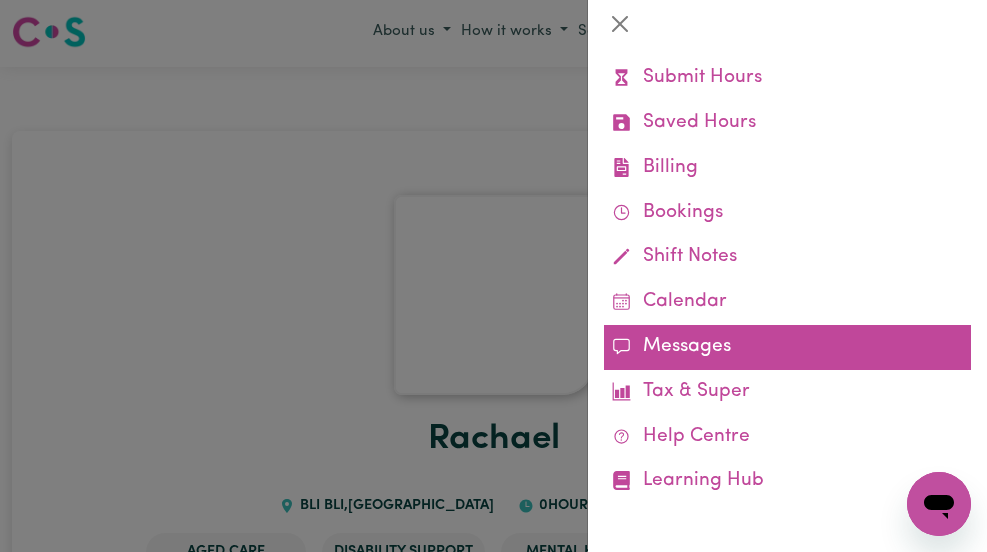 scroll, scrollTop: 0, scrollLeft: 0, axis: both 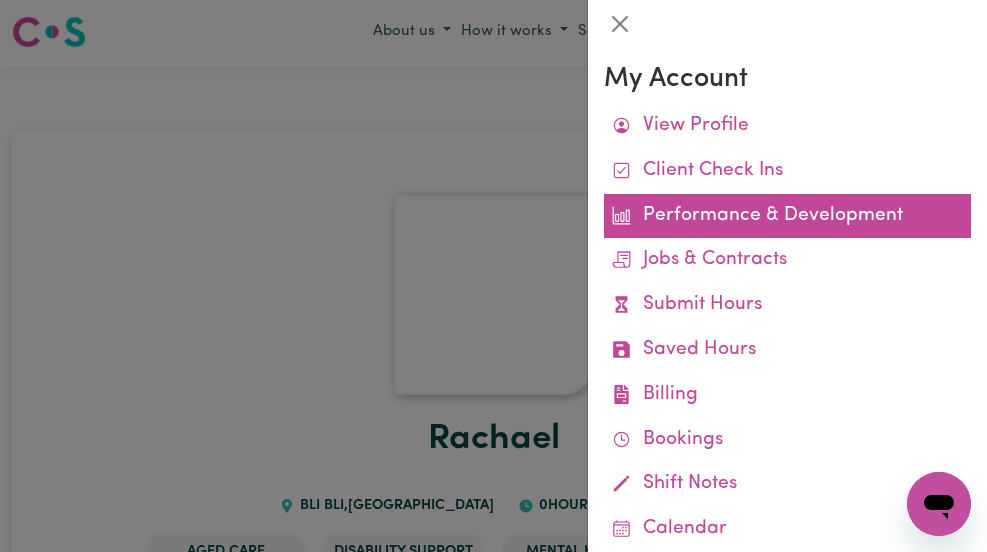 click on "Performance & Development" at bounding box center [787, 216] 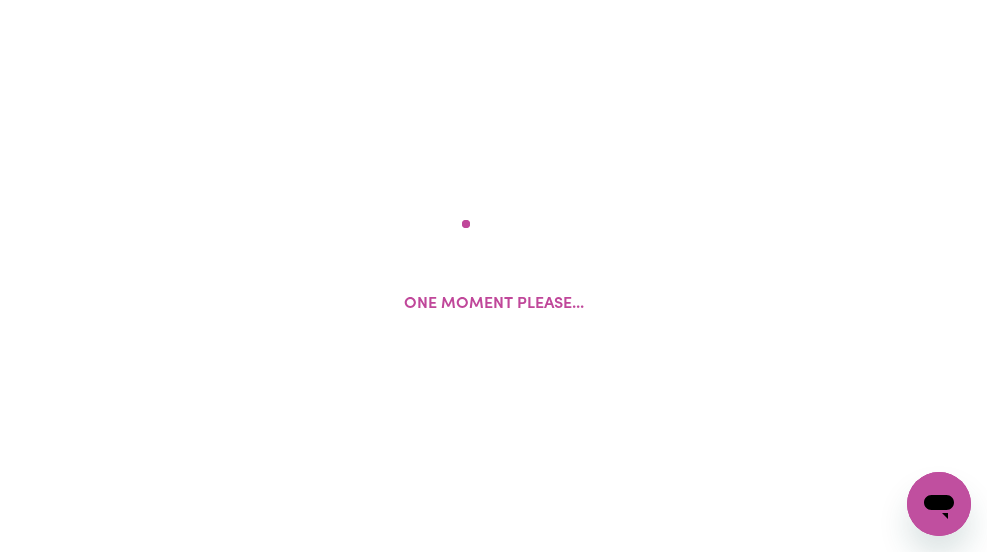 scroll, scrollTop: 0, scrollLeft: 0, axis: both 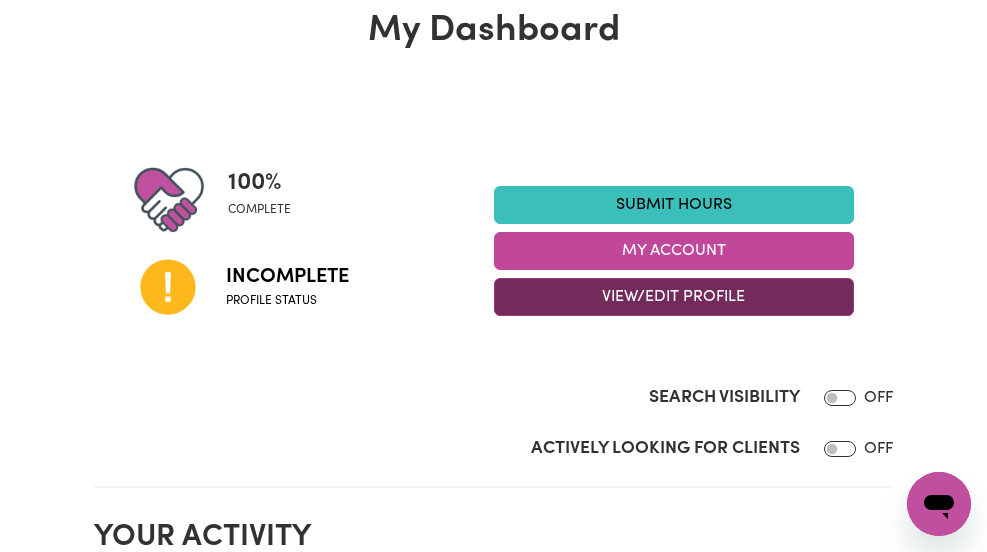 click on "View/Edit Profile" at bounding box center (674, 297) 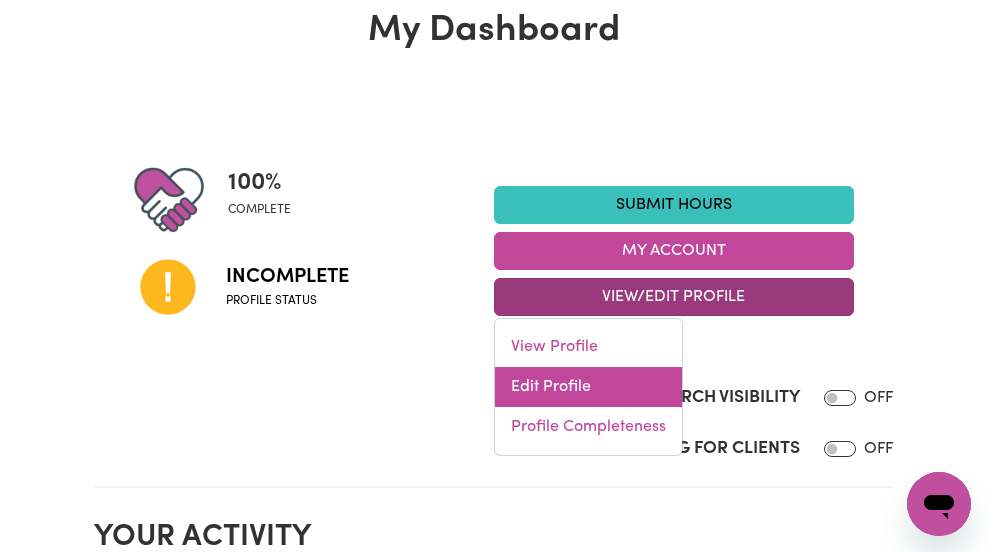 click on "Edit Profile" at bounding box center (588, 387) 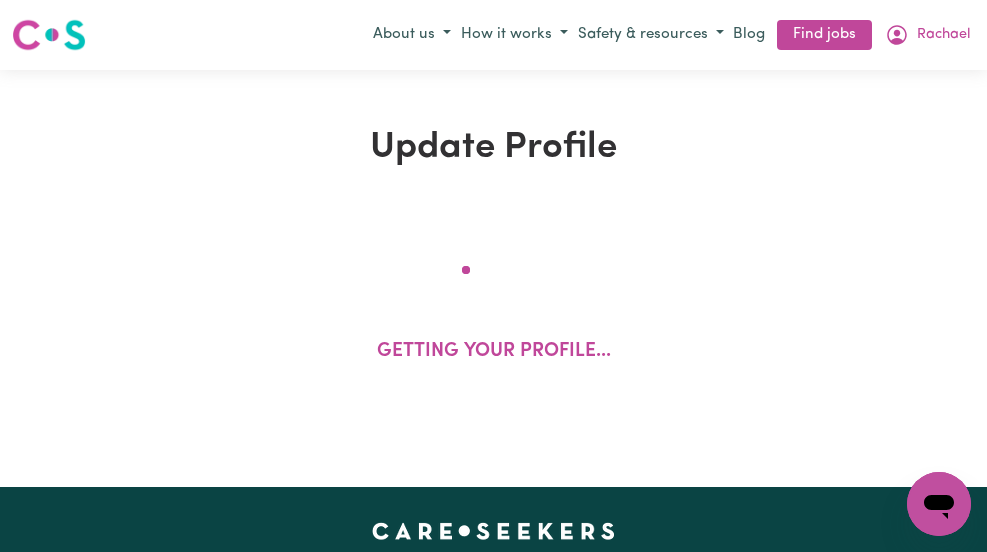select on "female" 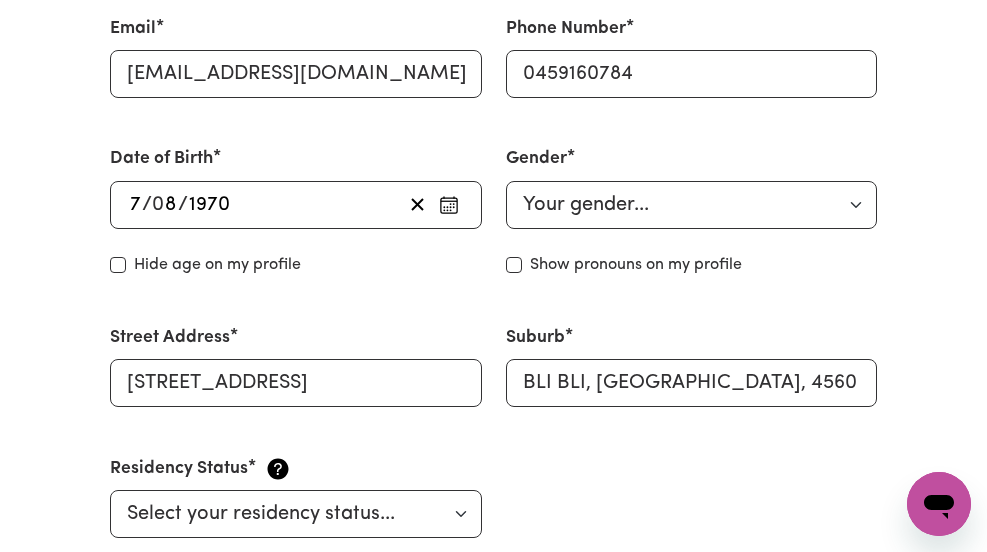 scroll, scrollTop: 752, scrollLeft: 0, axis: vertical 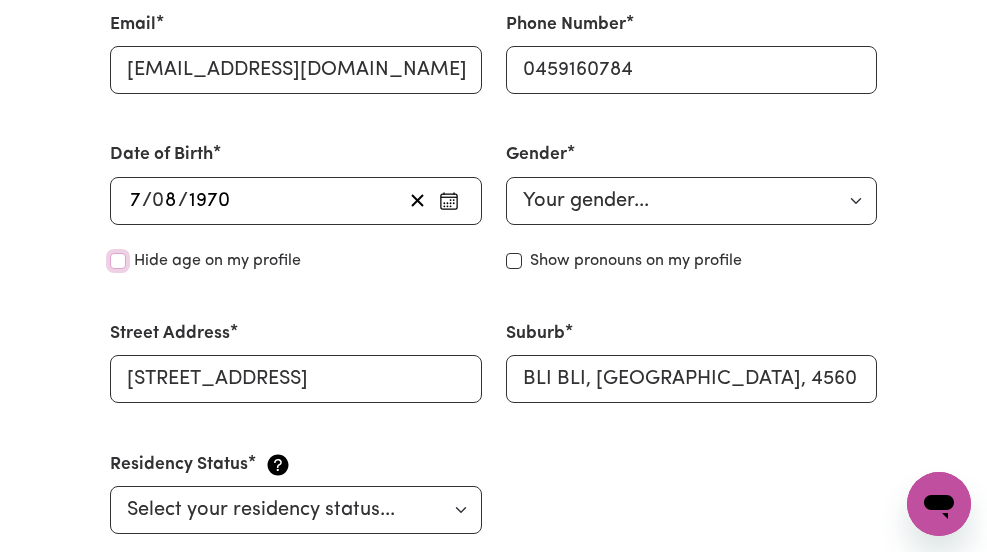 click on "Hide age" at bounding box center [118, 261] 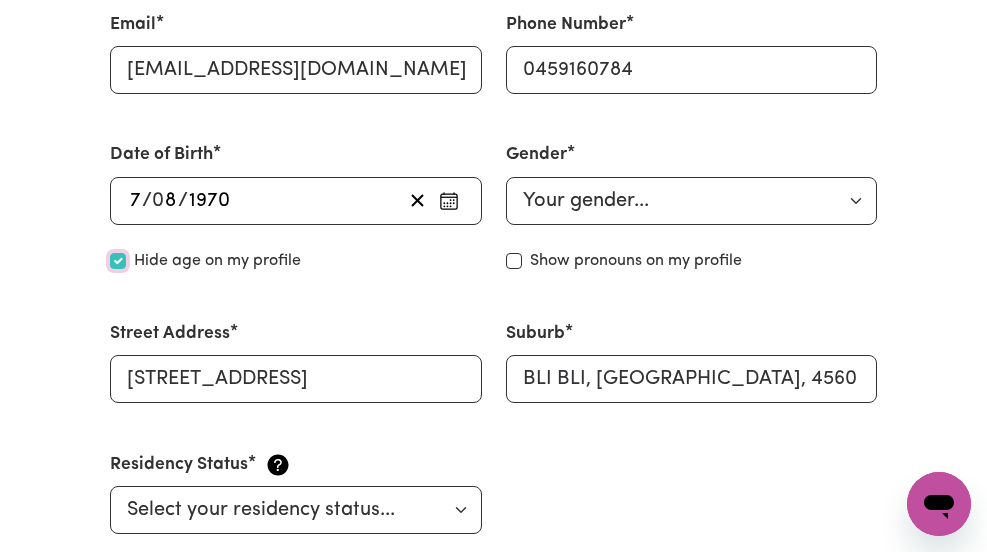 checkbox on "true" 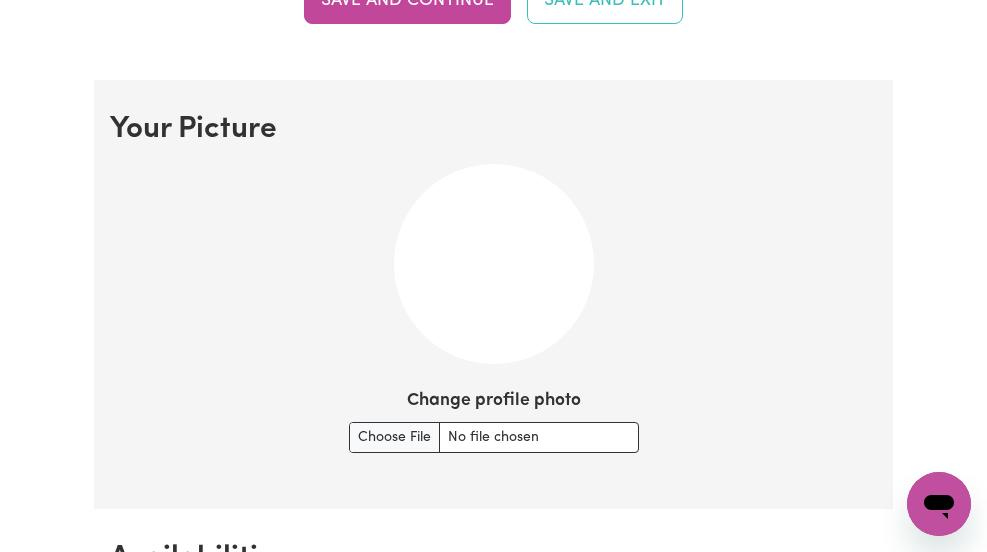 scroll, scrollTop: 1356, scrollLeft: 0, axis: vertical 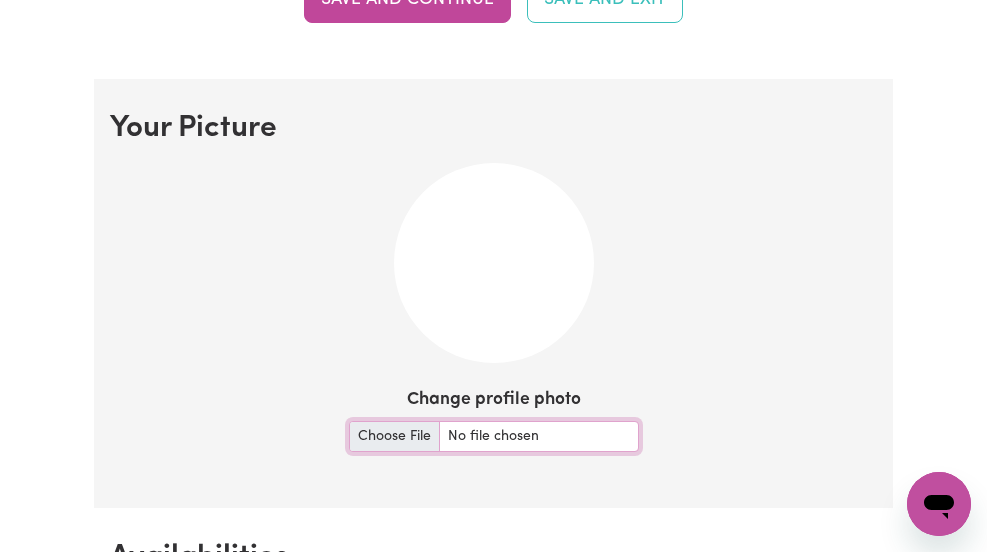 click on "Change profile photo" at bounding box center (494, 436) 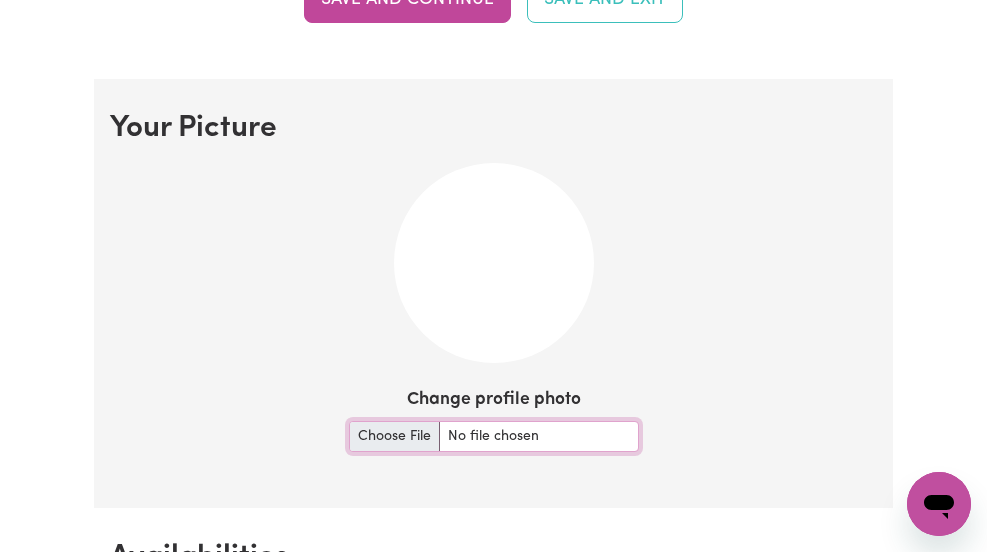 type on "C:\fakepath\5E7D6860-9864-47CB-9D15-C70EA05D5FE9_1_105_c.jpeg" 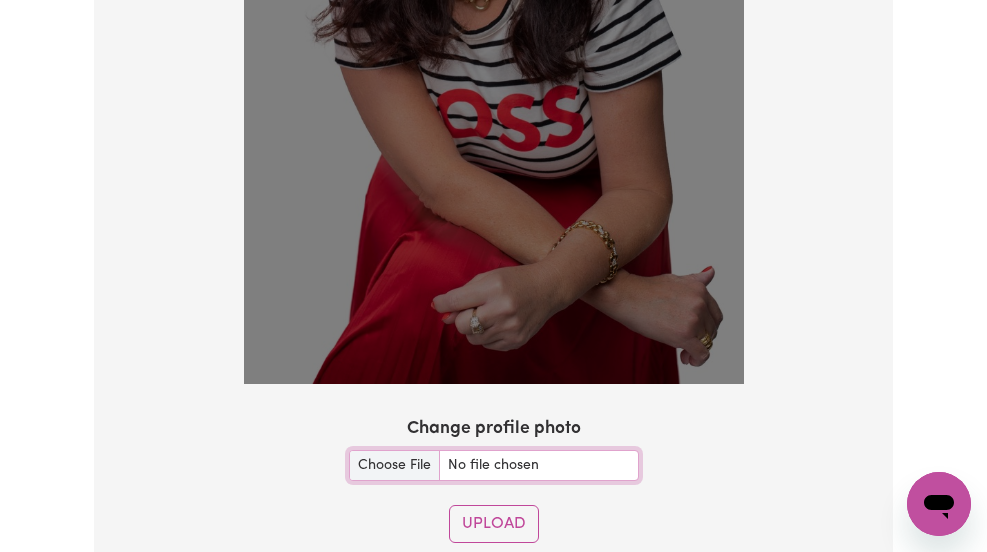scroll, scrollTop: 1889, scrollLeft: 0, axis: vertical 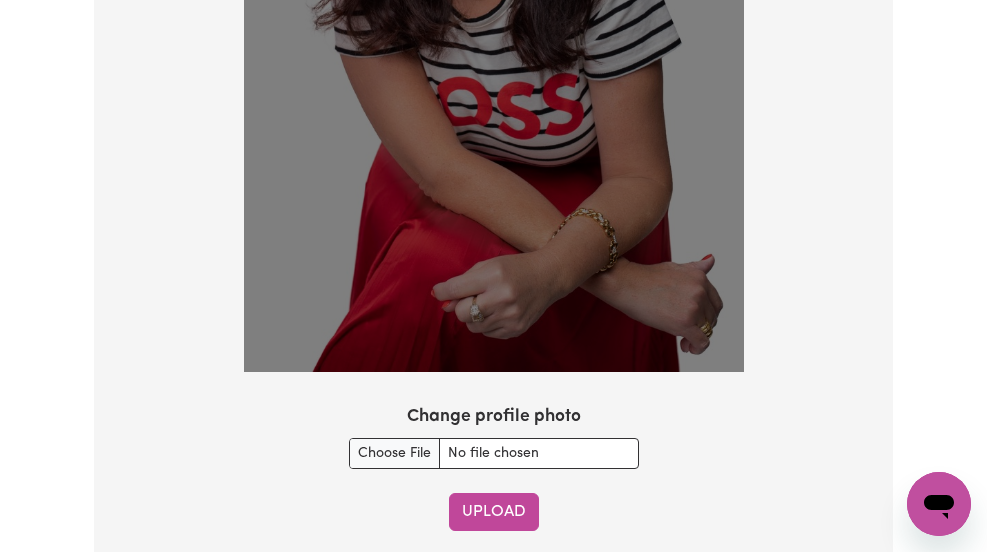 click on "Upload" at bounding box center [494, 512] 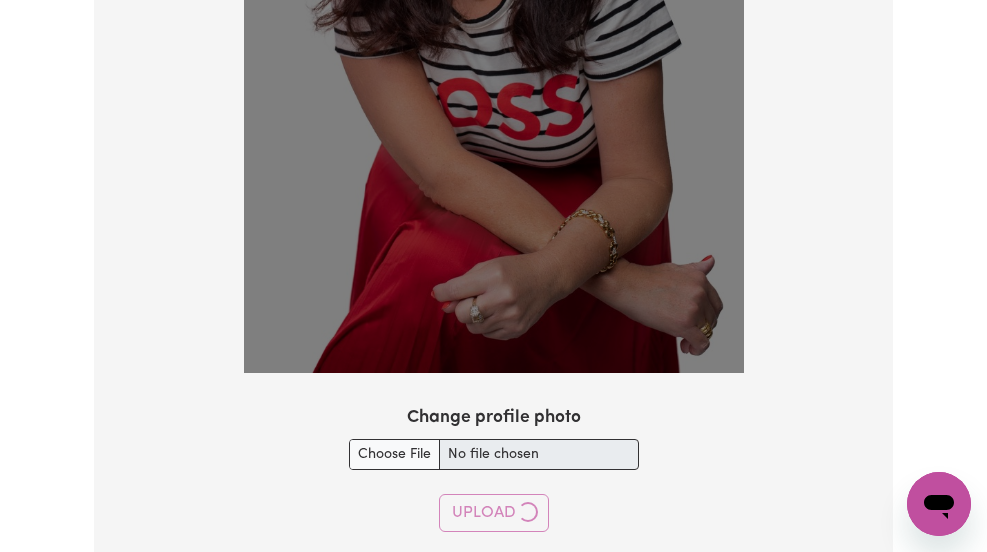 checkbox on "false" 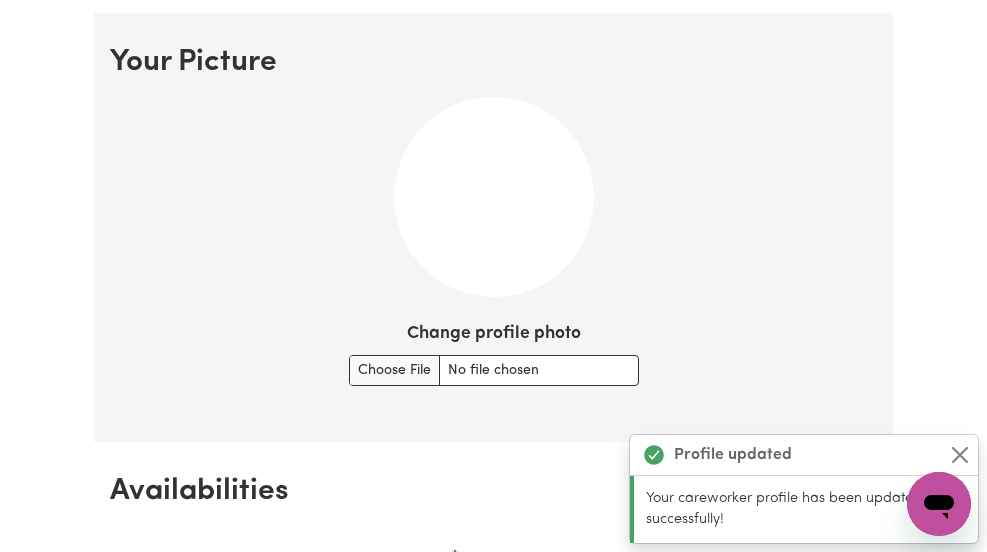 scroll, scrollTop: 1442, scrollLeft: 0, axis: vertical 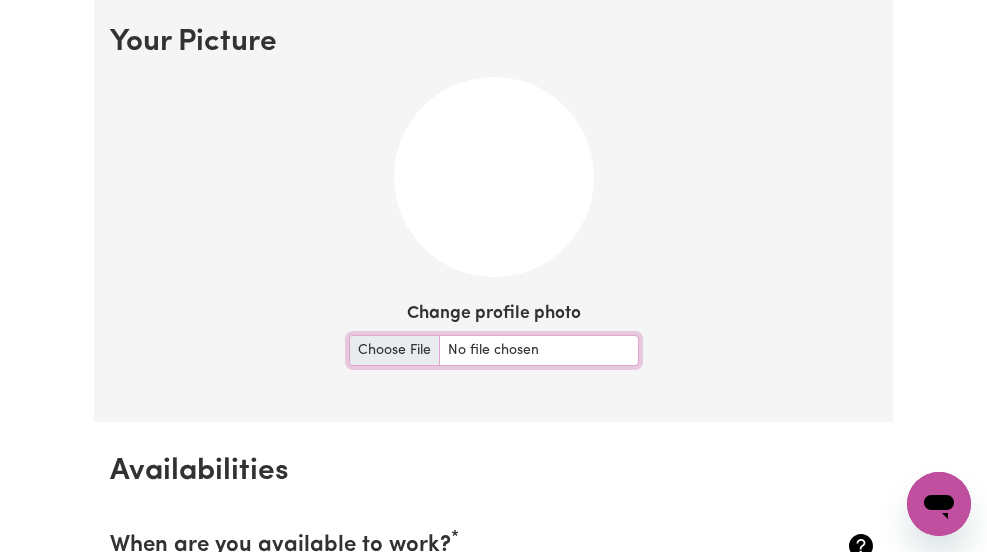 click on "Change profile photo" at bounding box center (494, 350) 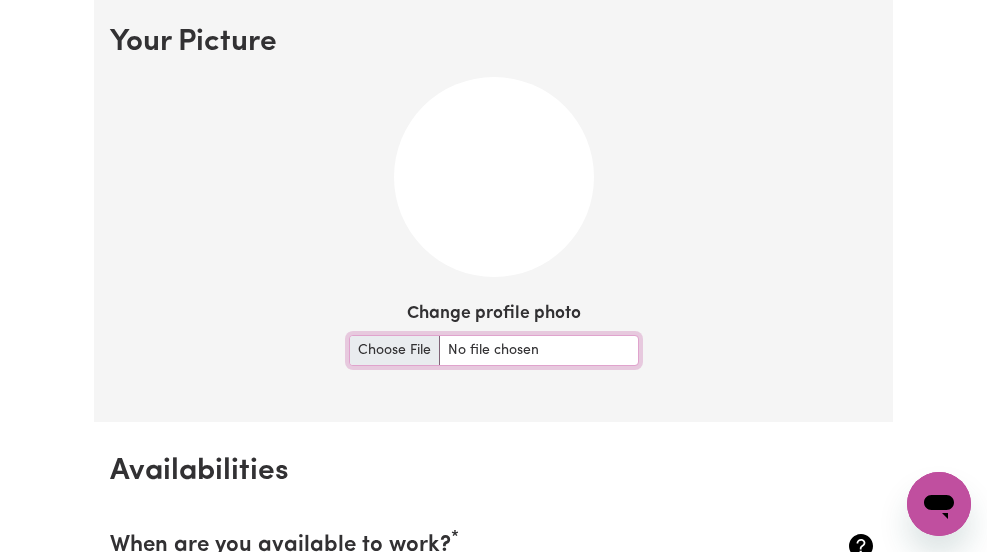 type on "C:\fakepath\5E7D6860-9864-47CB-9D15-C70EA05D5FE9_1_105_c.jpeg" 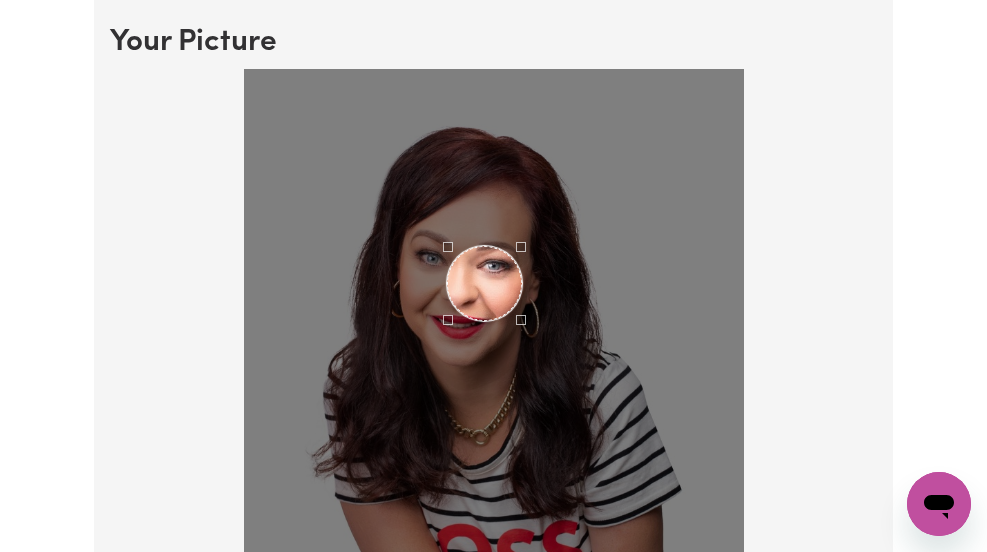 click at bounding box center [484, 283] 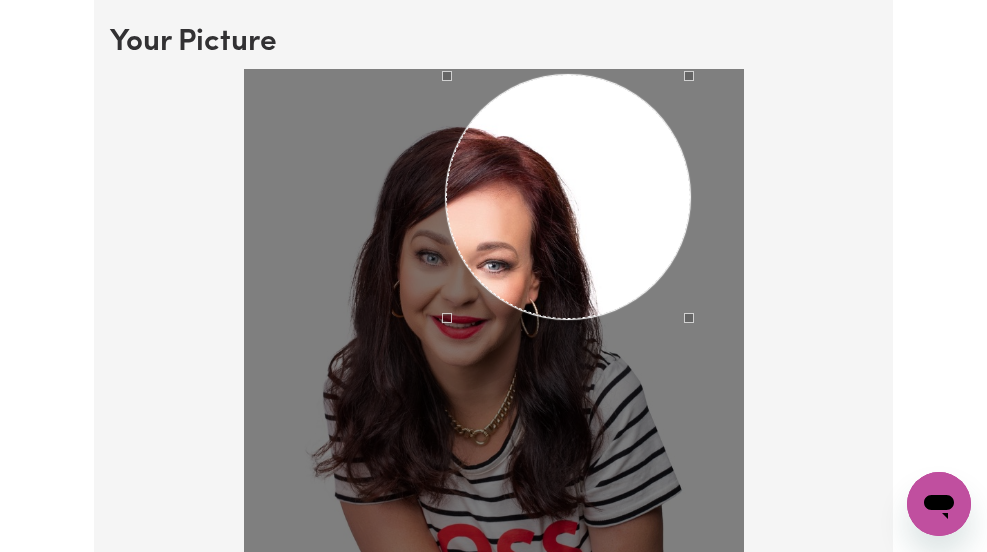click at bounding box center (494, 444) 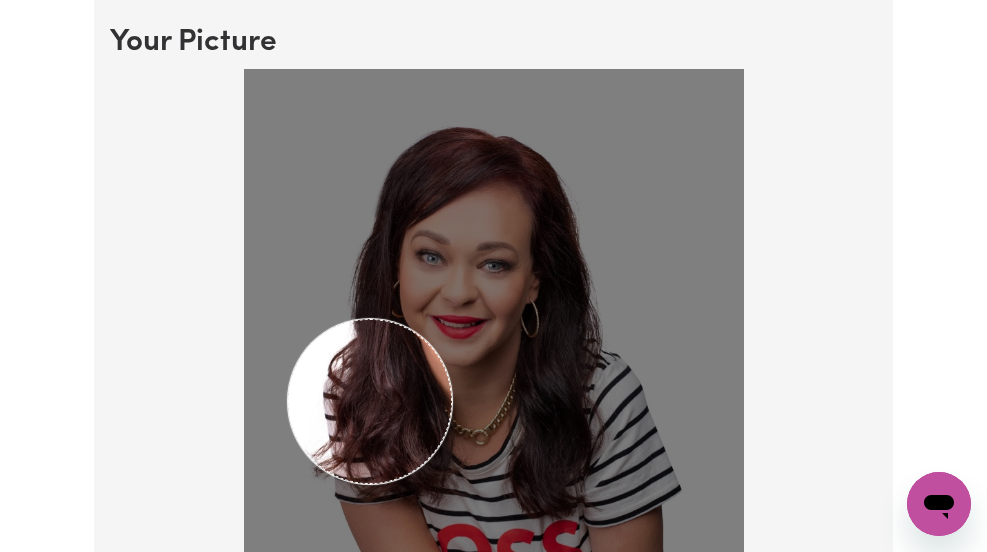 click at bounding box center [494, 444] 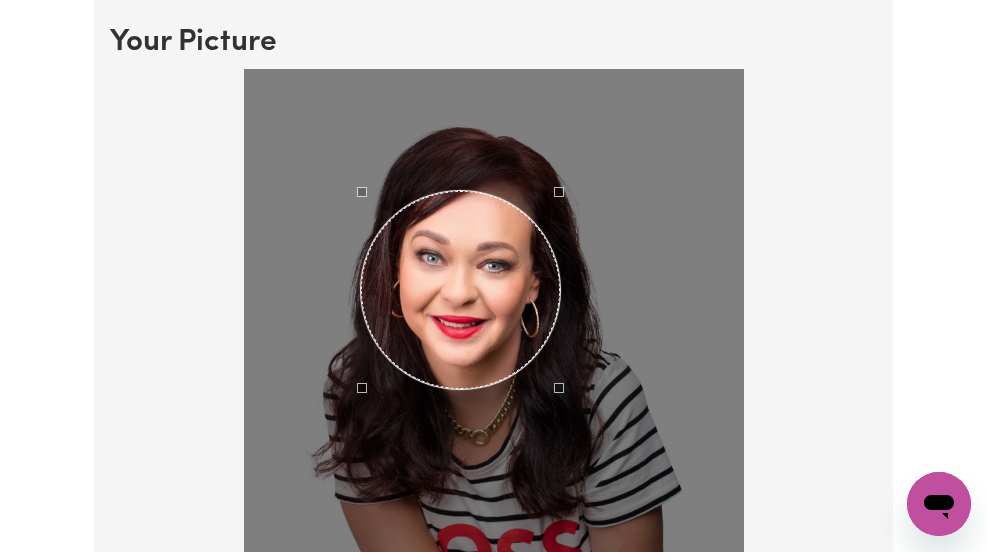 click at bounding box center [460, 290] 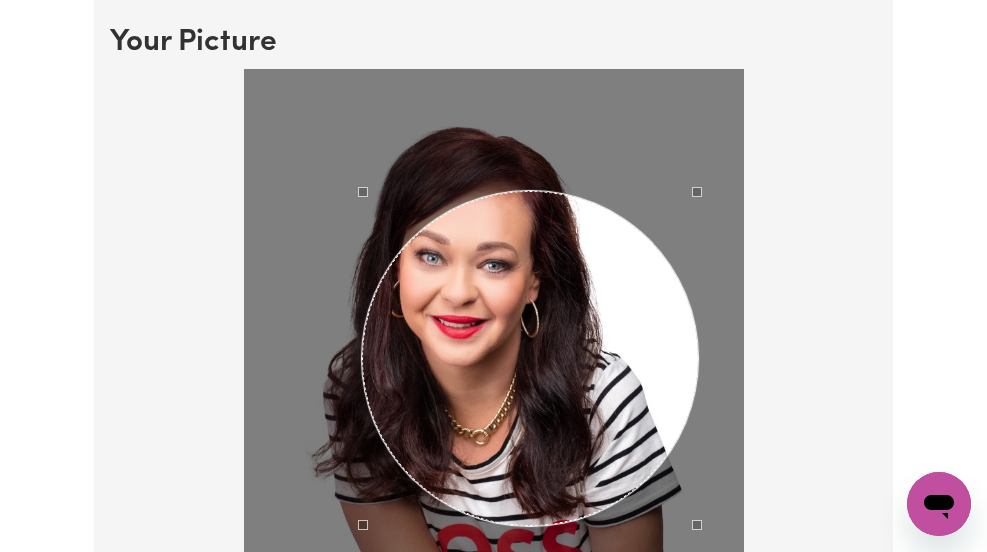 click at bounding box center (494, 444) 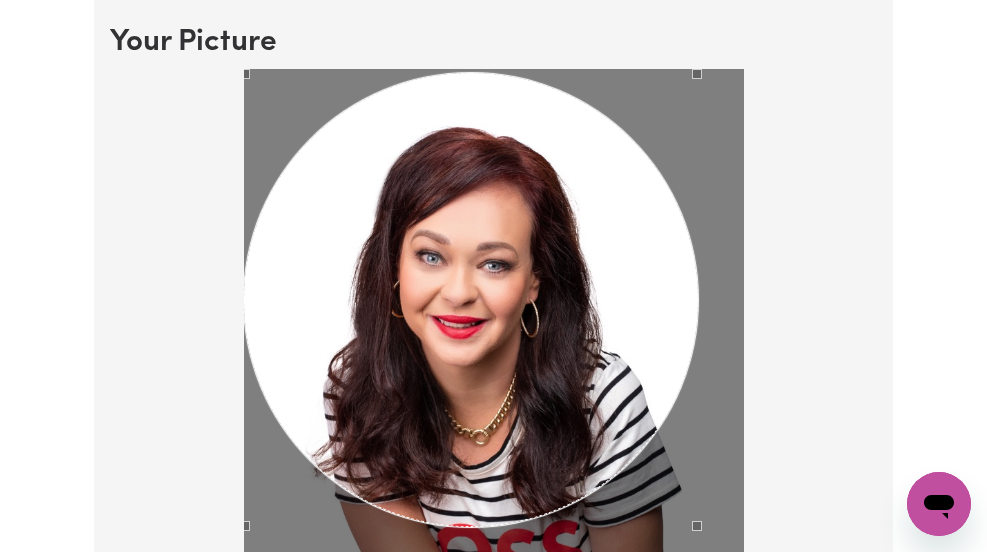 click on "Your Picture Change profile photo Upload" at bounding box center (493, 509) 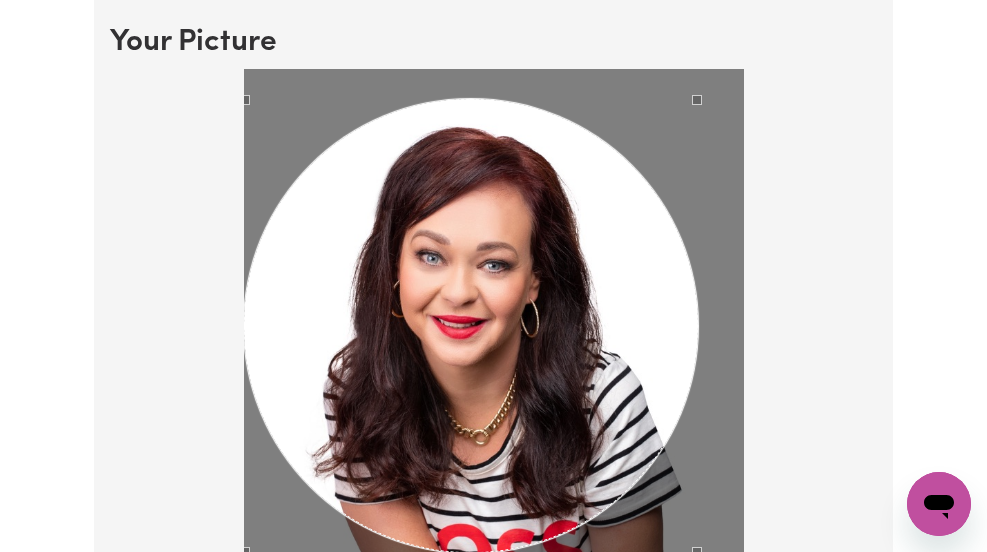 click at bounding box center (494, 444) 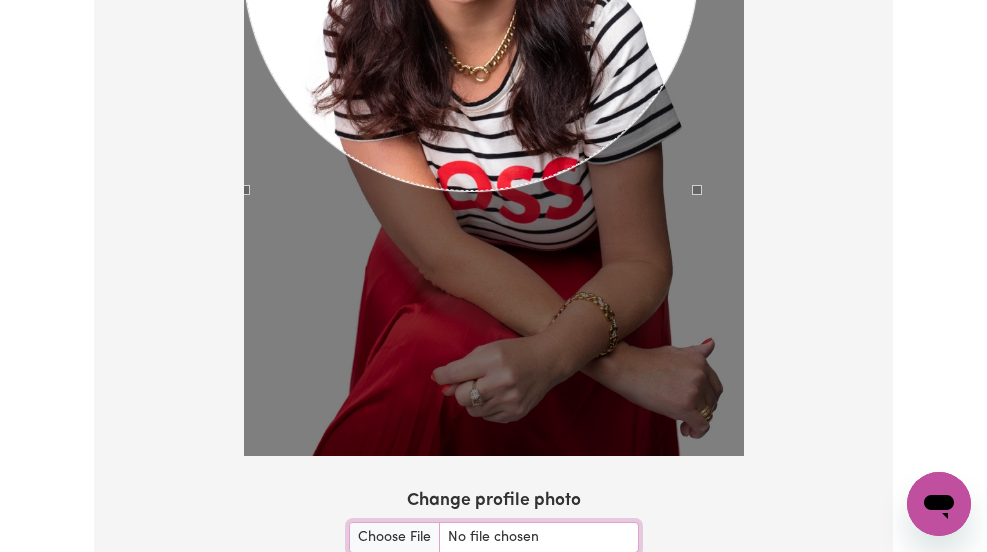 scroll, scrollTop: 1806, scrollLeft: 0, axis: vertical 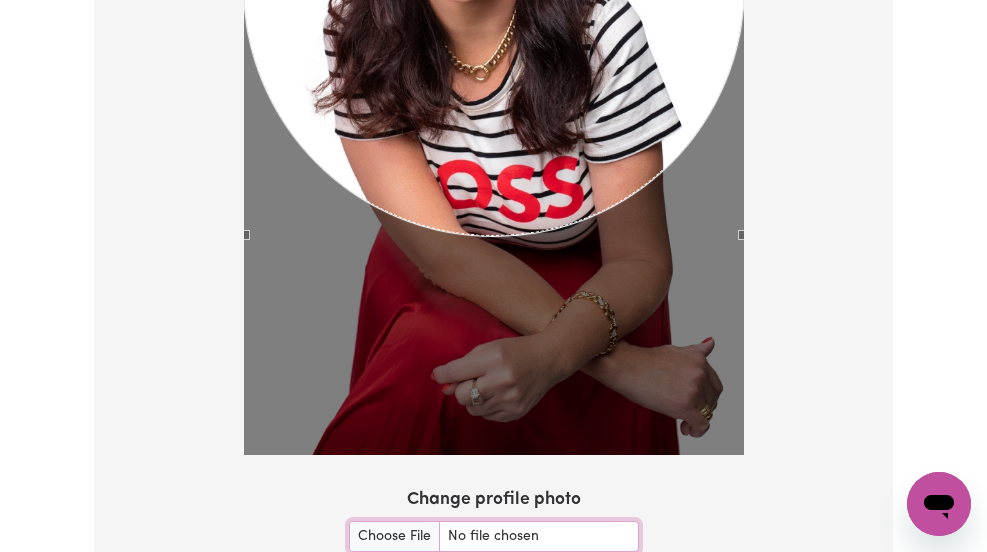 click at bounding box center (493, 84) 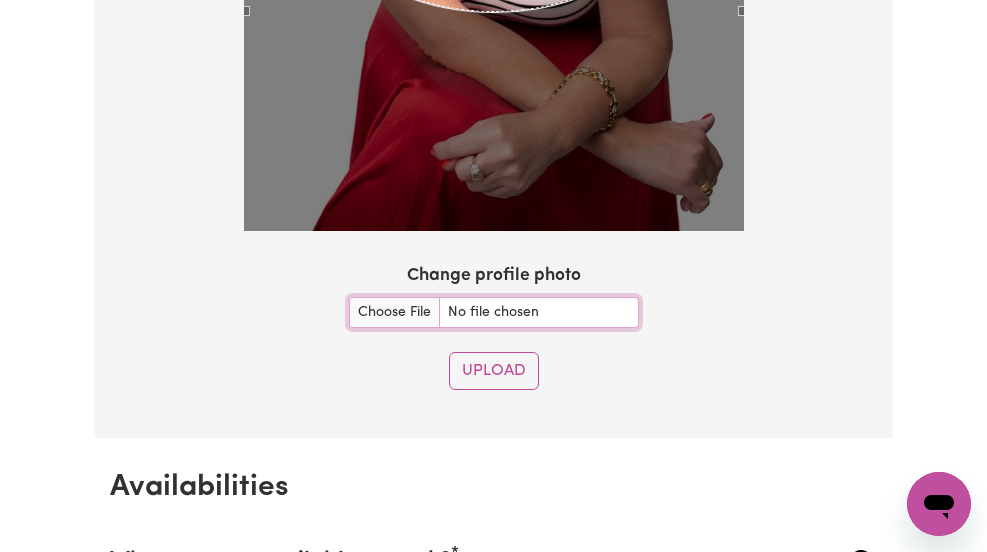 scroll, scrollTop: 2063, scrollLeft: 0, axis: vertical 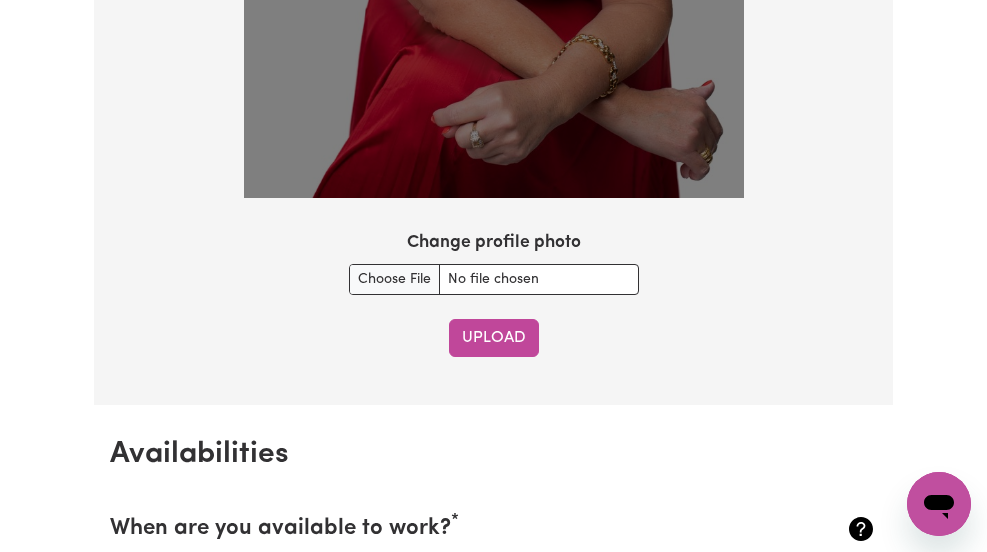 click on "Upload" at bounding box center [494, 338] 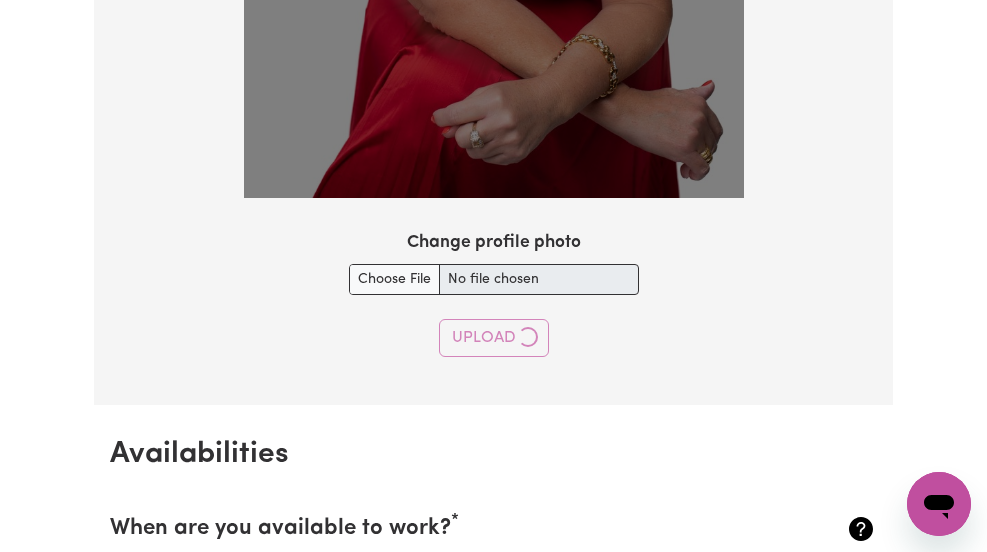 type 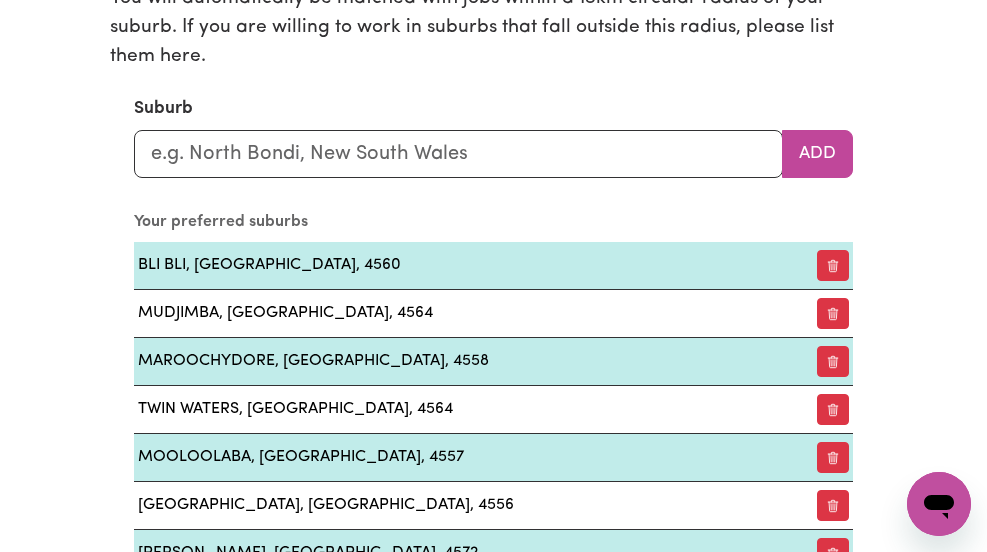 scroll, scrollTop: 2332, scrollLeft: 0, axis: vertical 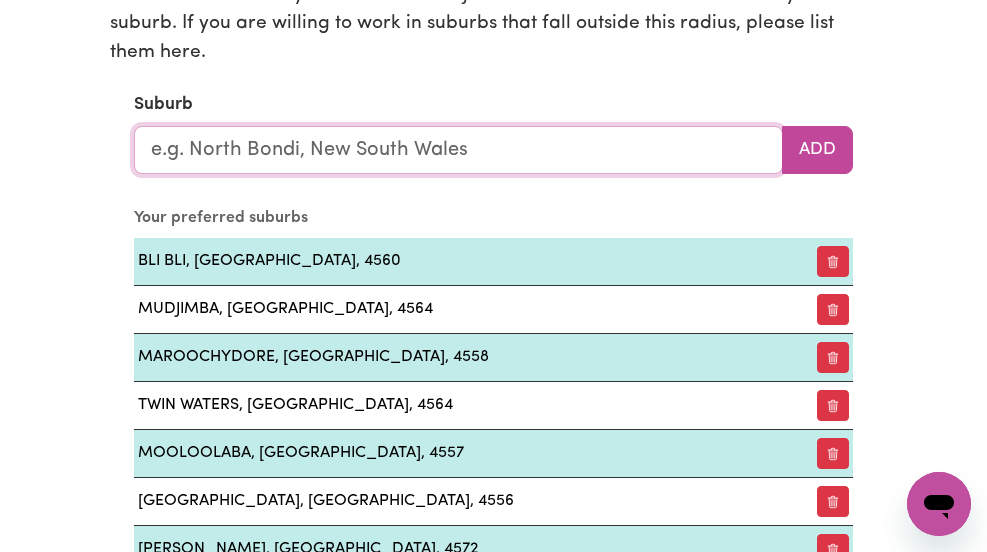click at bounding box center [458, 150] 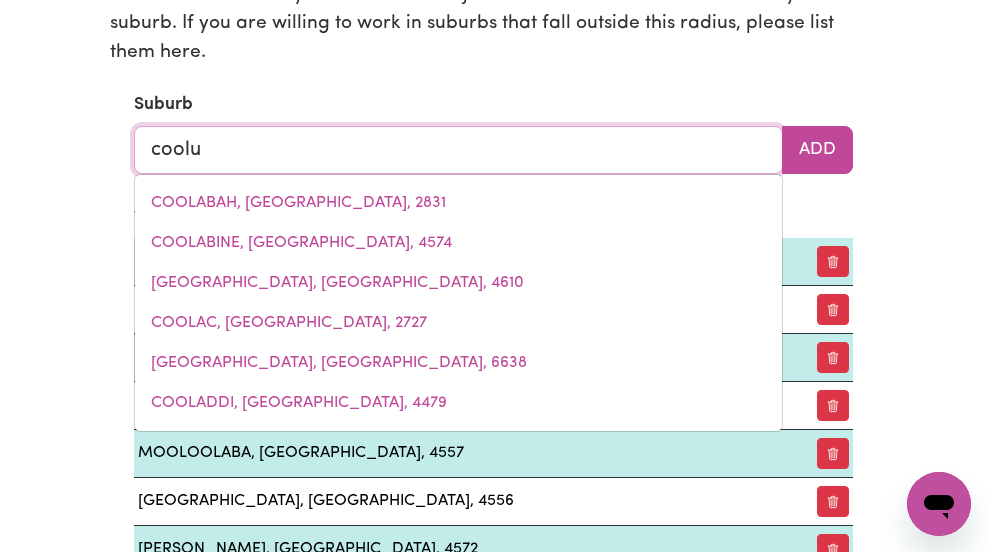 type on "coolum" 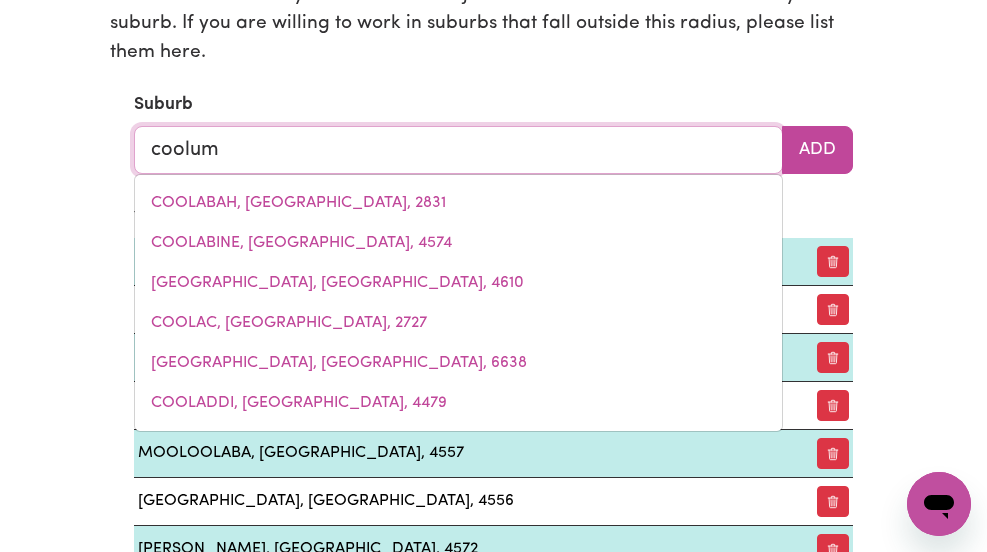 type on "coolum BEACH, Queensland, 4573" 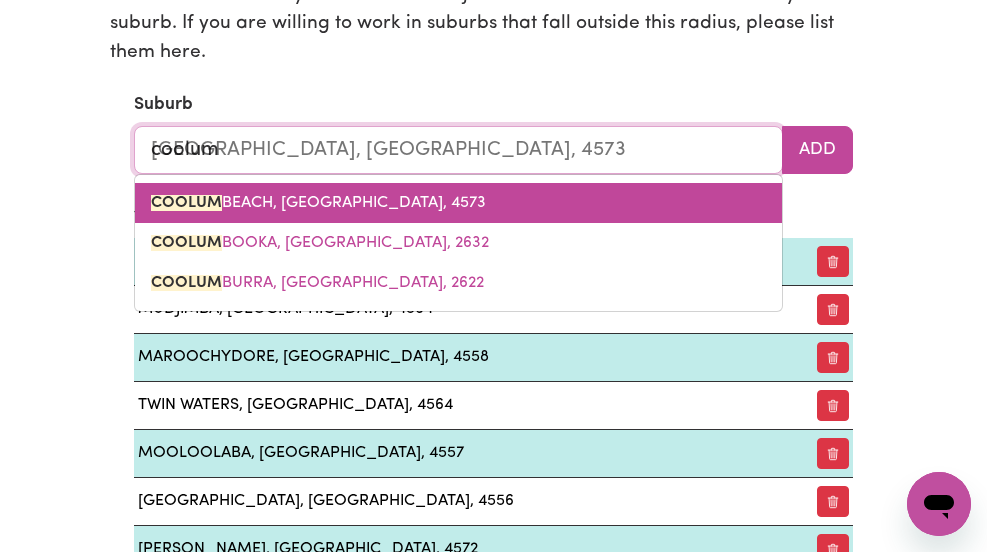 click on "COOLUM  BEACH, Queensland, 4573" at bounding box center (318, 203) 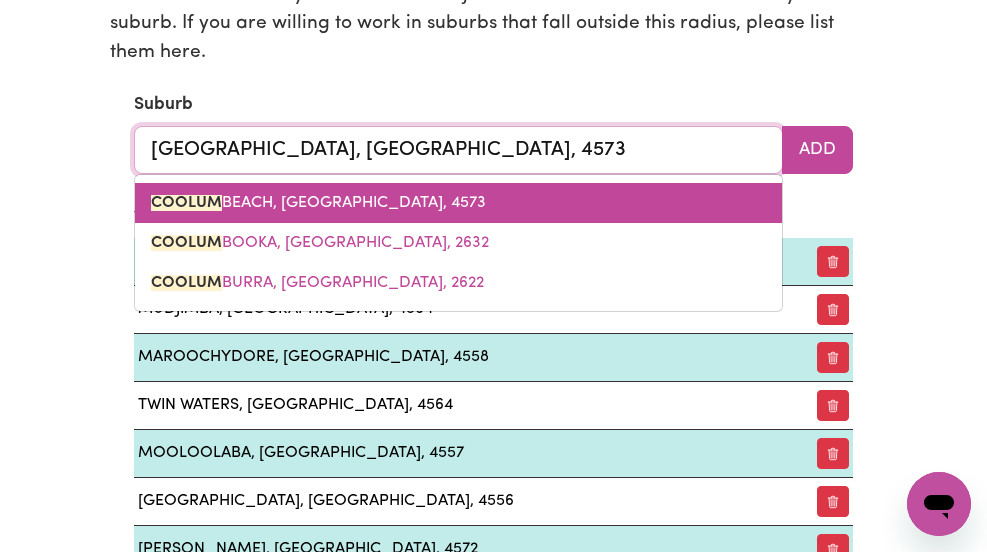 type 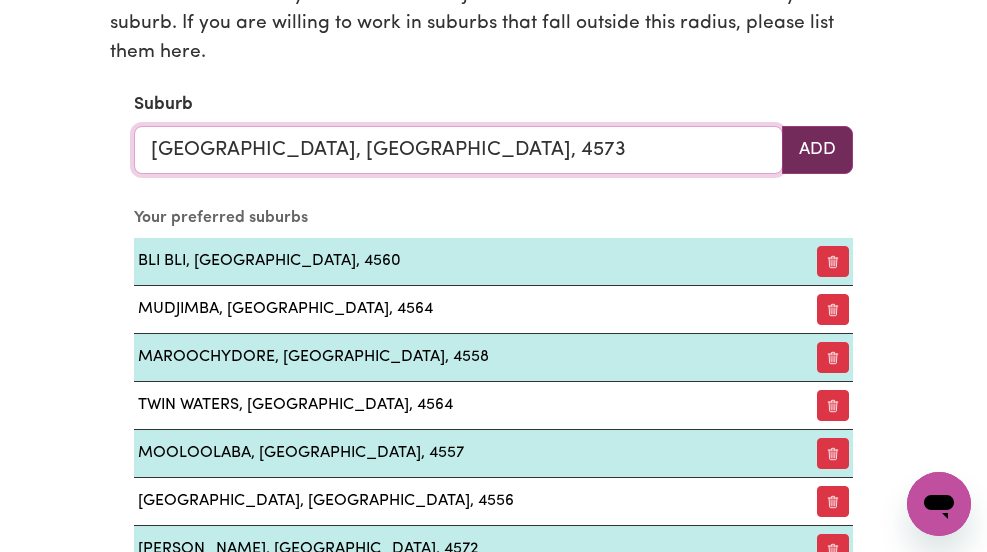 type on "COOLUM BEACH, Queensland, 4573" 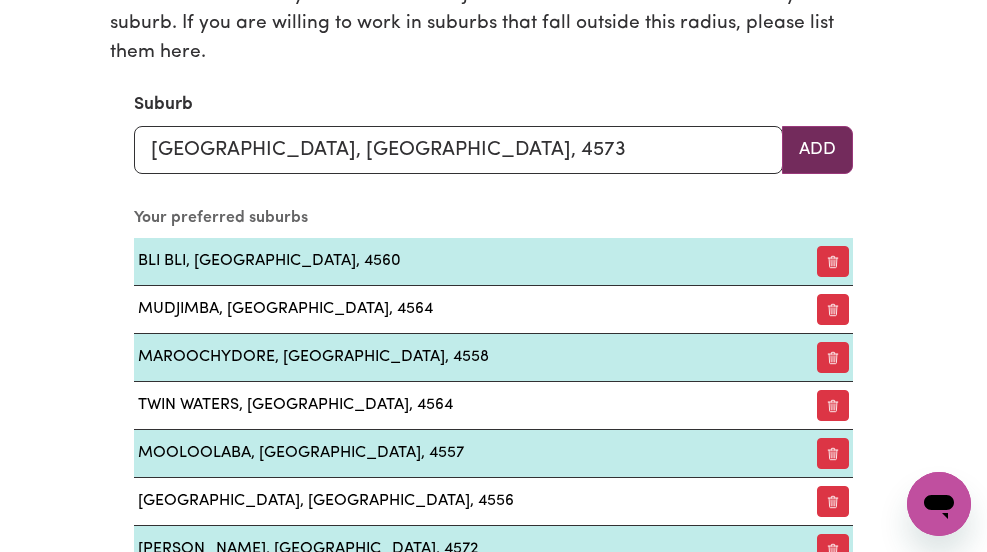 click on "Add" at bounding box center (817, 150) 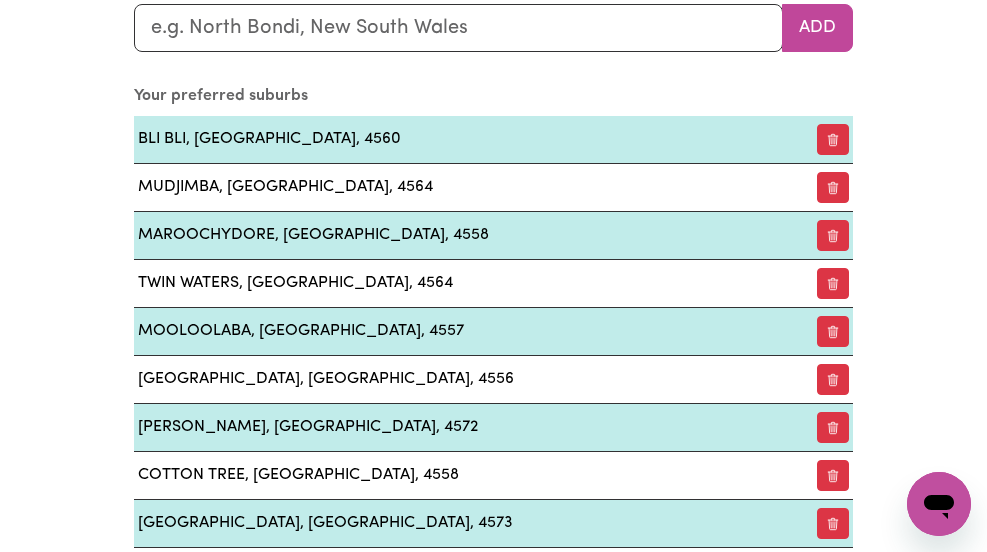scroll, scrollTop: 2411, scrollLeft: 0, axis: vertical 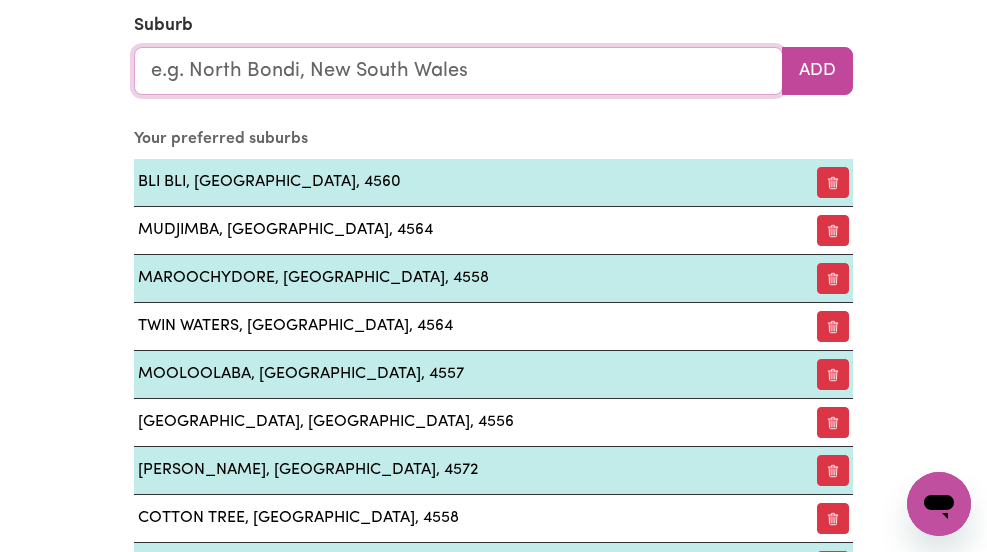 click at bounding box center [458, 71] 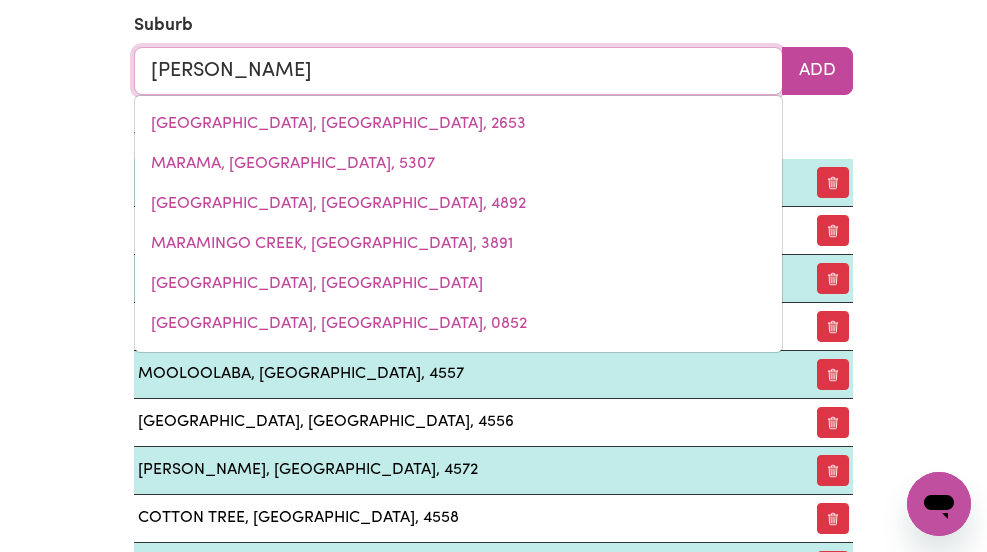 type on "marooc" 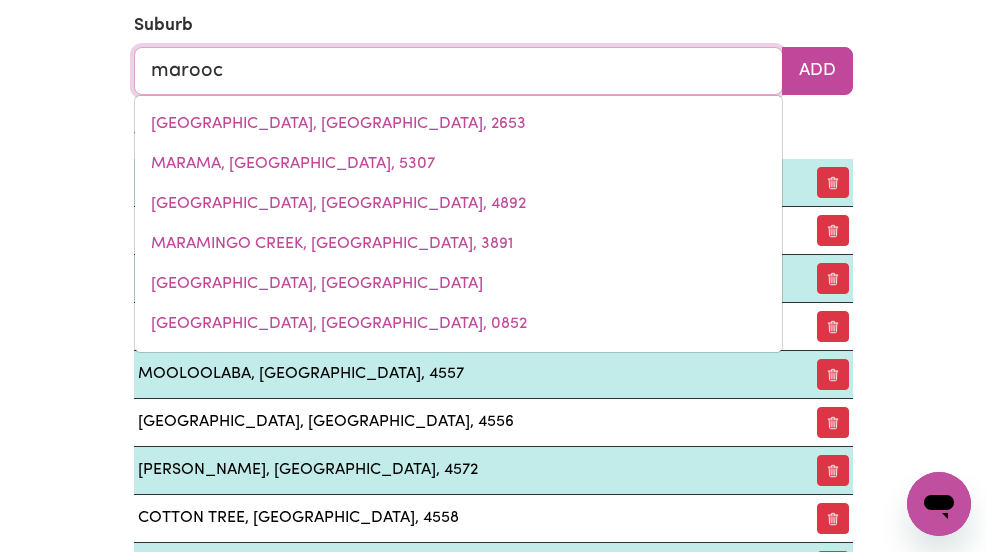 type on "maroocHY RIVER, Queensland, 4561" 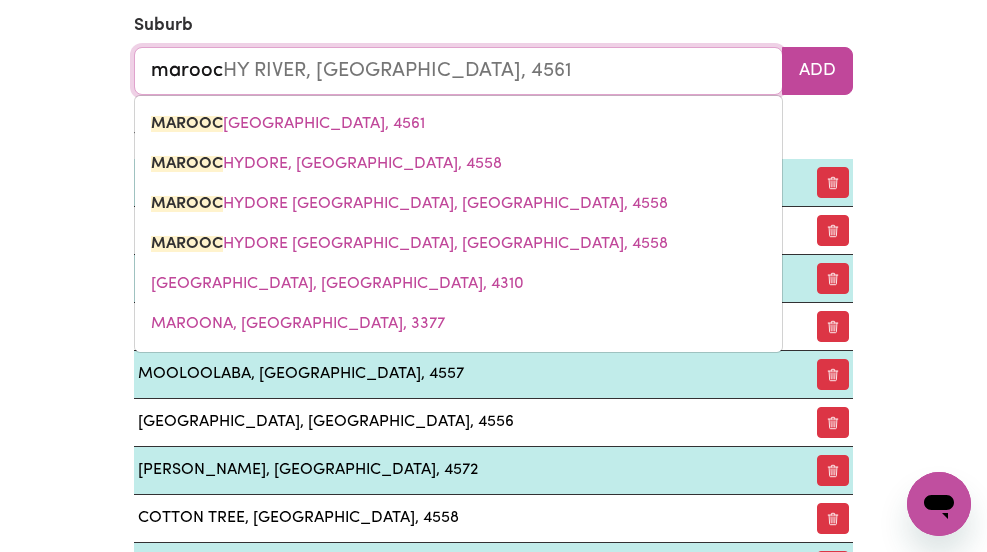 type on "marooch" 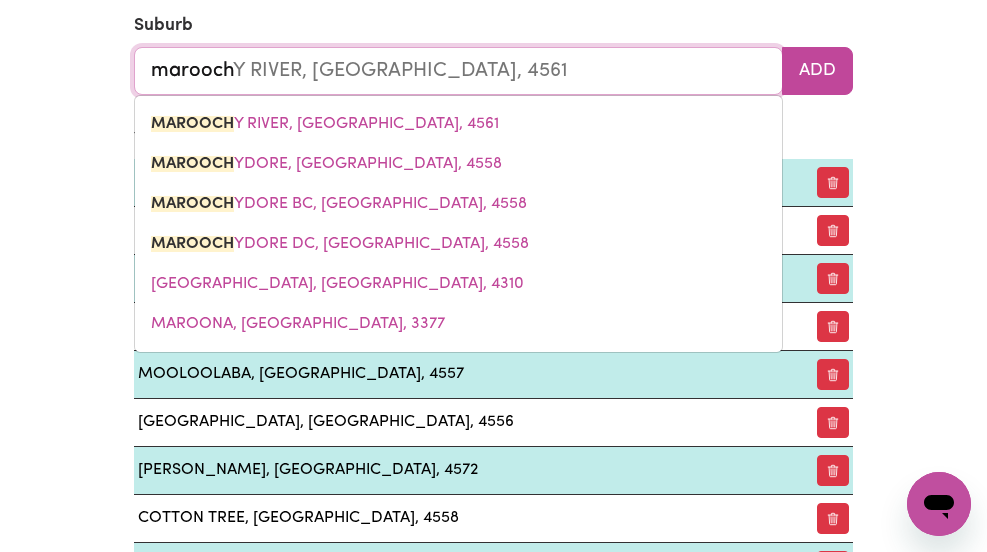 type on "maroochy" 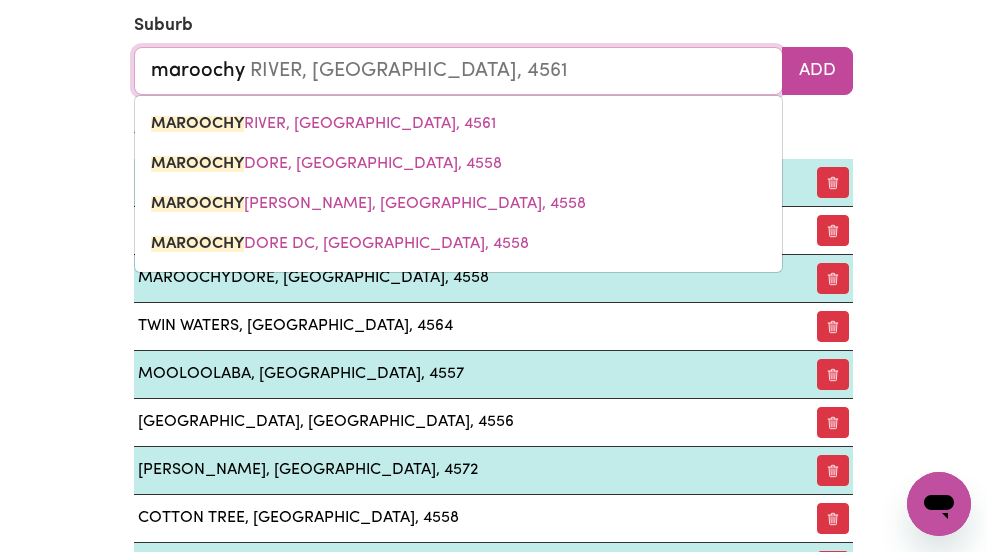 type on "maroochy" 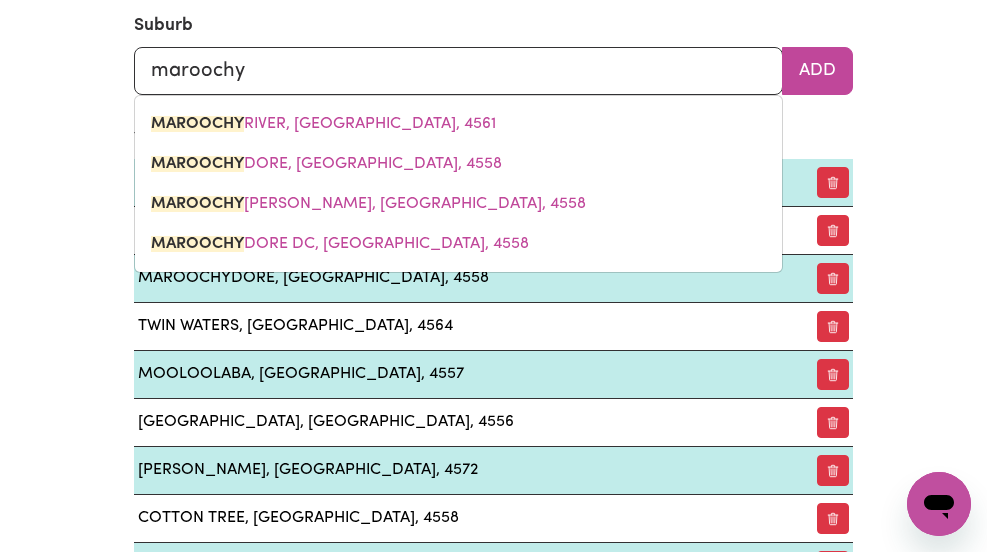 click on "Update Profile 1 2 3 4 5 Step  1 :  Personal Details Let potential clients know who you are, why they should engage you and when you are available to work. Personal Details We need to have your identification and contact details on file. Only your first name will appear on your public profile. First Name Rachael Last Name Spencer Email rachspencer@bigpond.com.au Phone Number 0459160784 Date of Birth 1970-08-07 7 / 0 8 / 1970 Hide age Hide age on my profile Gender Your gender... Female Male Non-binary Other Prefer not to say Show pronouns on my profile Show pronouns on my profile Street Address 10 Builga Court Suburb BLI BLI, Queensland, 4560 Residency Status Select your residency status... Australian citizen Australian PR Temporary Work Visa Student Visa Save and continue Save and Exit Your Picture Change profile photo Availabilities When are you available to work?  * Monday Tuesday Wednesday Thursday Friday Saturday Sunday What suburbs are you available to work in? Suburb maroochy MAROOCHY MAROOCHY MAROOCHY" at bounding box center [493, 531] 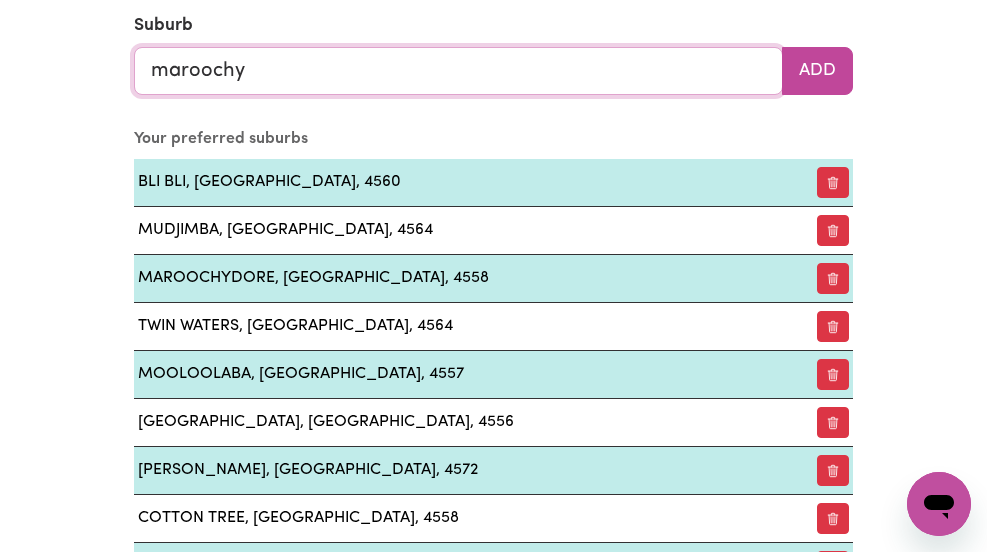 type on "maroochy RIVER, Queensland, 4561" 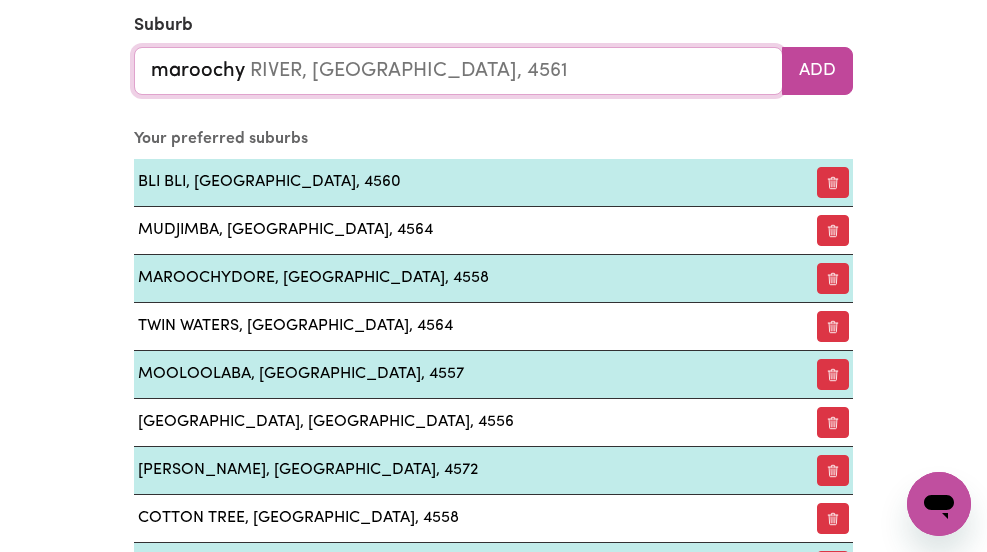 click on "maroochy" at bounding box center [458, 71] 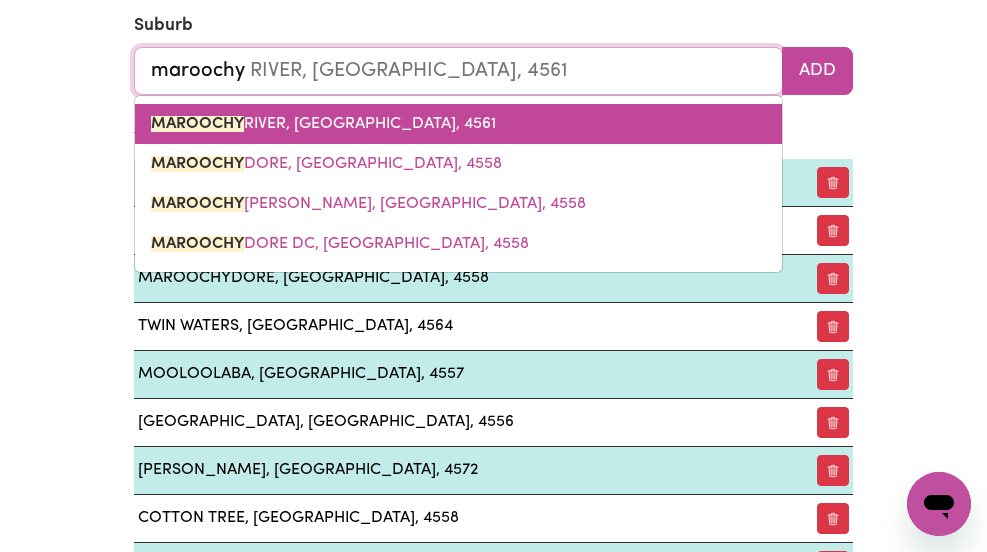 click on "MAROOCHY" at bounding box center [197, 124] 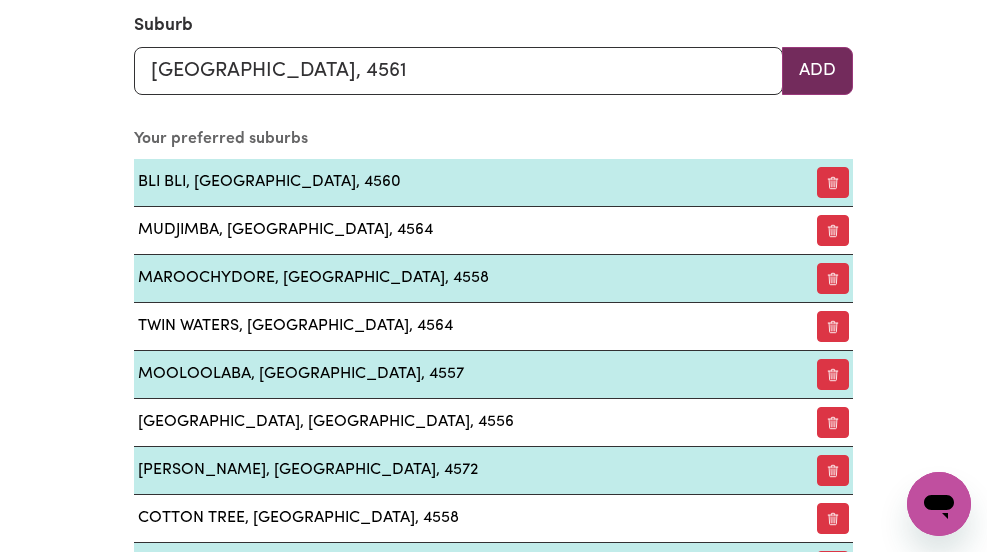 click on "Add" at bounding box center [817, 71] 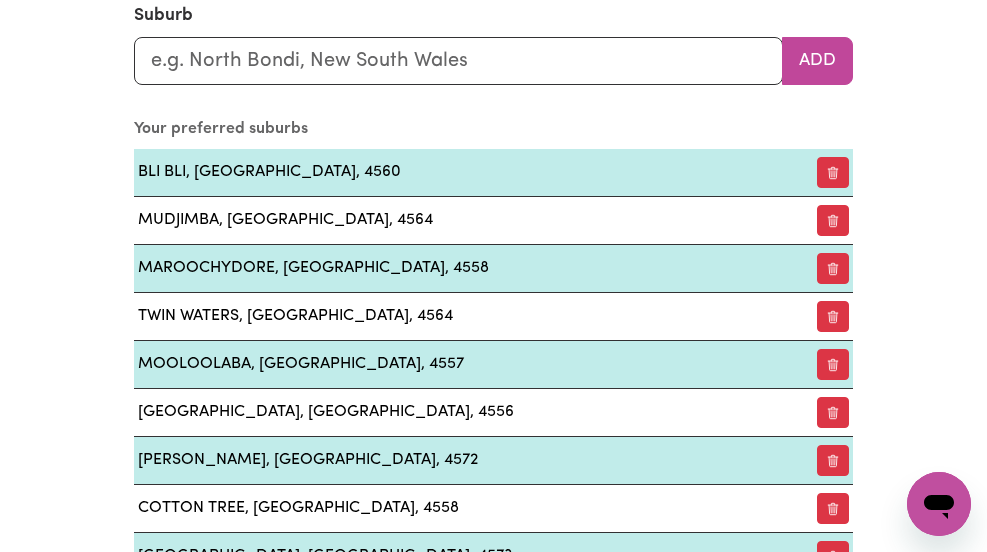 scroll, scrollTop: 2412, scrollLeft: 0, axis: vertical 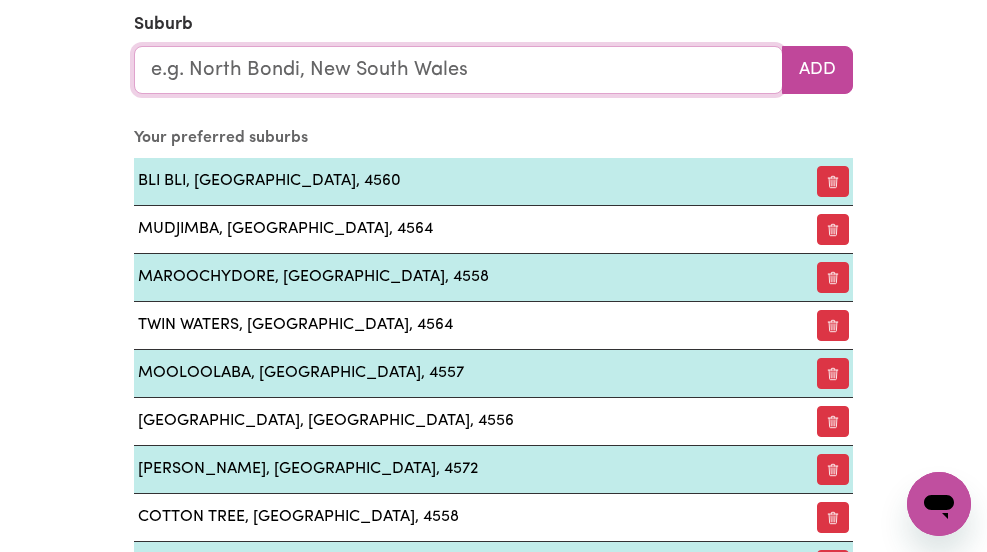 click at bounding box center [458, 70] 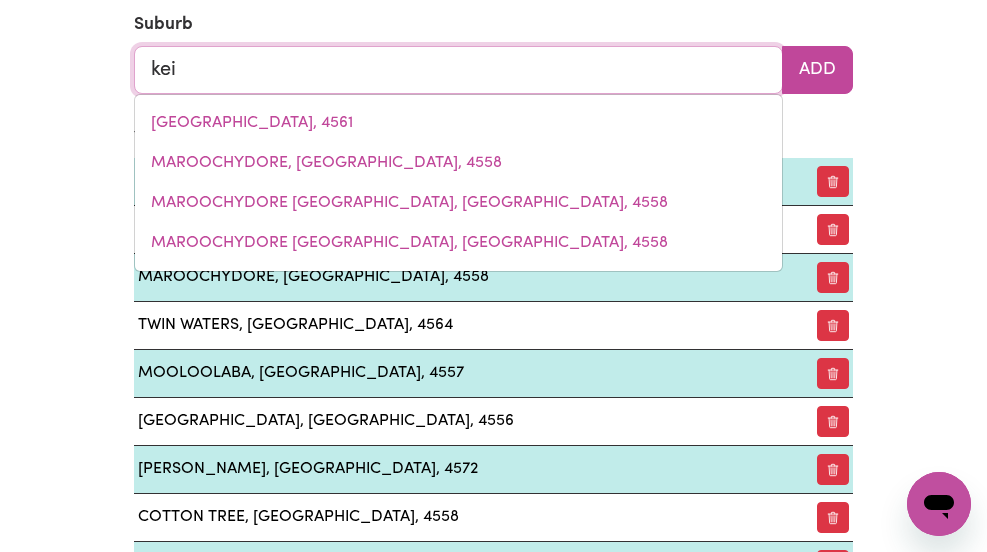 type on "keil" 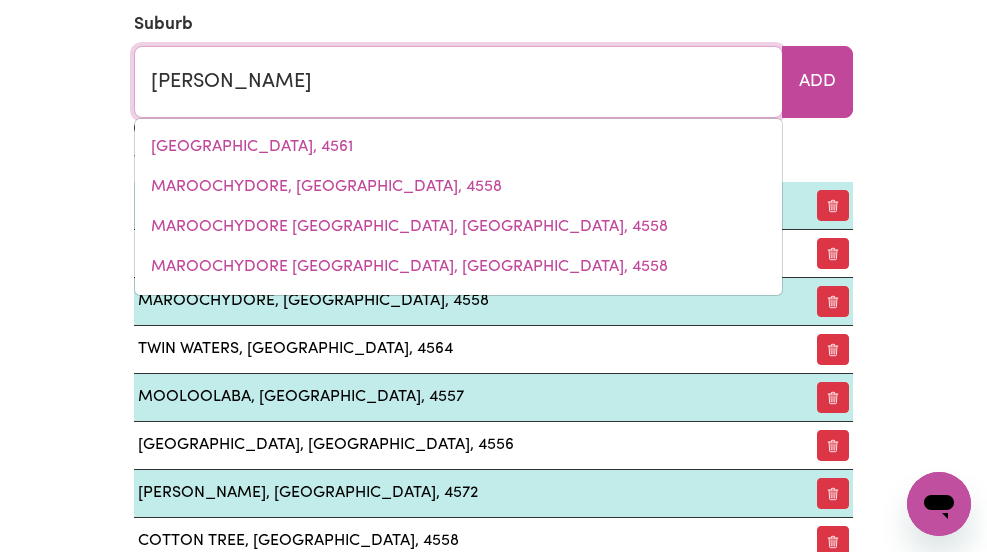 type on "keilIRA, South Australia, 5275" 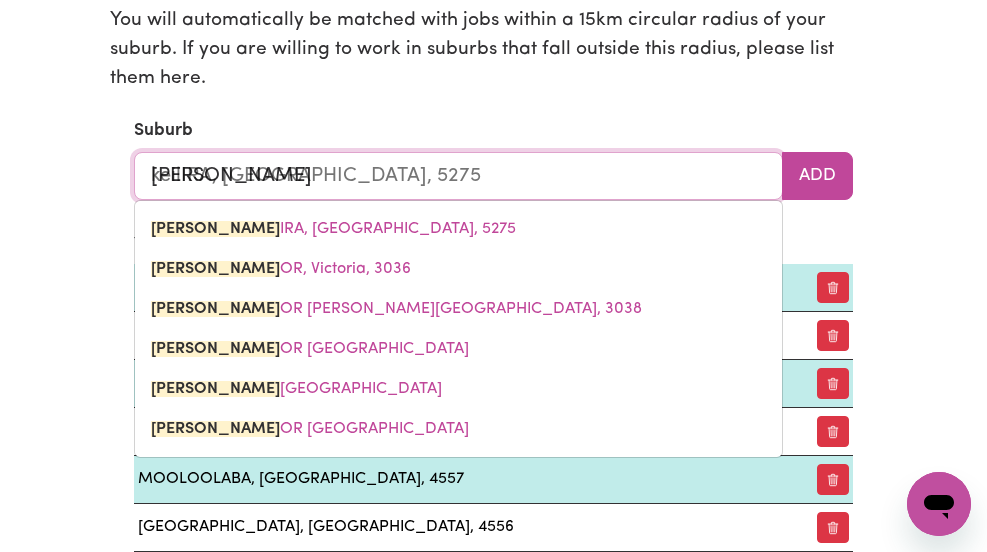 scroll, scrollTop: 2308, scrollLeft: 0, axis: vertical 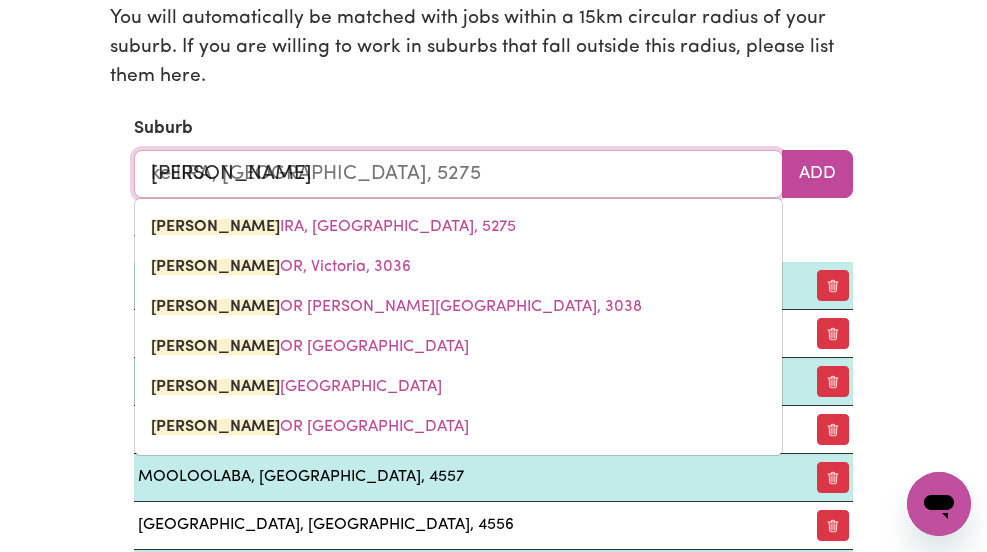 type on "keils" 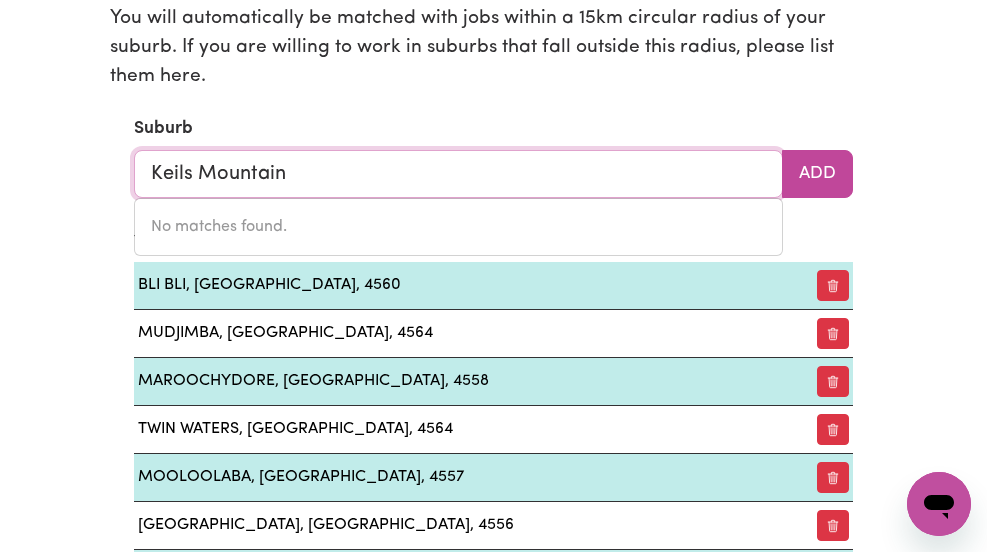 click on "Keils Mountain" at bounding box center [458, 174] 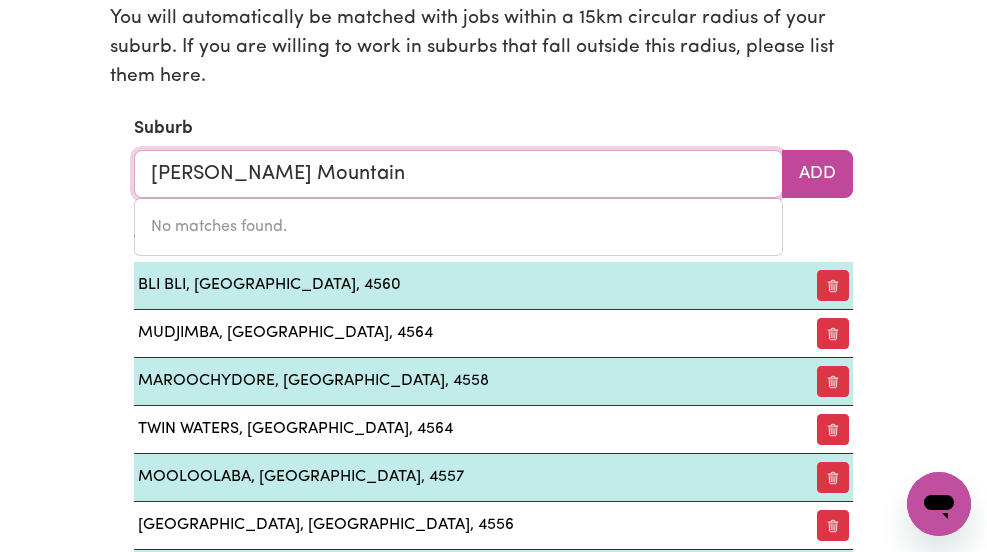 click on "Keil Mountain" at bounding box center (458, 174) 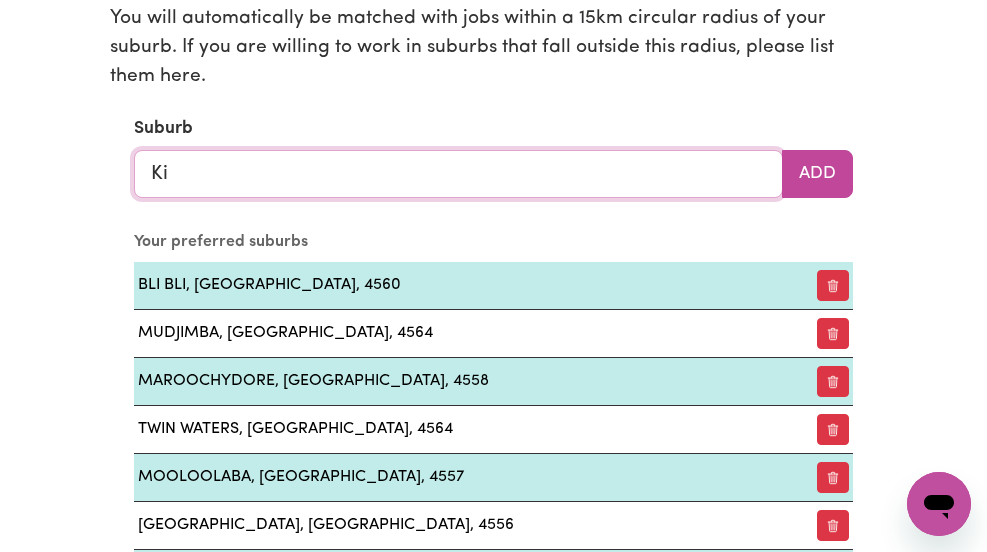 type on "Kie" 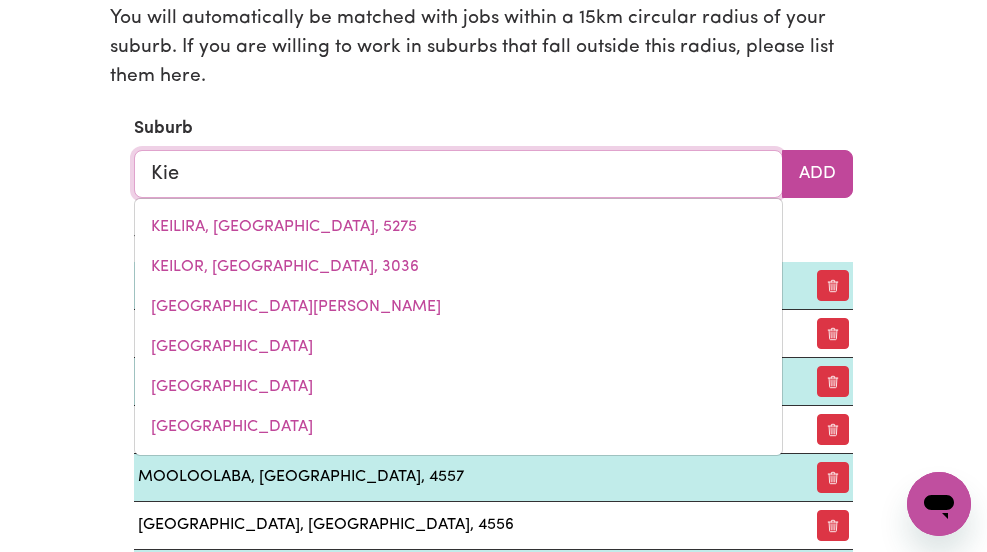 type on "KieLPA, South Australia, 5642" 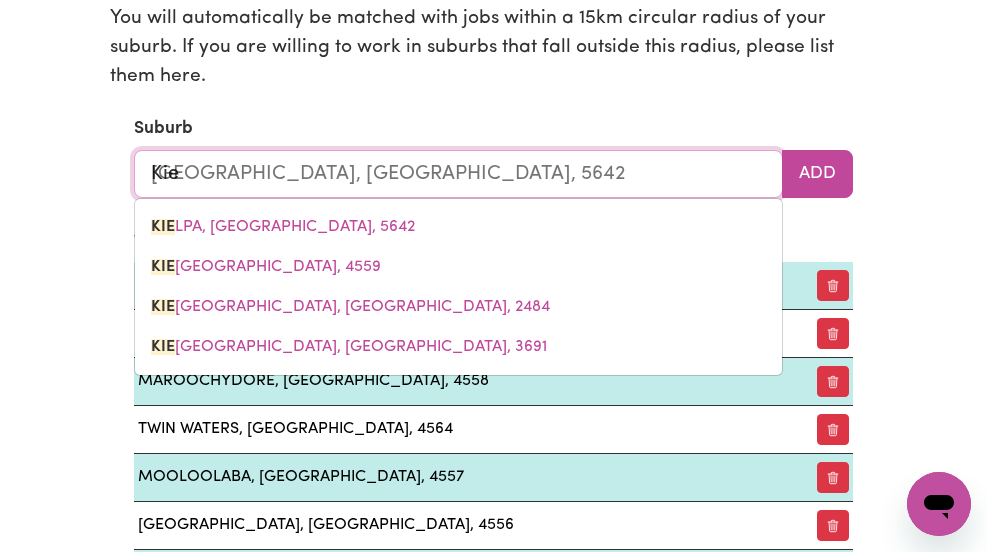 type on "Kiel" 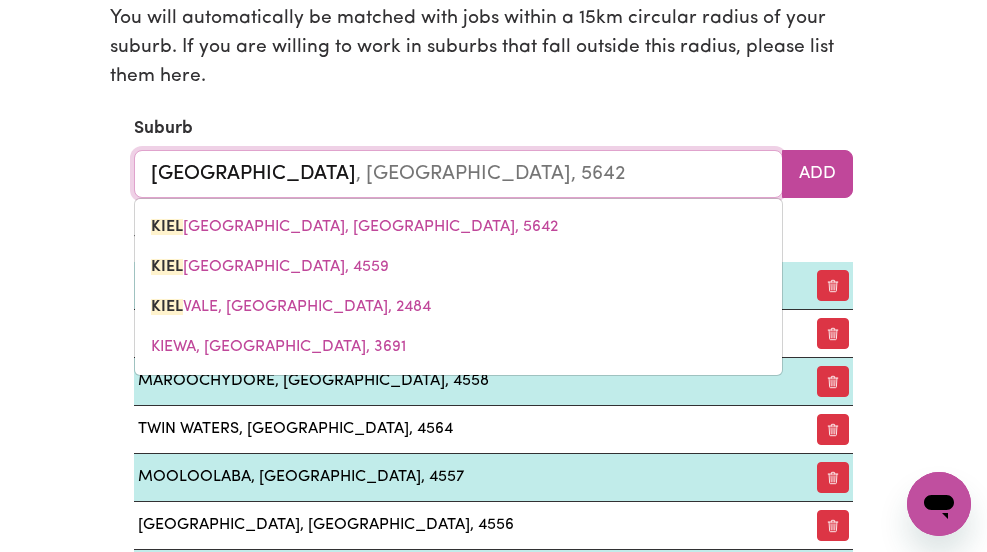 type on "Kiels" 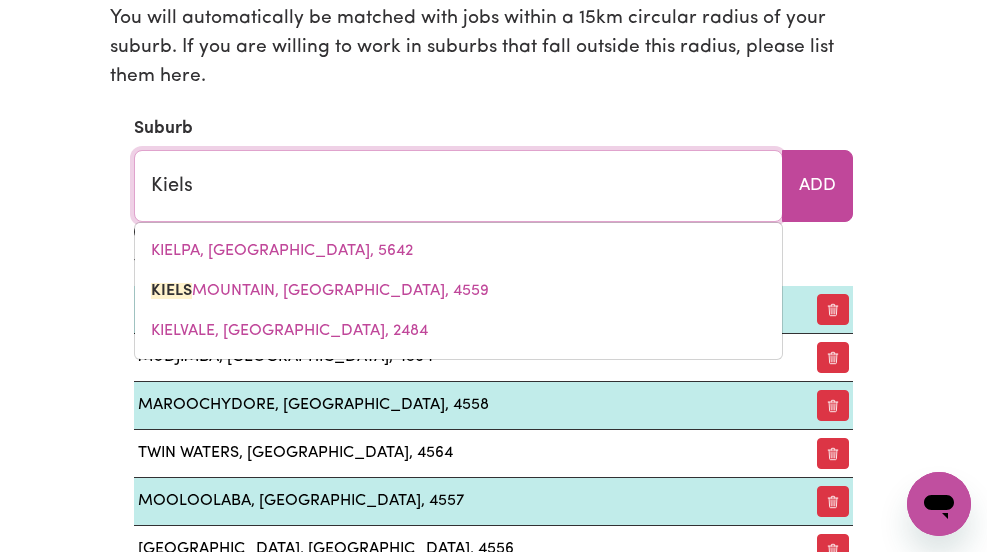 type on "Kiels MOUNTAIN, Queensland, 4559" 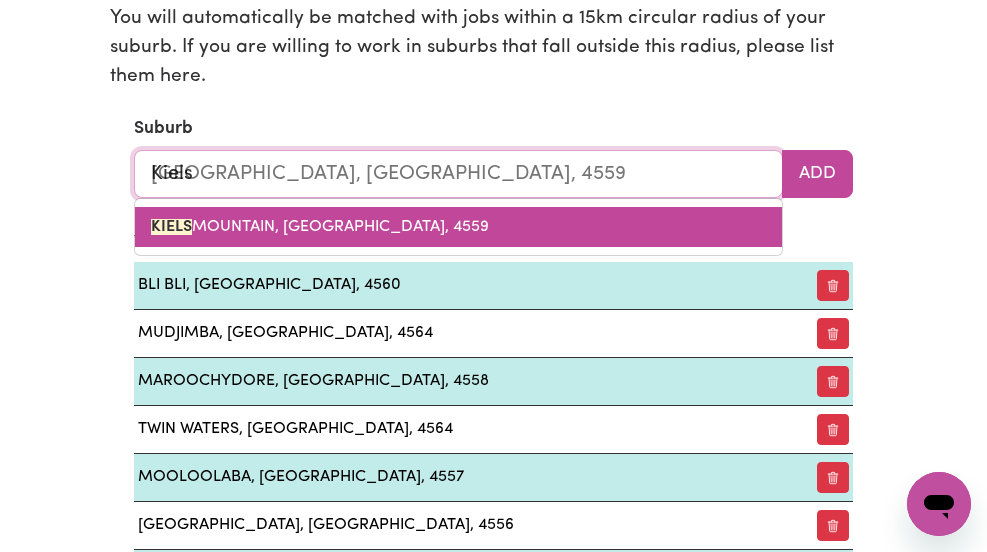 click on "KIELS  MOUNTAIN, Queensland, 4559" at bounding box center [320, 227] 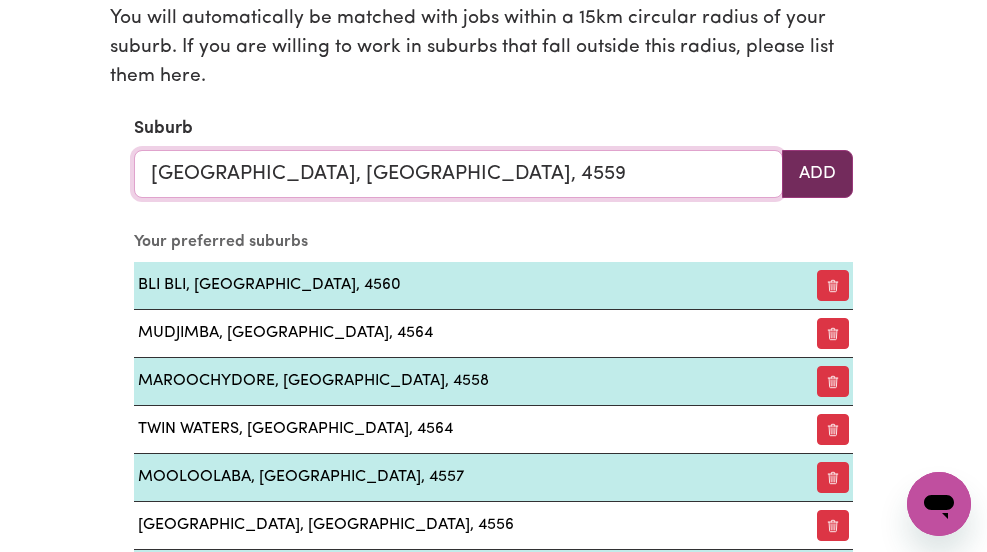 type on "KIELS MOUNTAIN, Queensland, 4559" 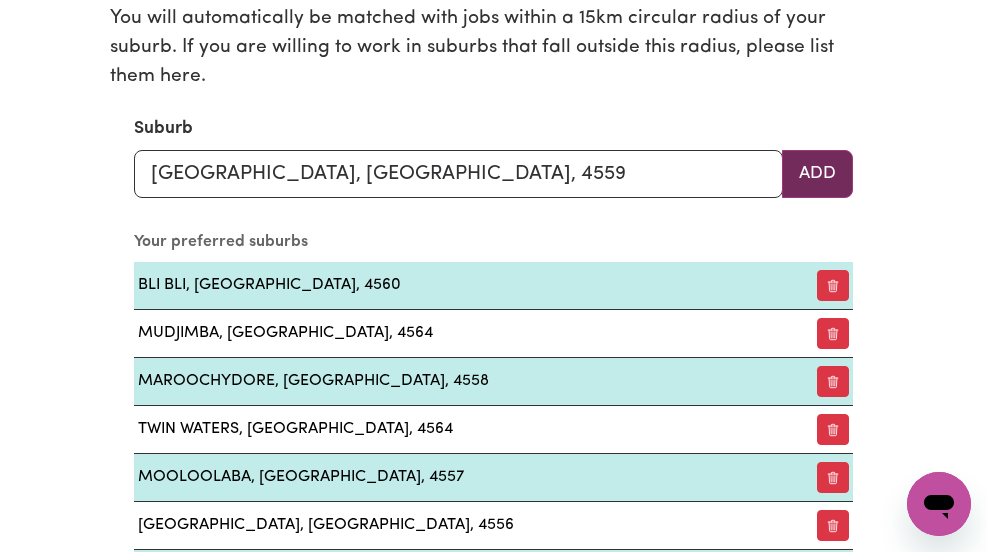 click on "Add" at bounding box center [817, 174] 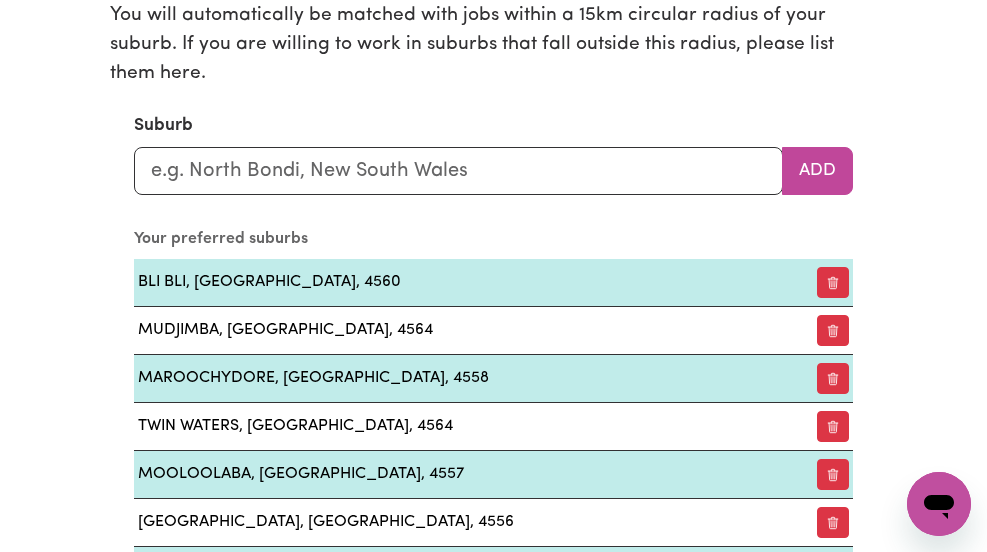 scroll, scrollTop: 2236, scrollLeft: 0, axis: vertical 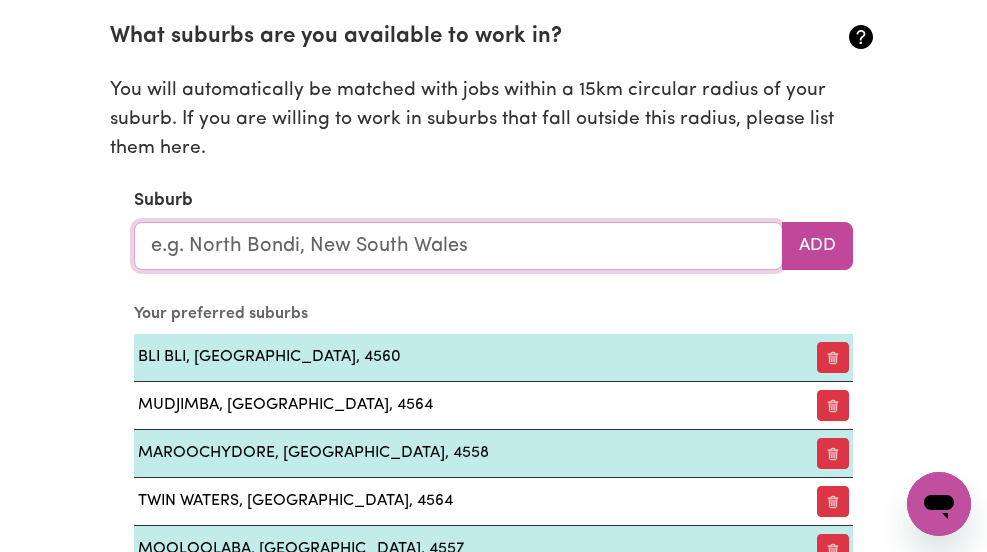 click at bounding box center (458, 246) 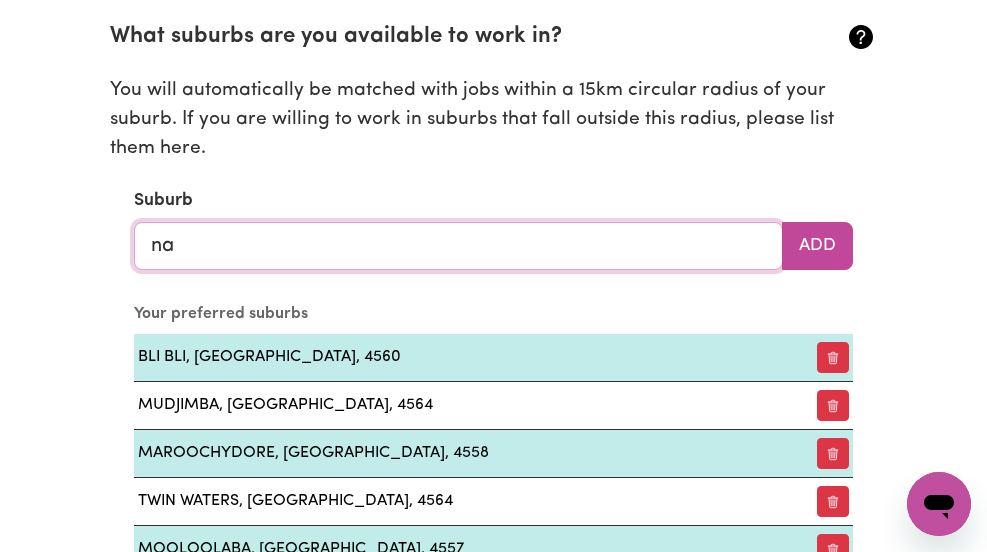 type on "nam" 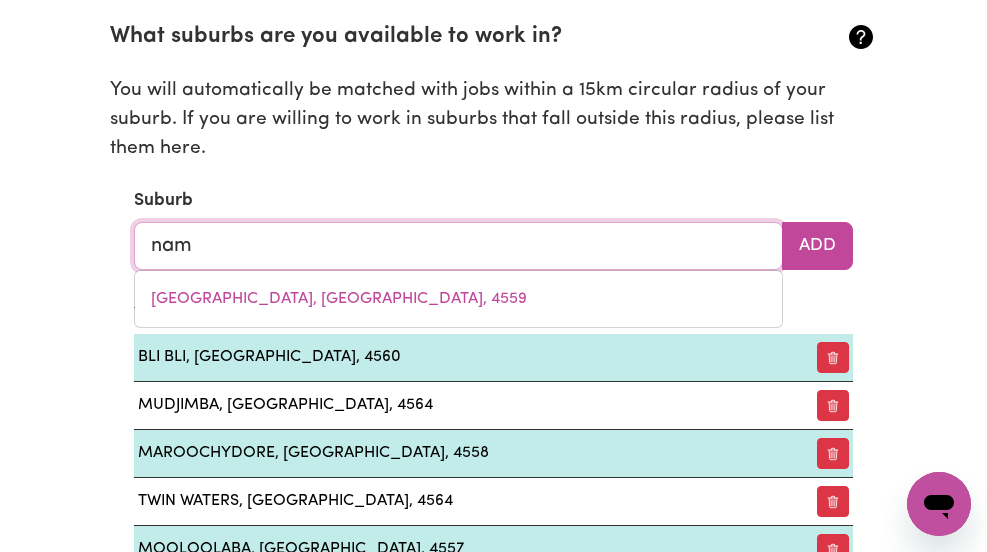 type on "namATJIRA, Northern Territory, 0872" 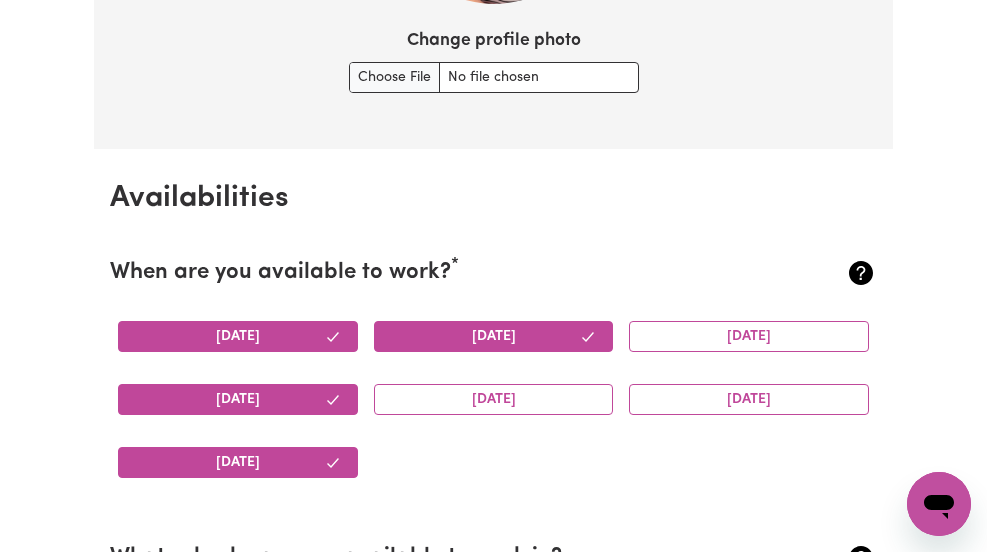type on "namb" 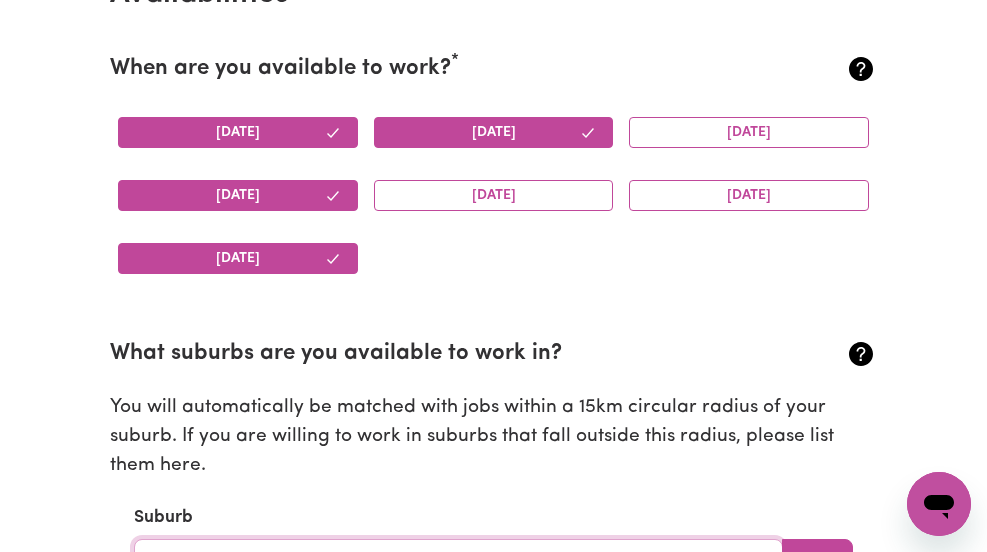 type on "nambAN, Western Australia, 6512" 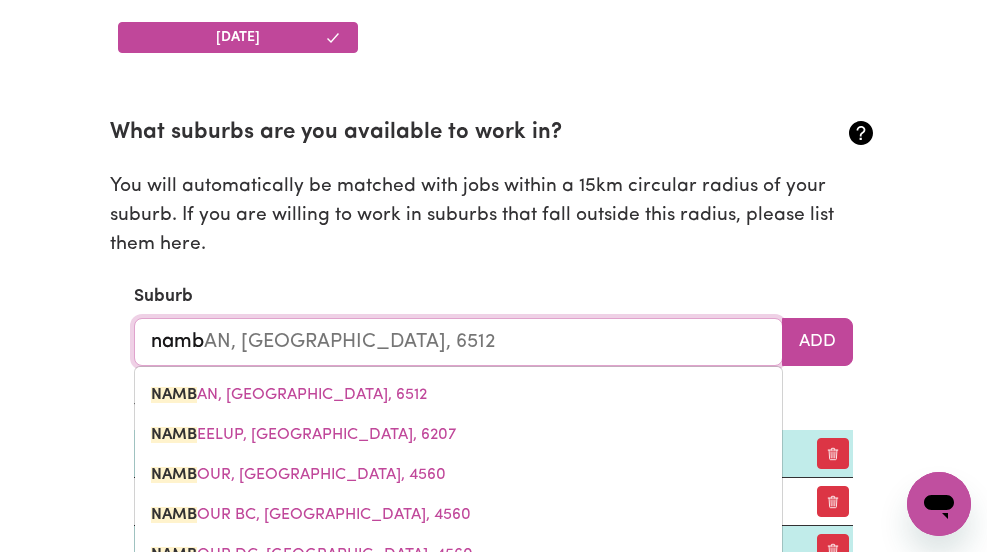 scroll, scrollTop: 2161, scrollLeft: 0, axis: vertical 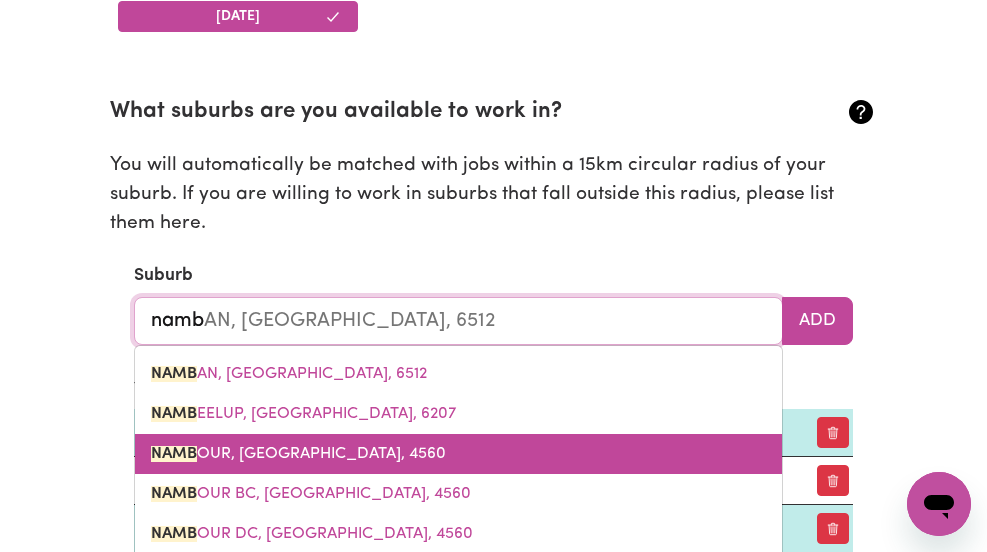 click on "NAMB OUR, Queensland, 4560" at bounding box center (458, 454) 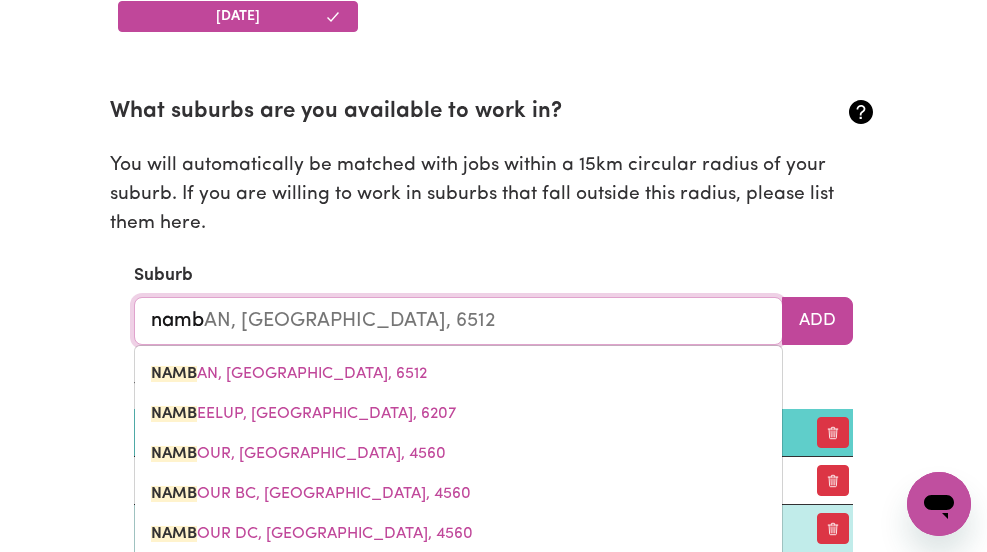 type on "NAMBOUR, Queensland, 4560" 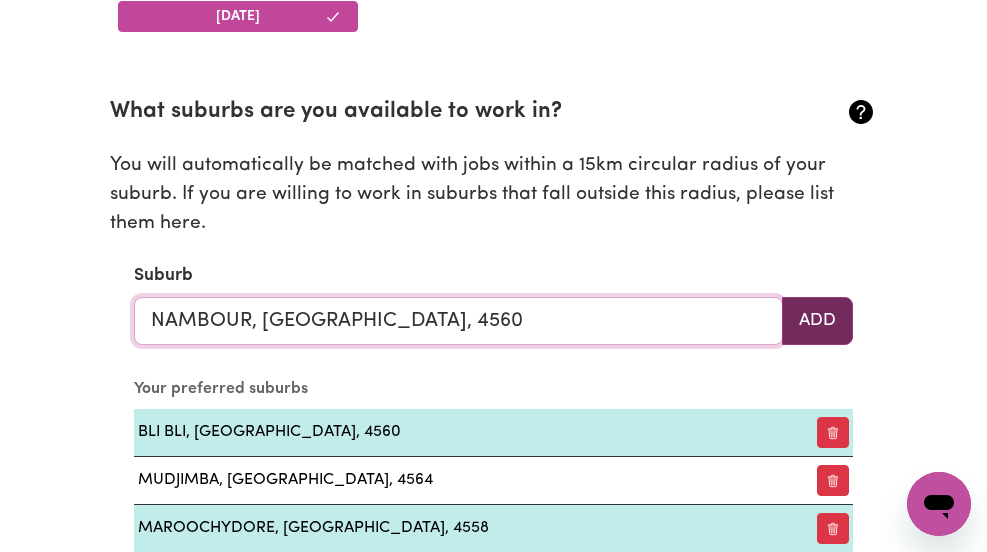 type on "NAMBOUR, Queensland, 4560" 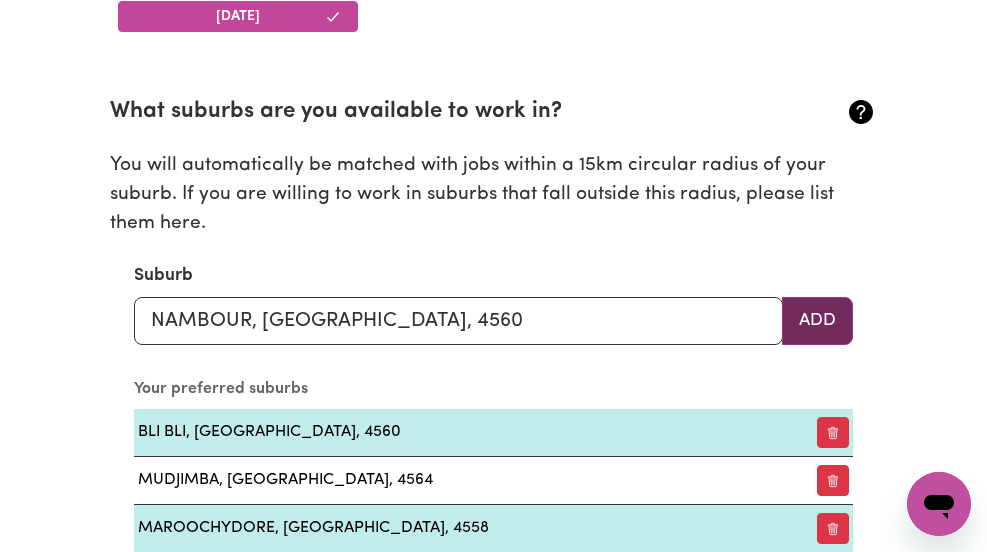 click on "Add" at bounding box center (817, 321) 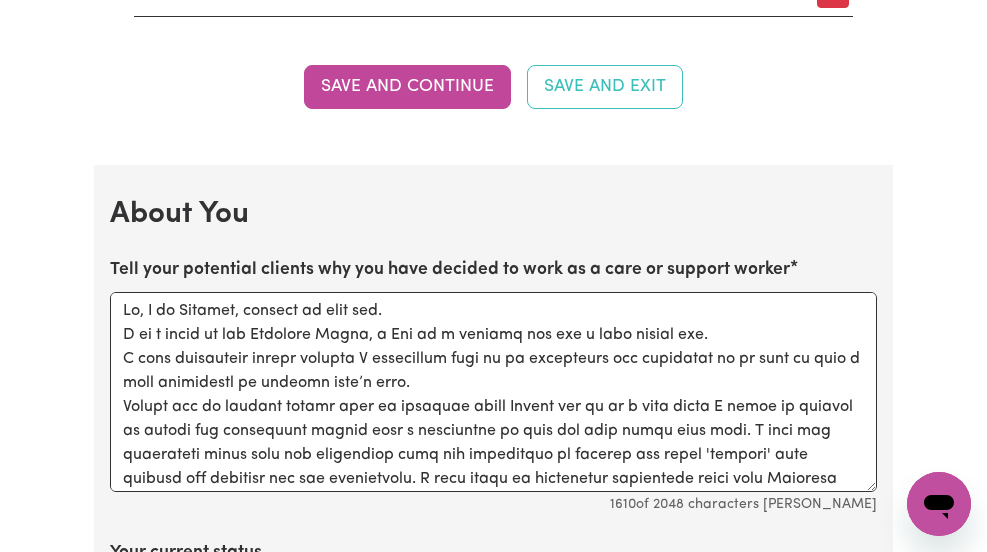 scroll, scrollTop: 3131, scrollLeft: 0, axis: vertical 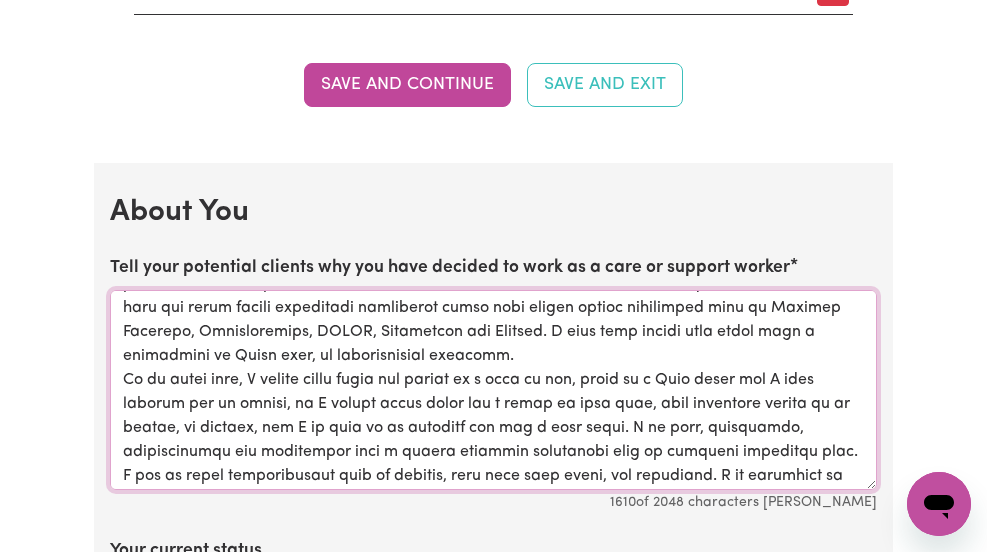 drag, startPoint x: 523, startPoint y: 431, endPoint x: 526, endPoint y: 464, distance: 33.13608 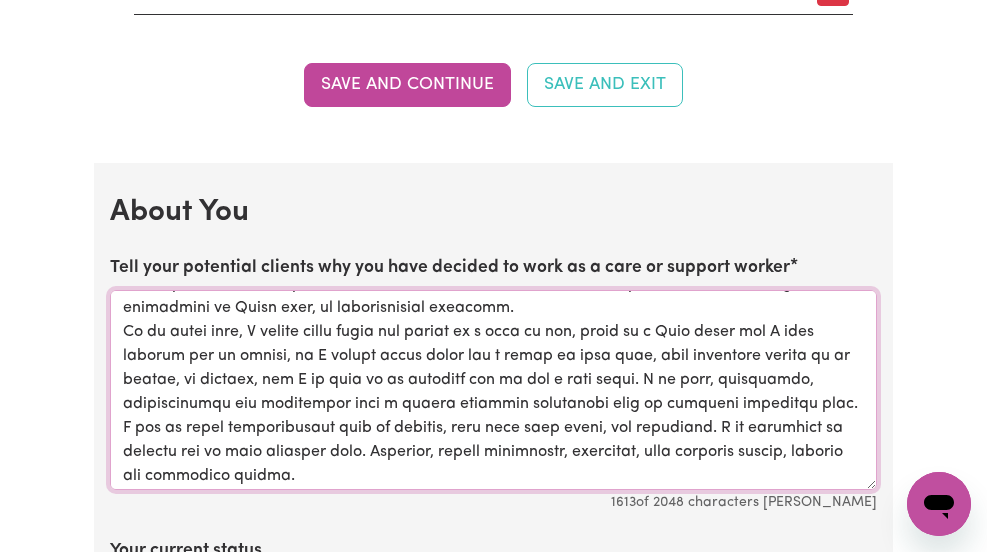 scroll, scrollTop: 270, scrollLeft: 0, axis: vertical 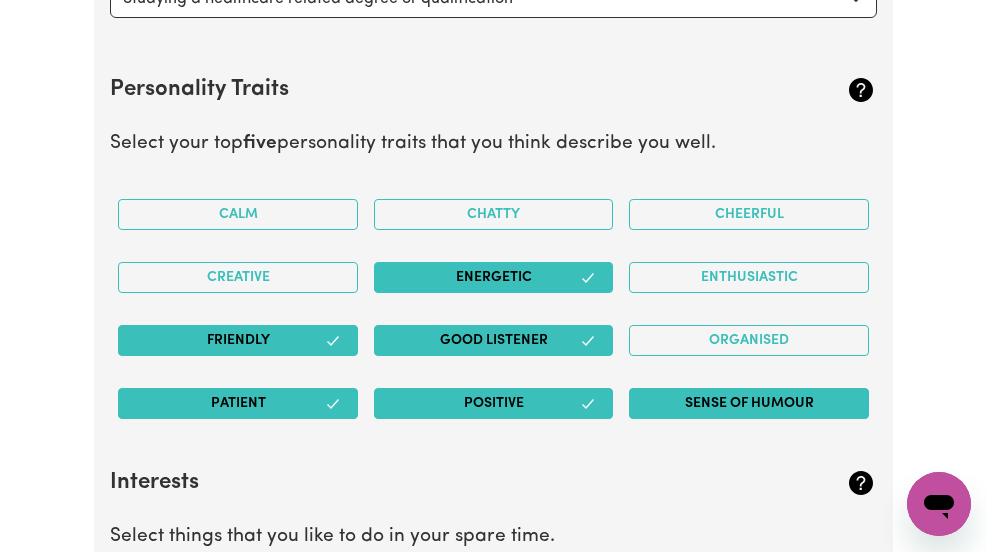 type on "Hi, I am Rachael, pleased to meet you.
I am a local to the Sunshine Coast, a Mum to a teenage boy and a very spoilt cat.
I love supporting others because I personally find it so fulfilling and rewarding to be able to make a real difference in someone else’s life.
Caring for my younger sister with an acquired brain Injury set me on a path where I found my passion in caring and supporting others with a disability so they can live their best life. I know and understand first hand the challenges many can experience in finding the right 'support' from someone who respects you and understands. I have years of experience supporting those with Dementia and Alzheimer's, Acquired Brain injury, Motor Neuron, MS, ADHD and muscular dystrophy. I also have two years recent experience supporting those with mental health conditions such as Bipolar Disorder, Schizophrenia, CPTSD, Depression and Anxiety. I have also worked with teens with a disability at Young care, an accommodation facility.
In my spare time, I really enj..." 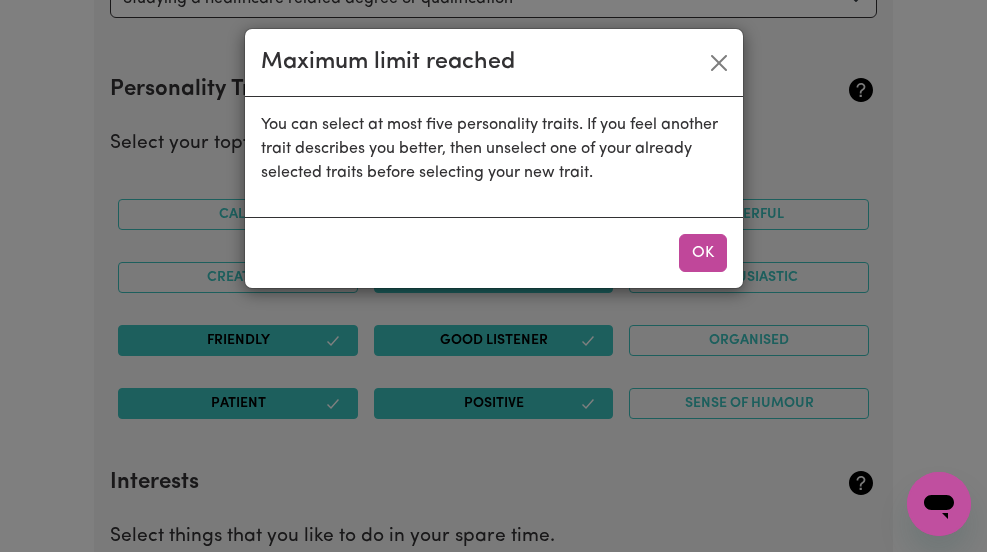 drag, startPoint x: 714, startPoint y: 255, endPoint x: 690, endPoint y: 398, distance: 145 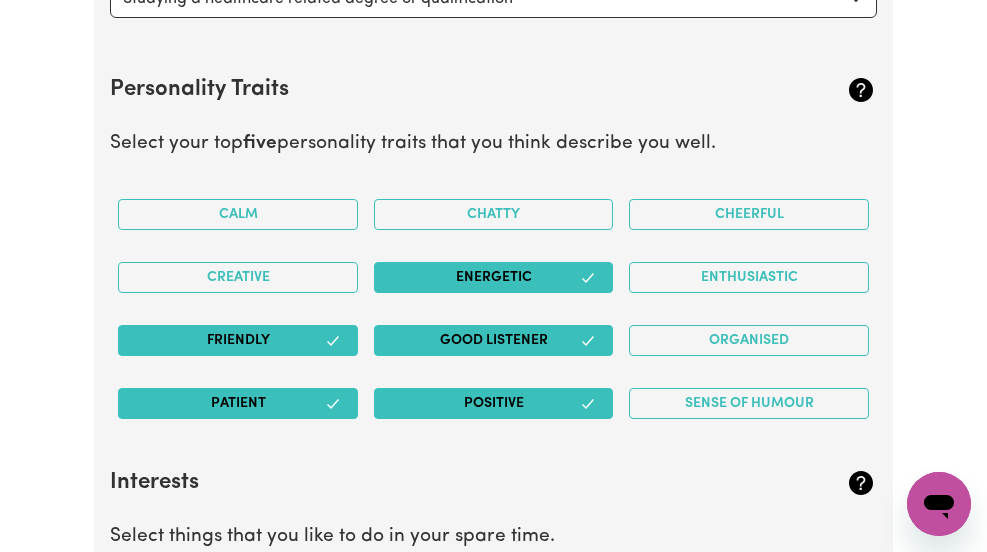 click 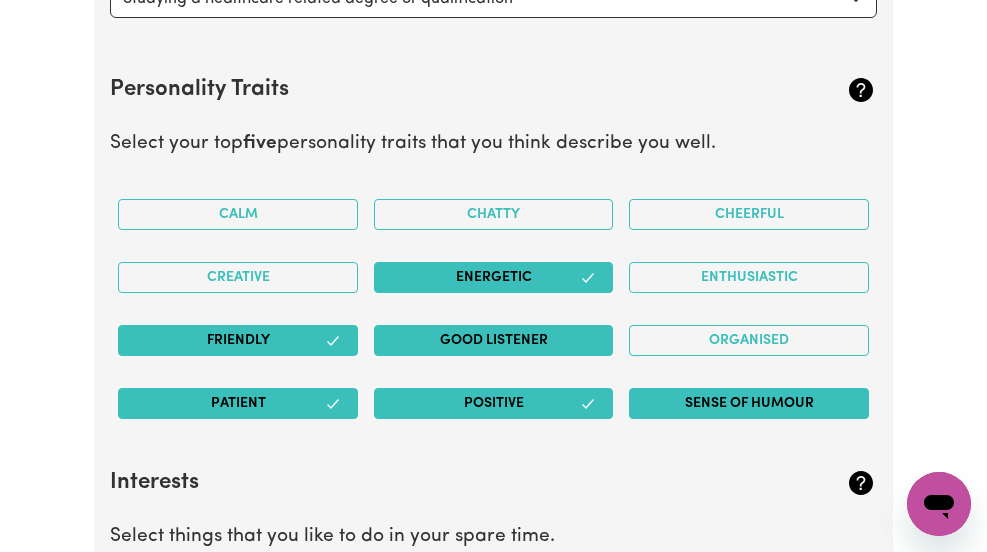 click on "Sense of Humour" at bounding box center (749, 403) 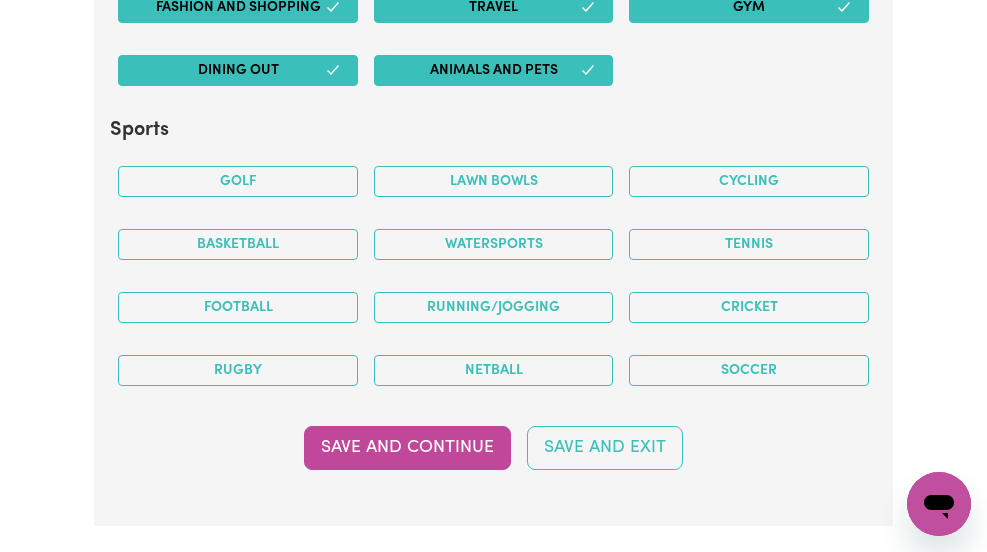 scroll, scrollTop: 4678, scrollLeft: 0, axis: vertical 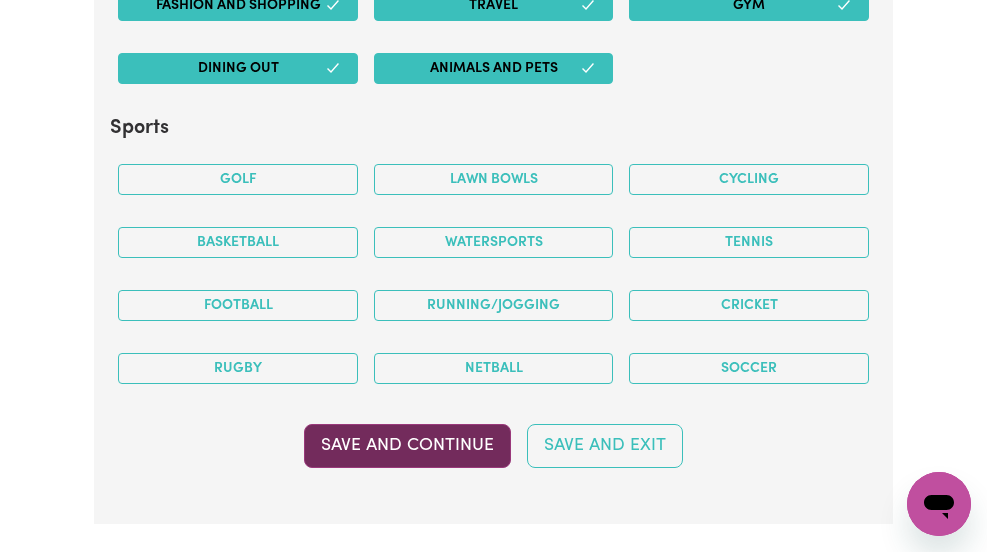 click on "Save and Continue" at bounding box center (407, 446) 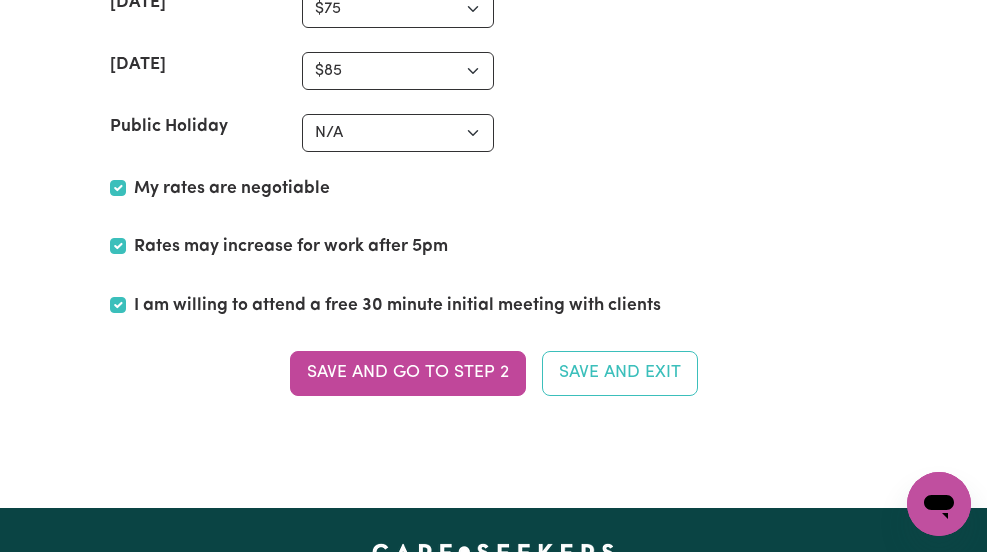 scroll, scrollTop: 5457, scrollLeft: 0, axis: vertical 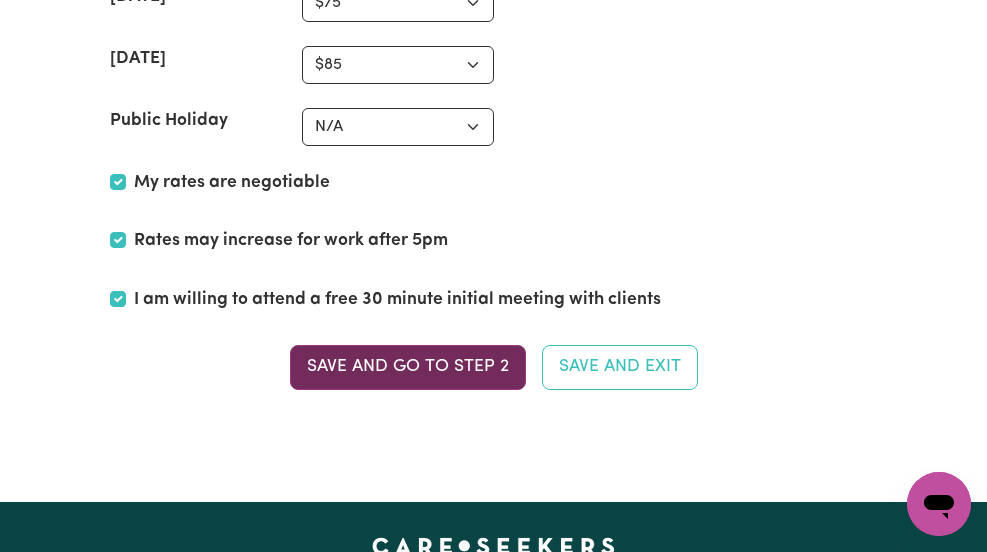 click on "Save and go to Step 2" at bounding box center (408, 367) 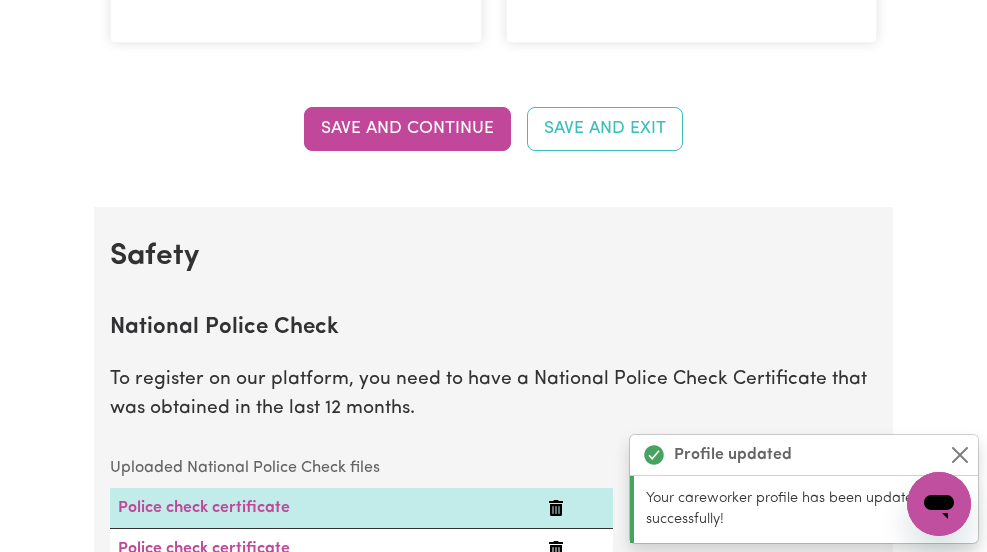 scroll, scrollTop: 1103, scrollLeft: 0, axis: vertical 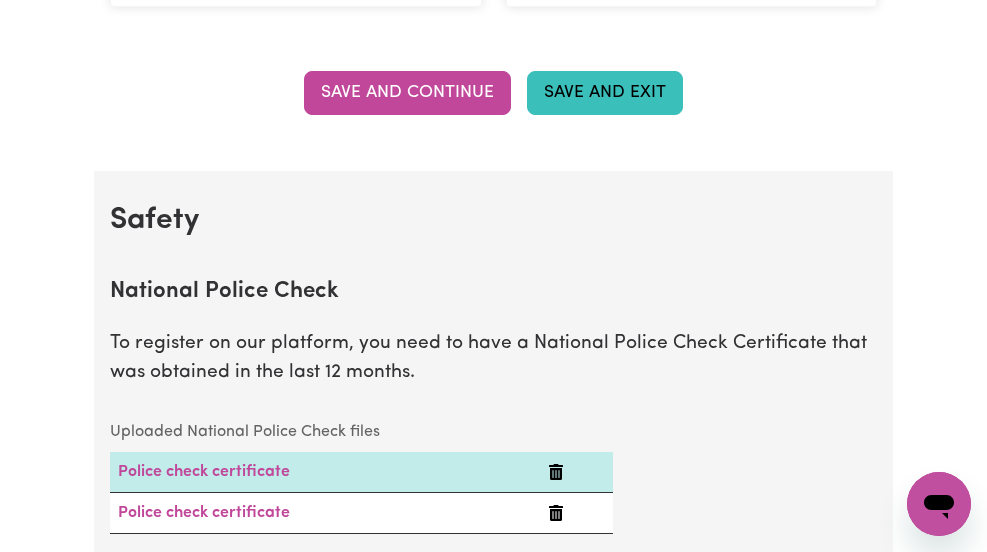 click on "Save and Exit" at bounding box center (605, 93) 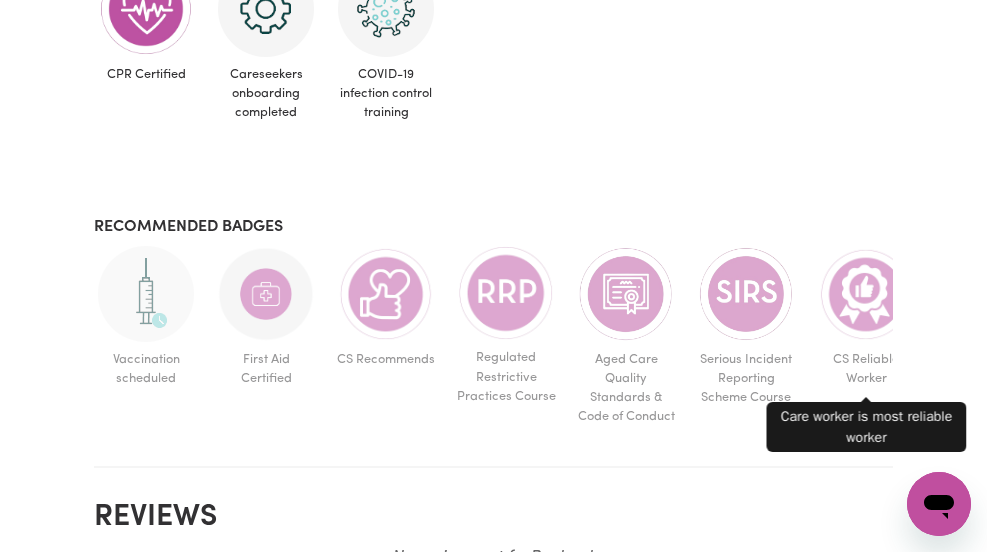 scroll, scrollTop: 1070, scrollLeft: 0, axis: vertical 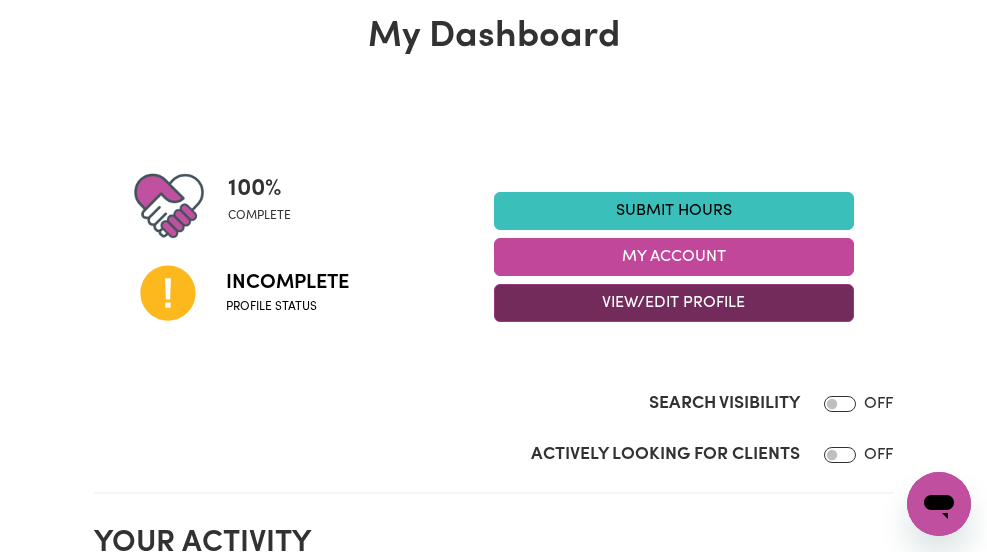 click on "View/Edit Profile" at bounding box center (674, 303) 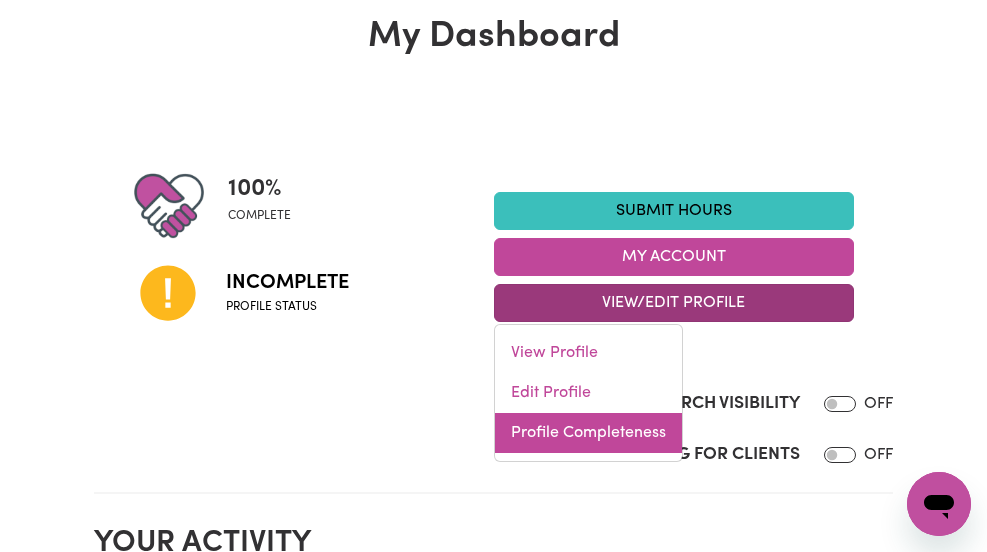 click on "Profile Completeness" at bounding box center (588, 433) 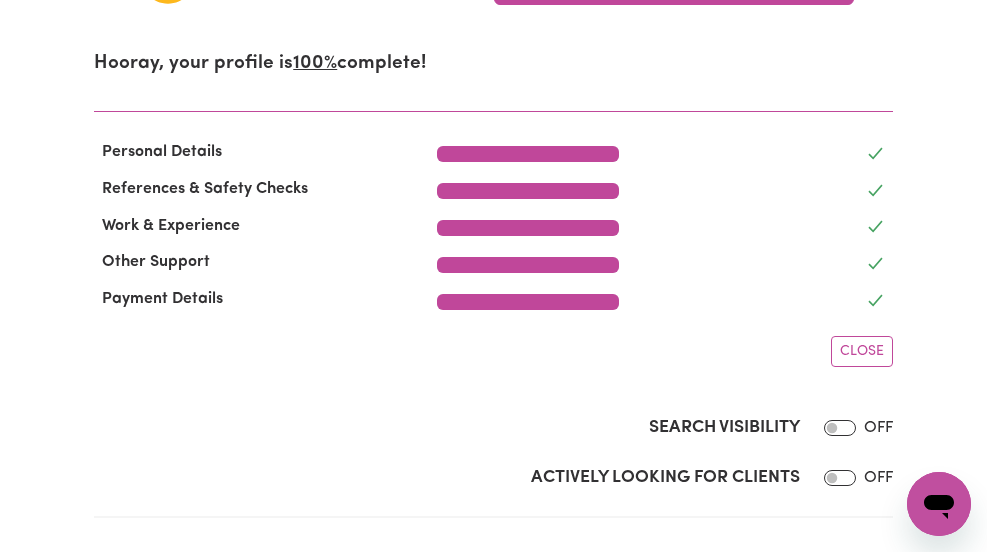 scroll, scrollTop: 456, scrollLeft: 0, axis: vertical 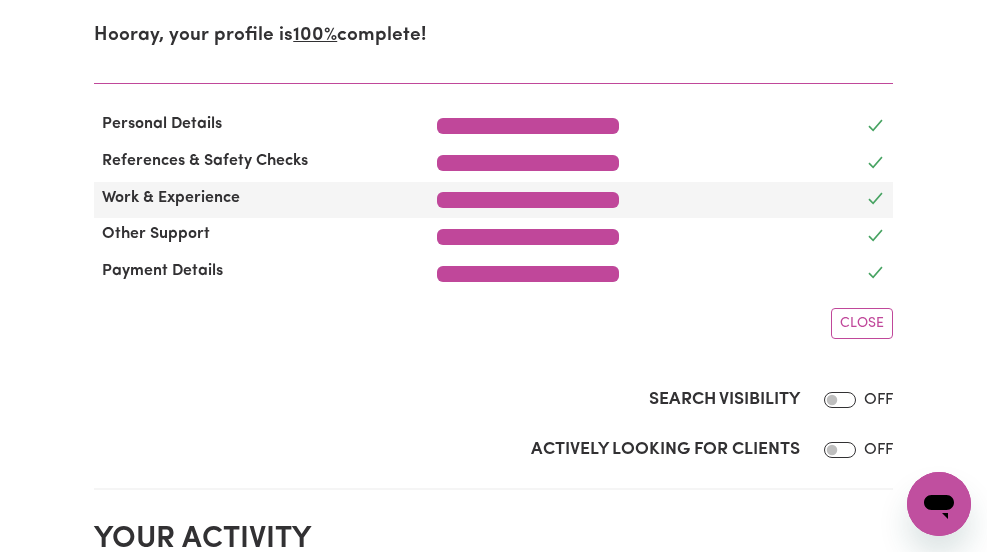click 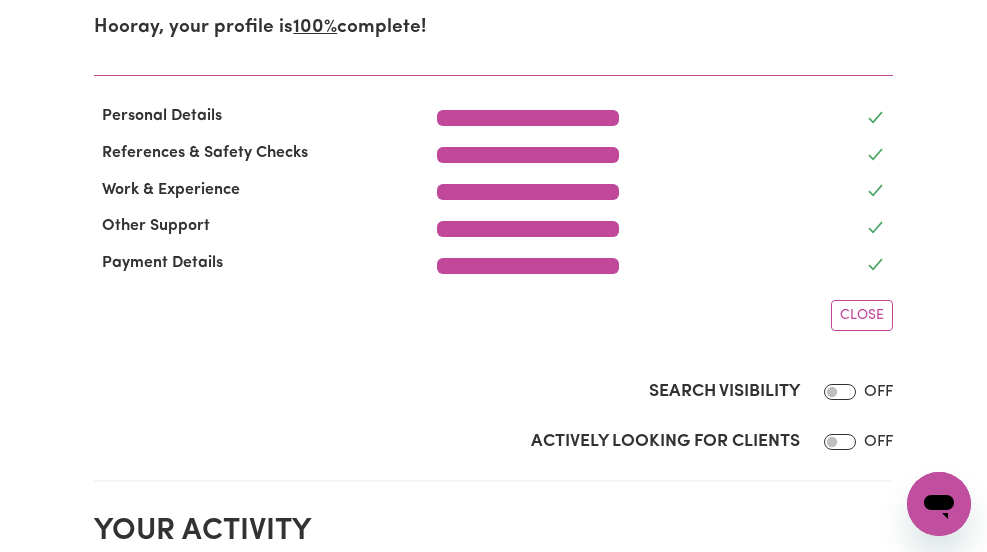 scroll, scrollTop: 460, scrollLeft: 0, axis: vertical 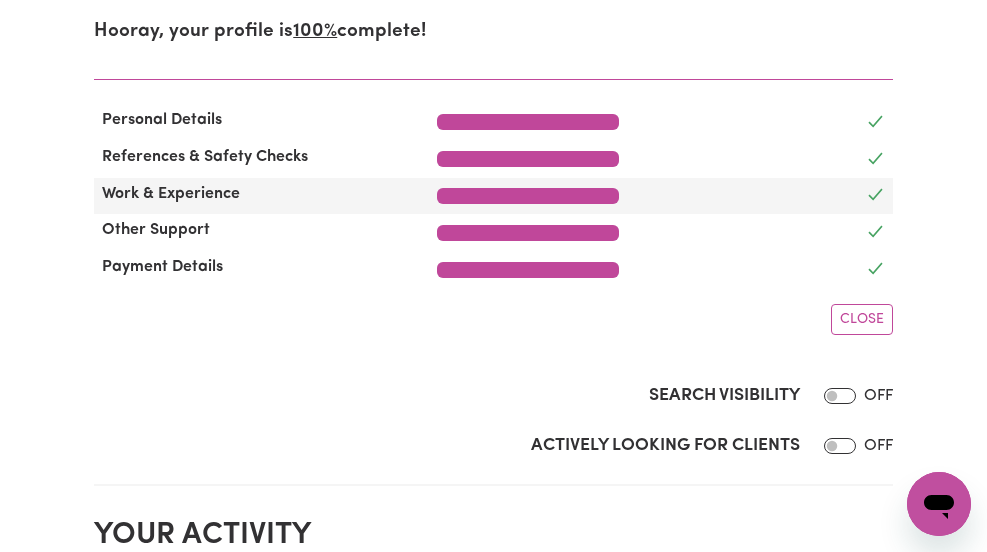 click at bounding box center (528, 196) 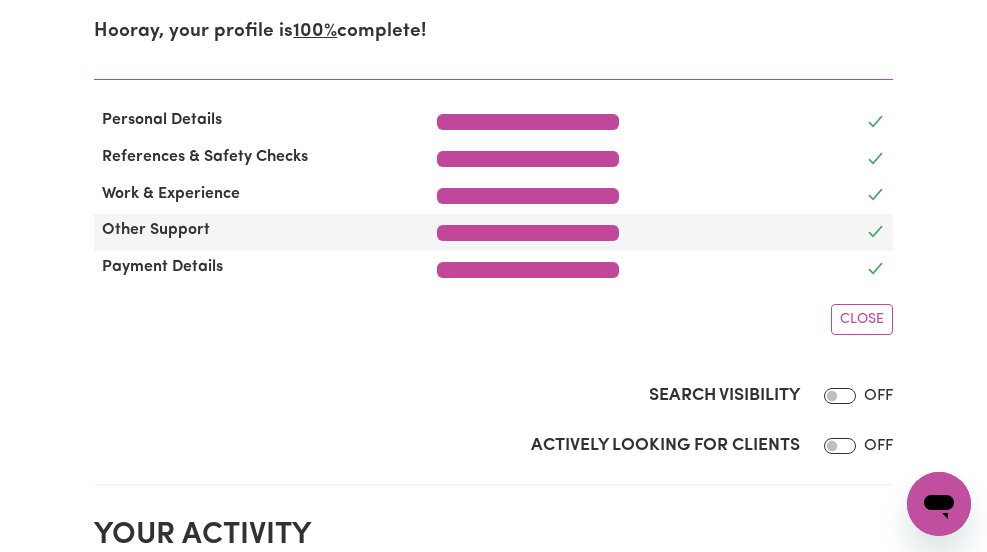 click at bounding box center (768, 232) 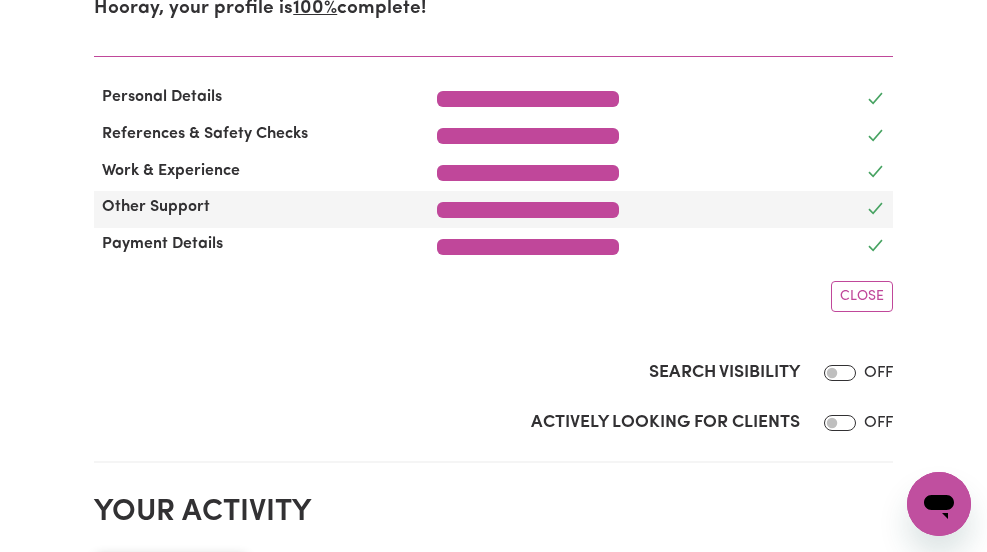 scroll, scrollTop: 484, scrollLeft: 0, axis: vertical 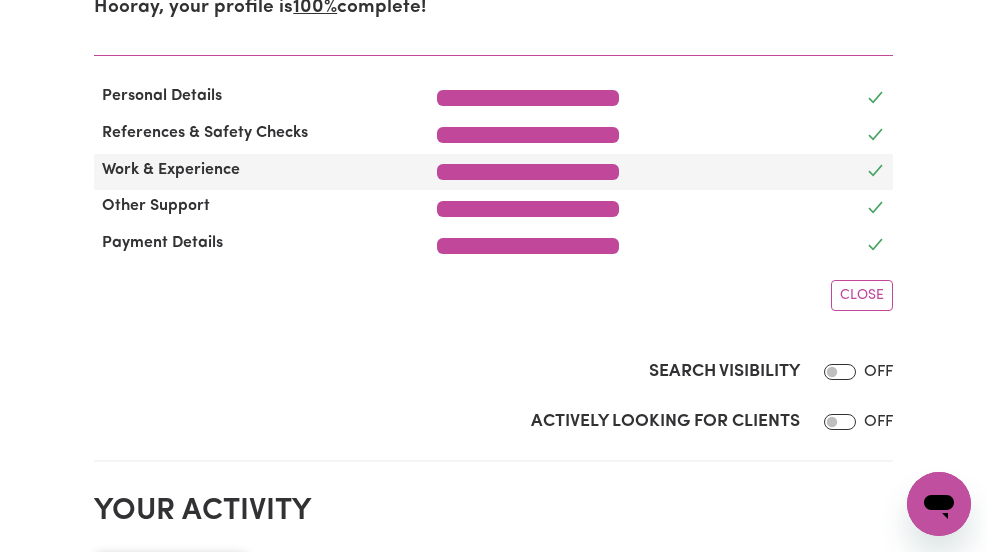 click at bounding box center [528, 172] 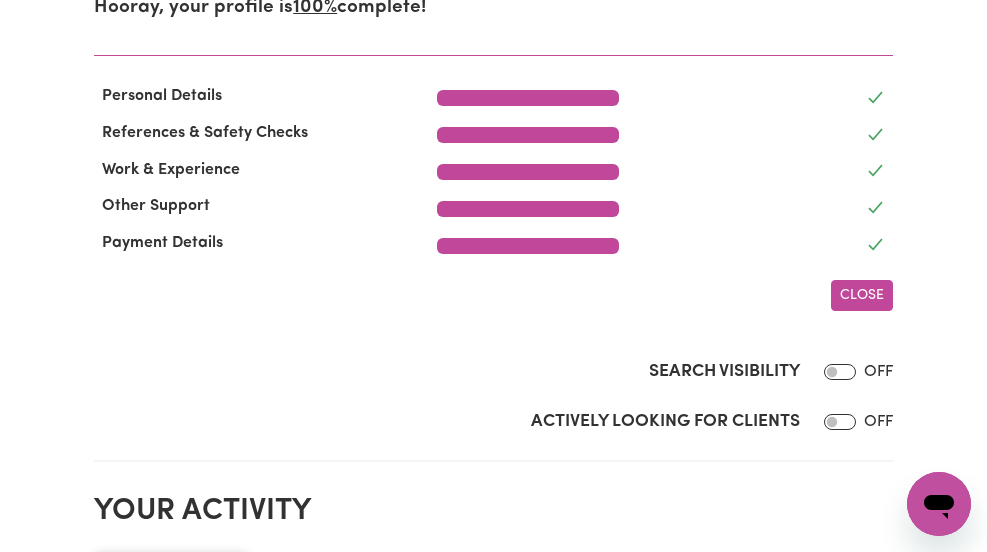 click on "Close" at bounding box center (862, 295) 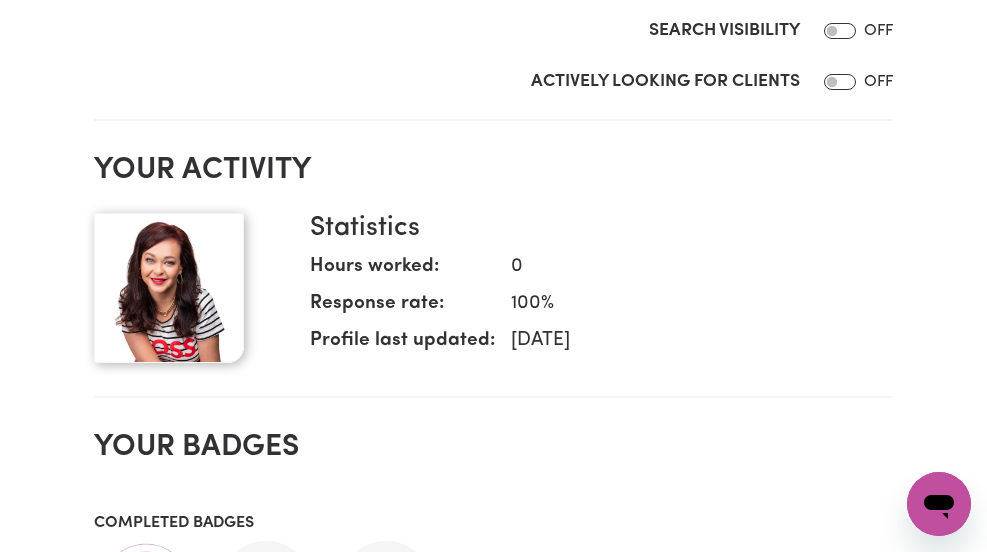 scroll, scrollTop: 190, scrollLeft: 0, axis: vertical 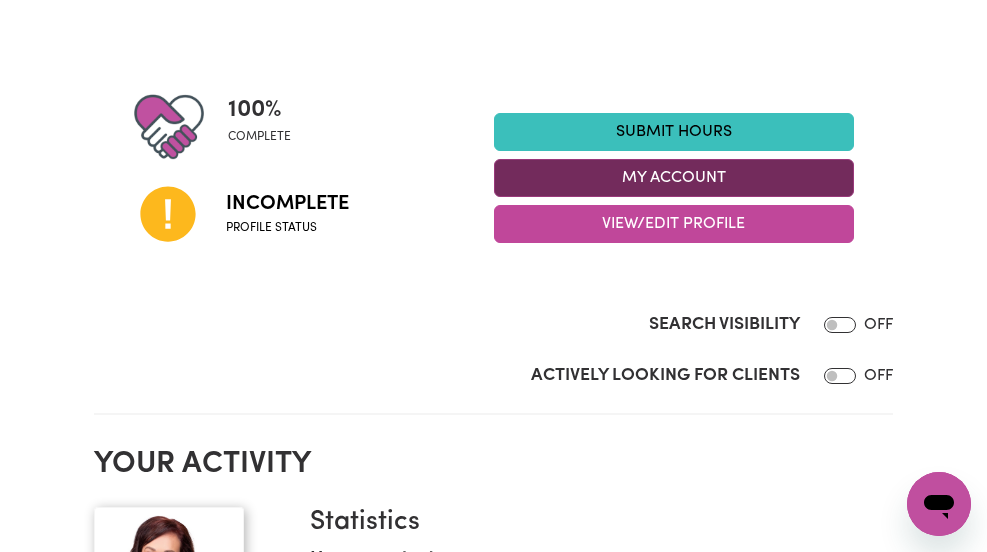 click on "My Account" at bounding box center [674, 178] 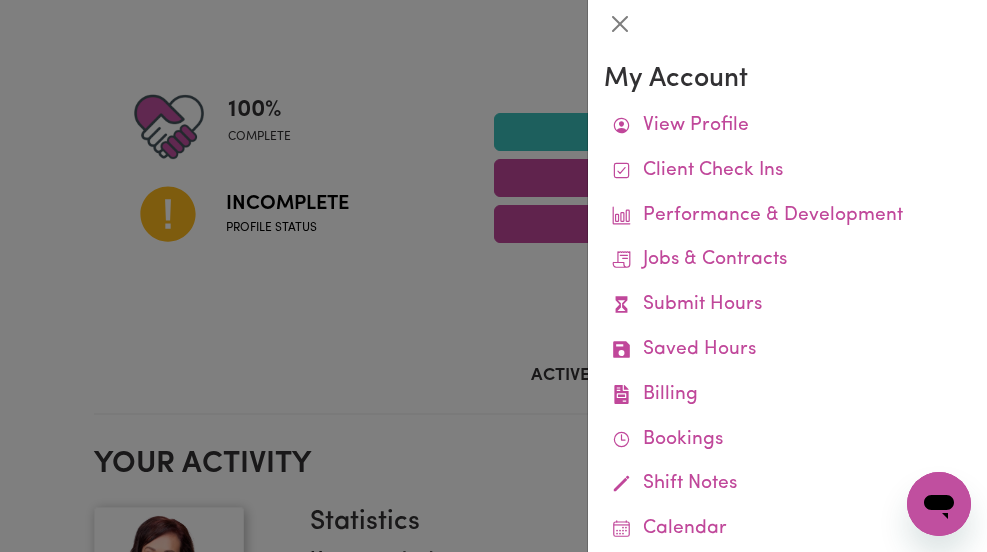 click at bounding box center [493, 276] 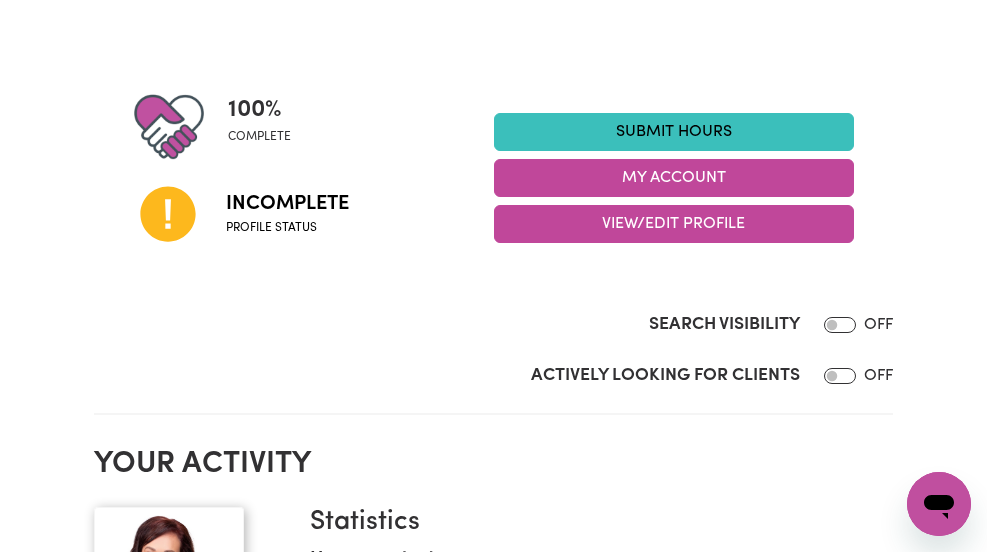 scroll, scrollTop: 0, scrollLeft: 0, axis: both 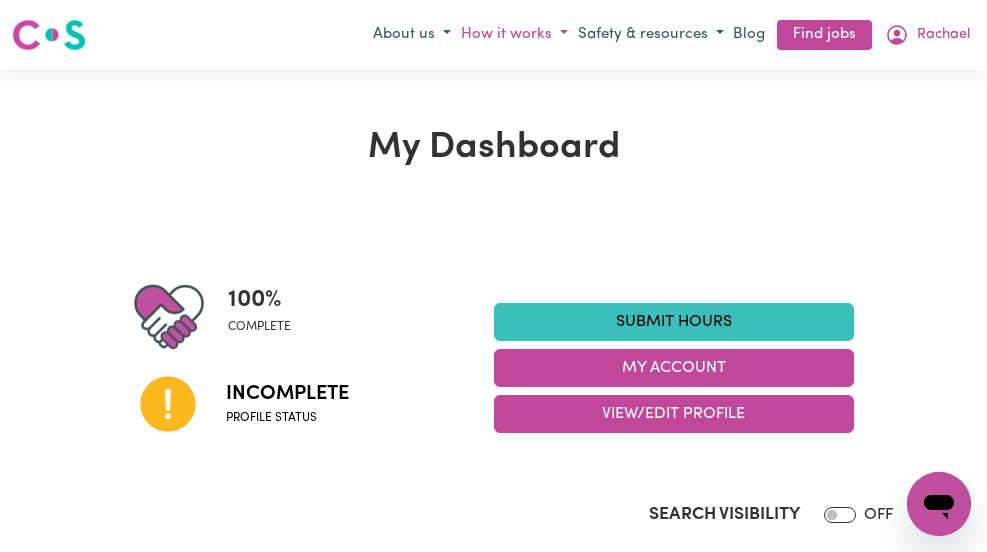 click on "How it works" at bounding box center (514, 35) 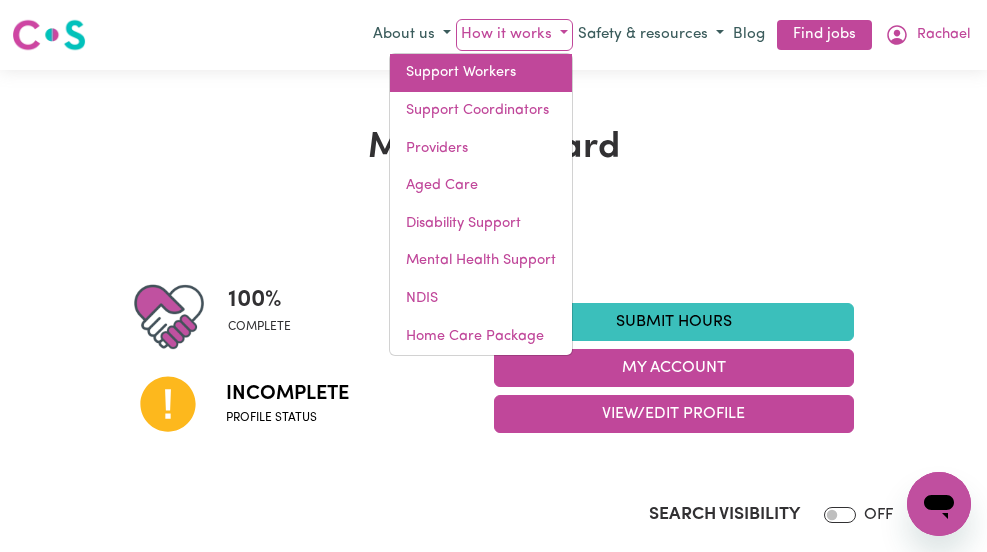 click on "Support Workers" at bounding box center (481, 73) 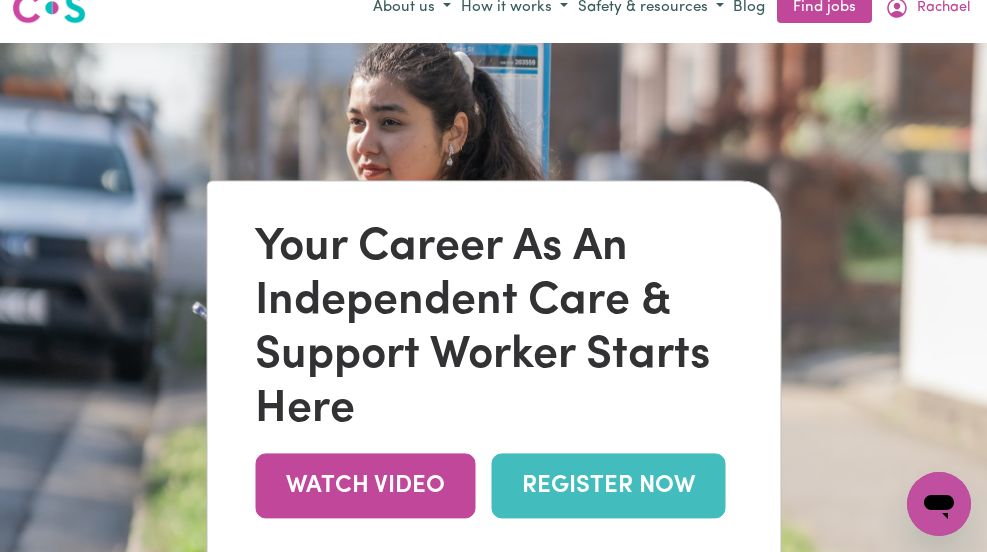 scroll, scrollTop: 0, scrollLeft: 0, axis: both 